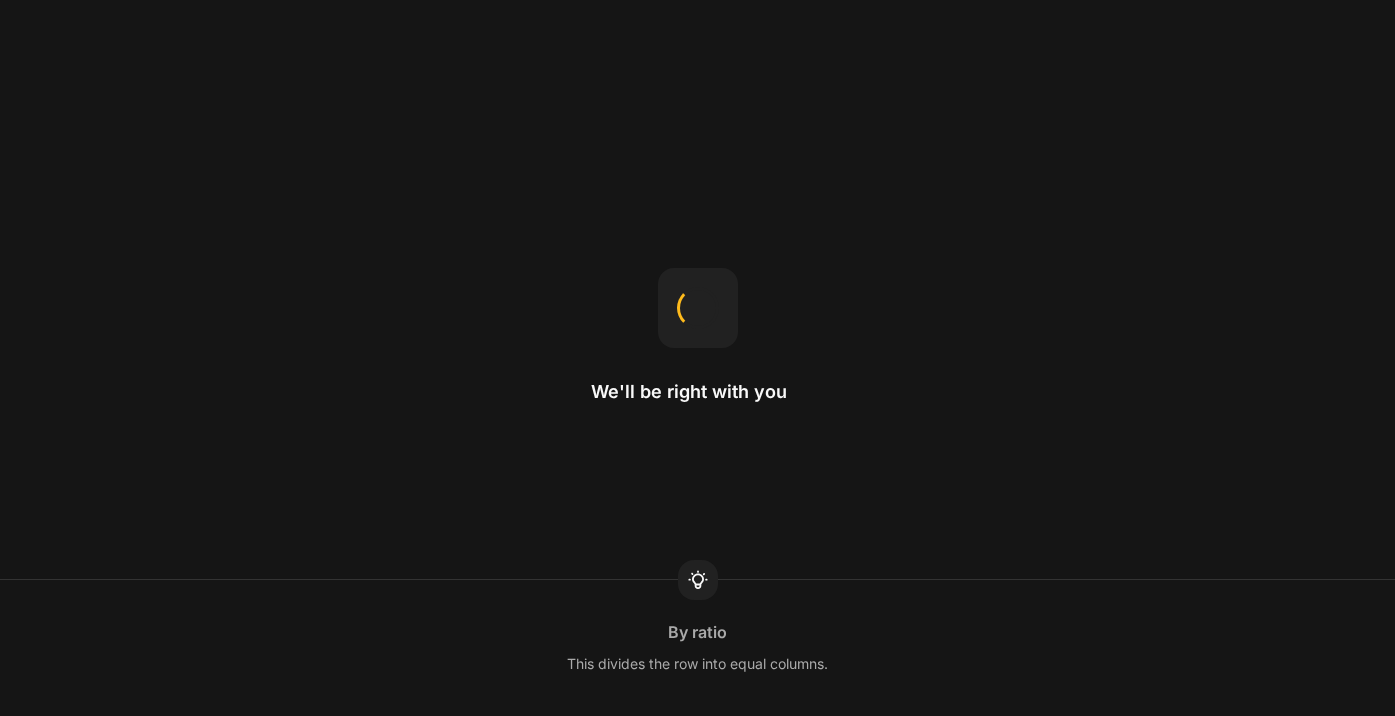 scroll, scrollTop: 0, scrollLeft: 0, axis: both 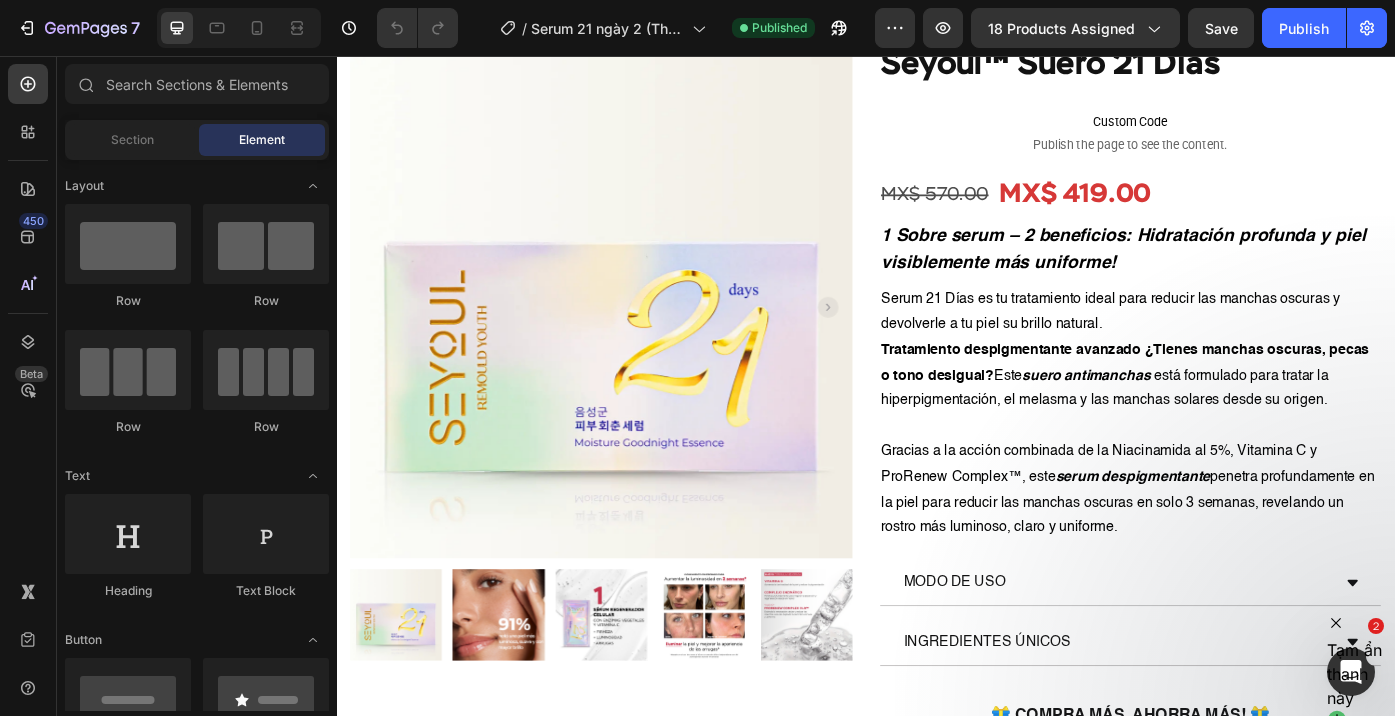 drag, startPoint x: 1352, startPoint y: 672, endPoint x: 2479, endPoint y: 1348, distance: 1314.1937 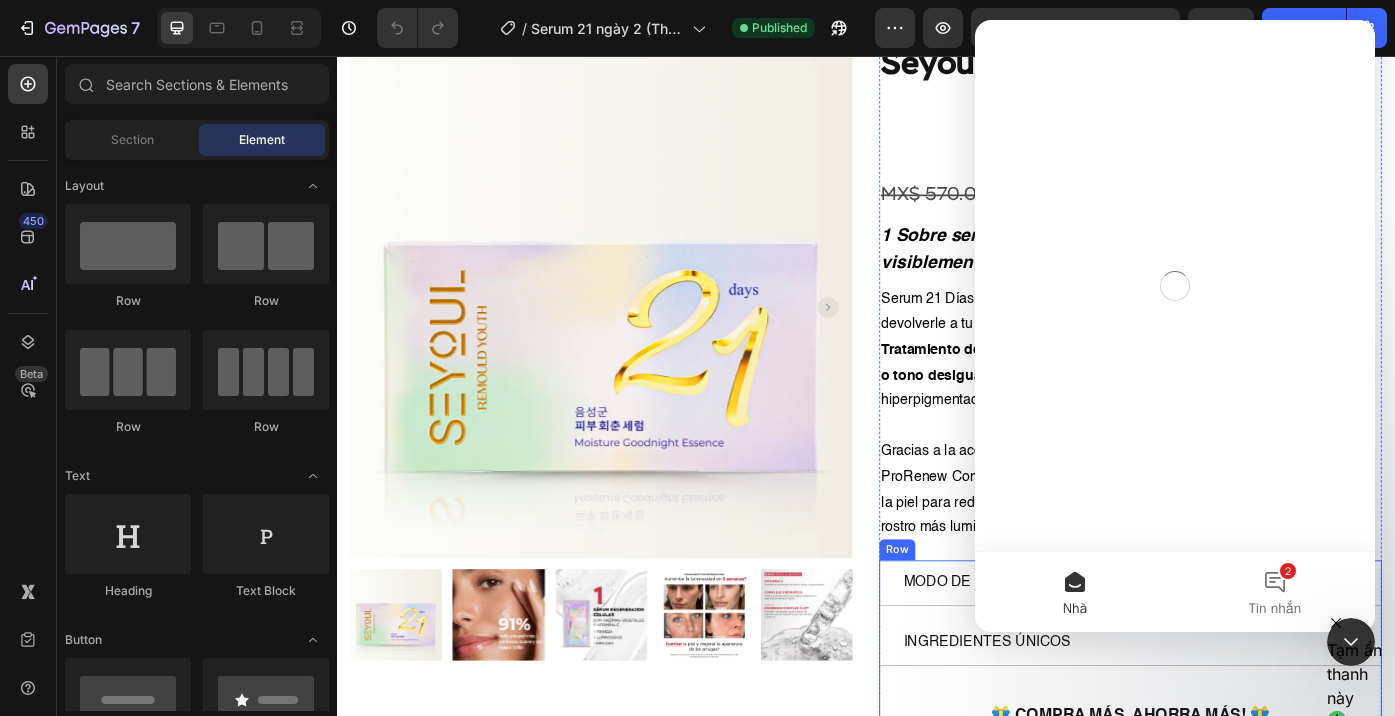 scroll, scrollTop: 0, scrollLeft: 0, axis: both 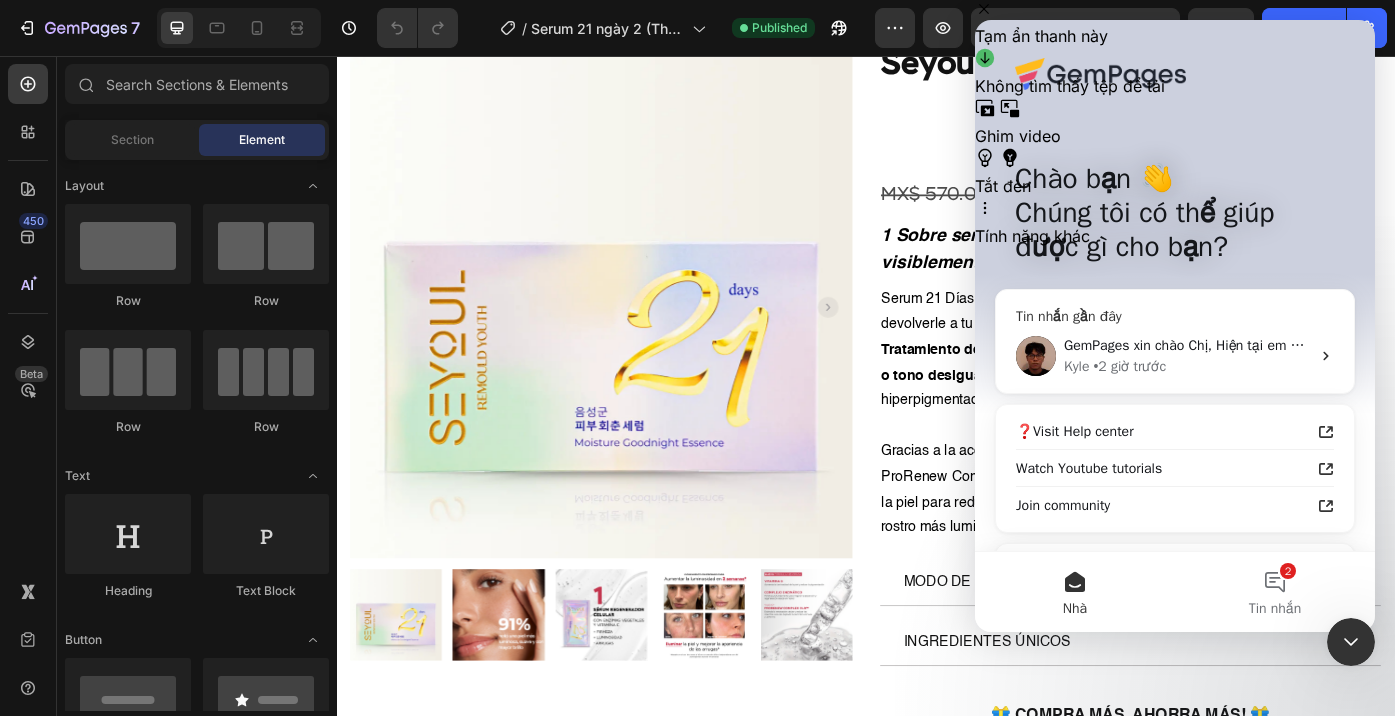 click on "Kyle •  2 giờ trước" at bounding box center (1187, 366) 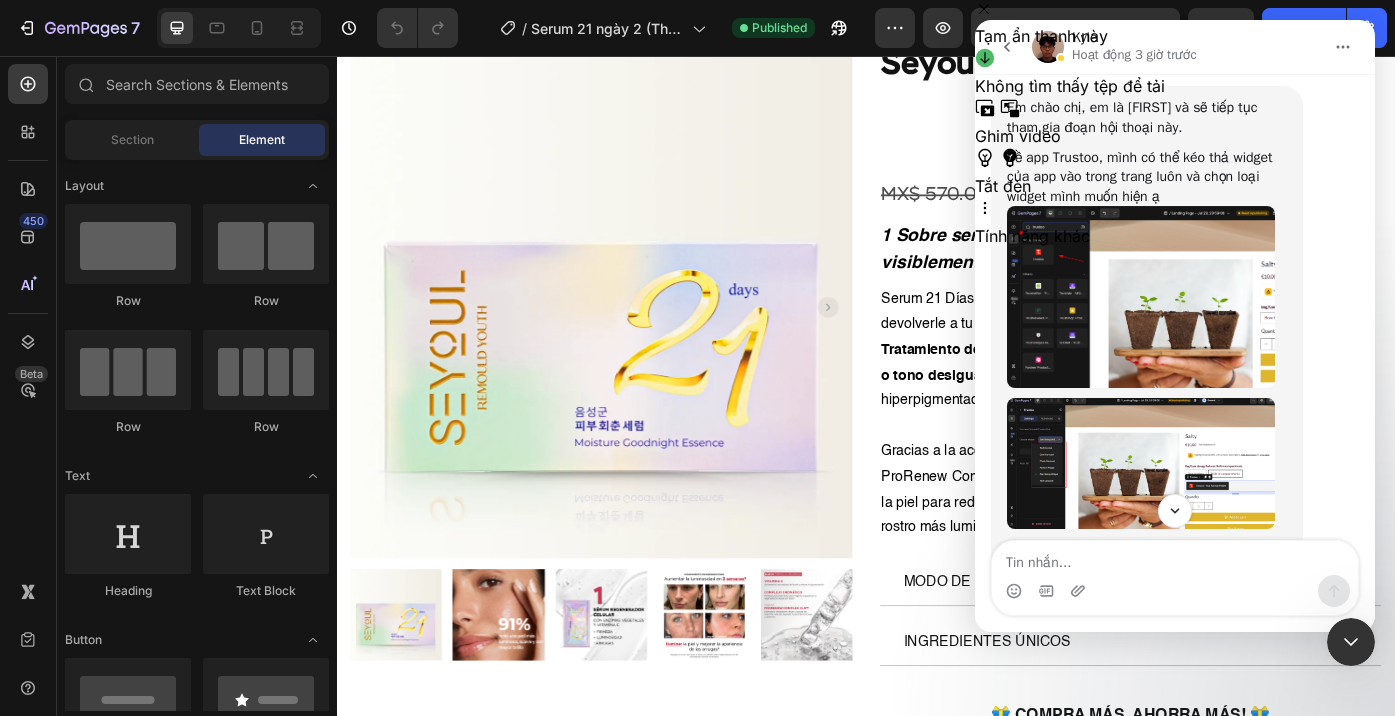 scroll, scrollTop: 5545, scrollLeft: 0, axis: vertical 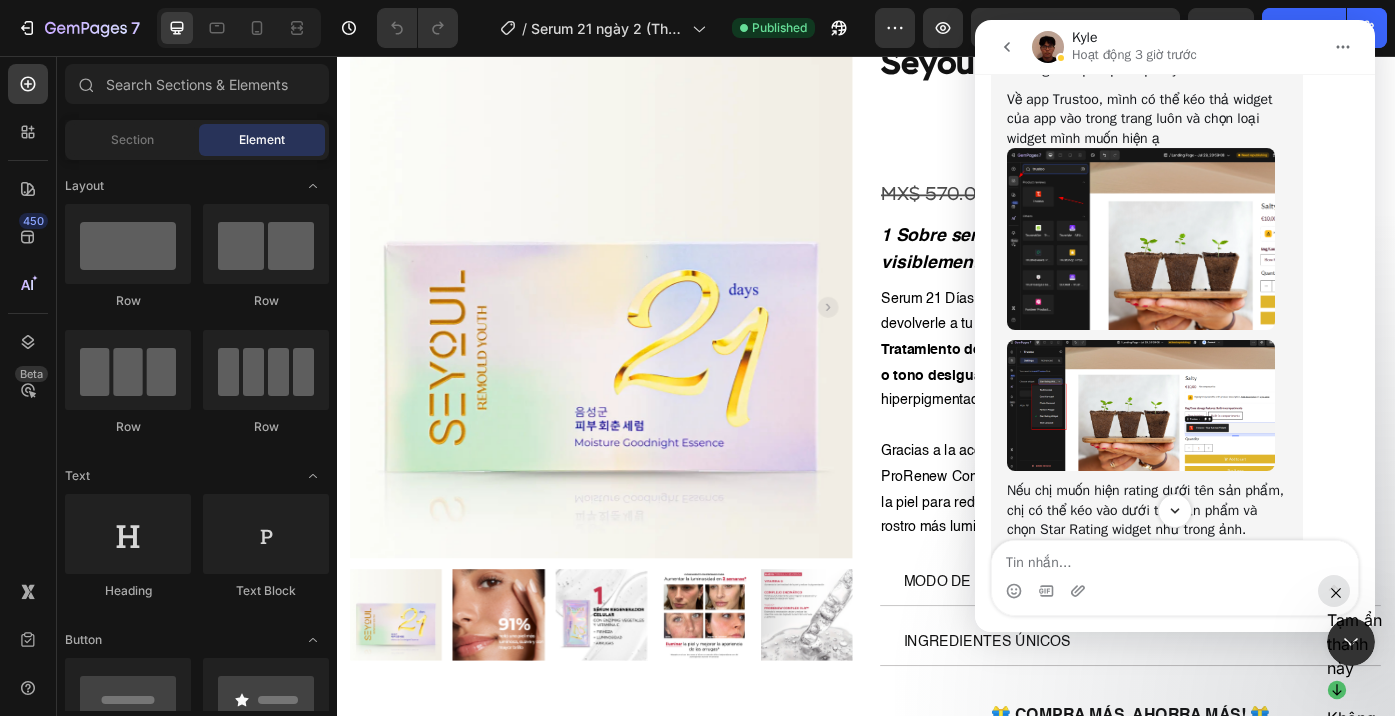 click 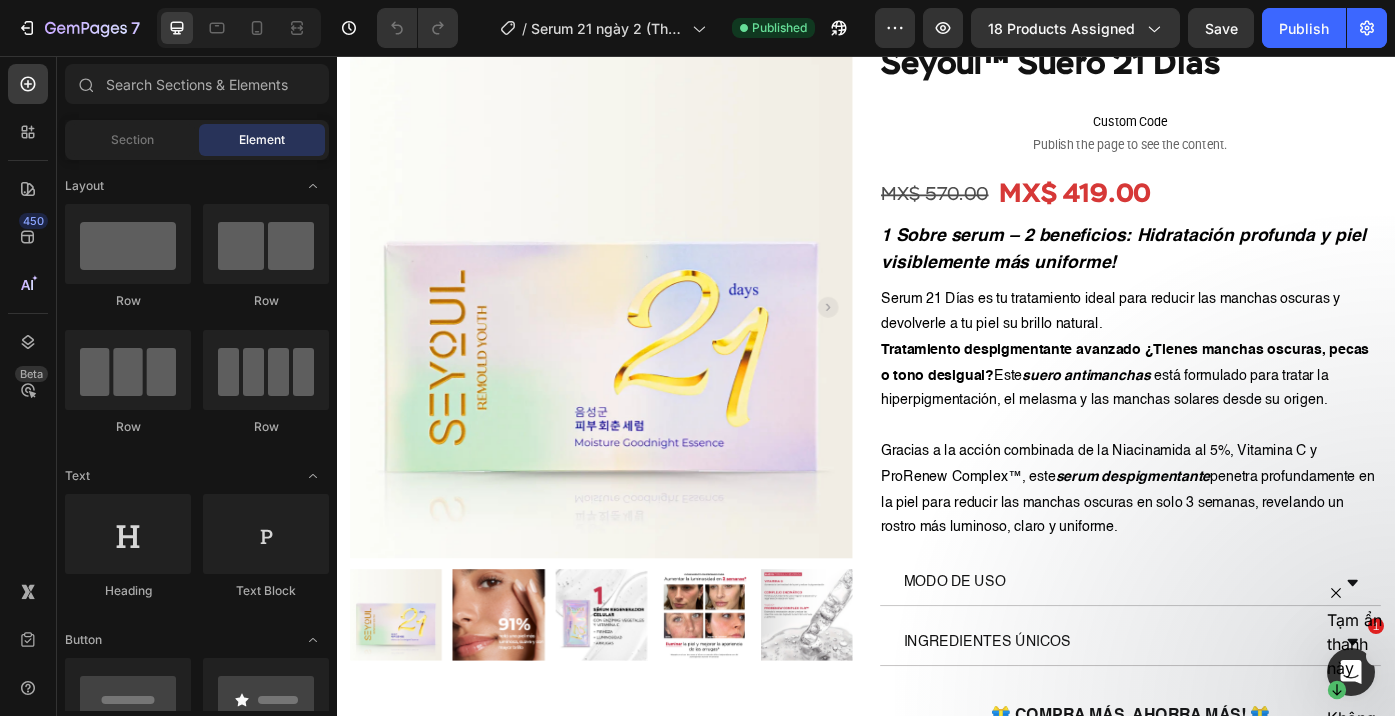 scroll, scrollTop: 0, scrollLeft: 0, axis: both 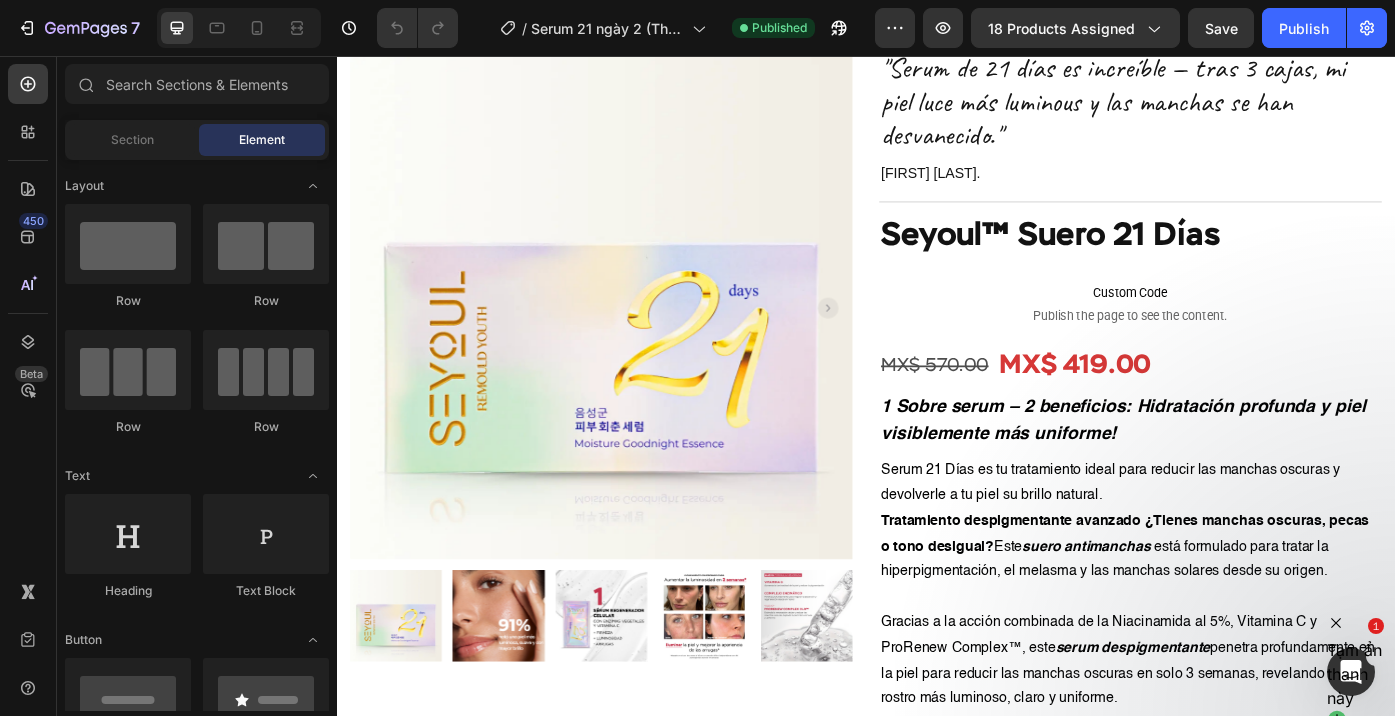 click 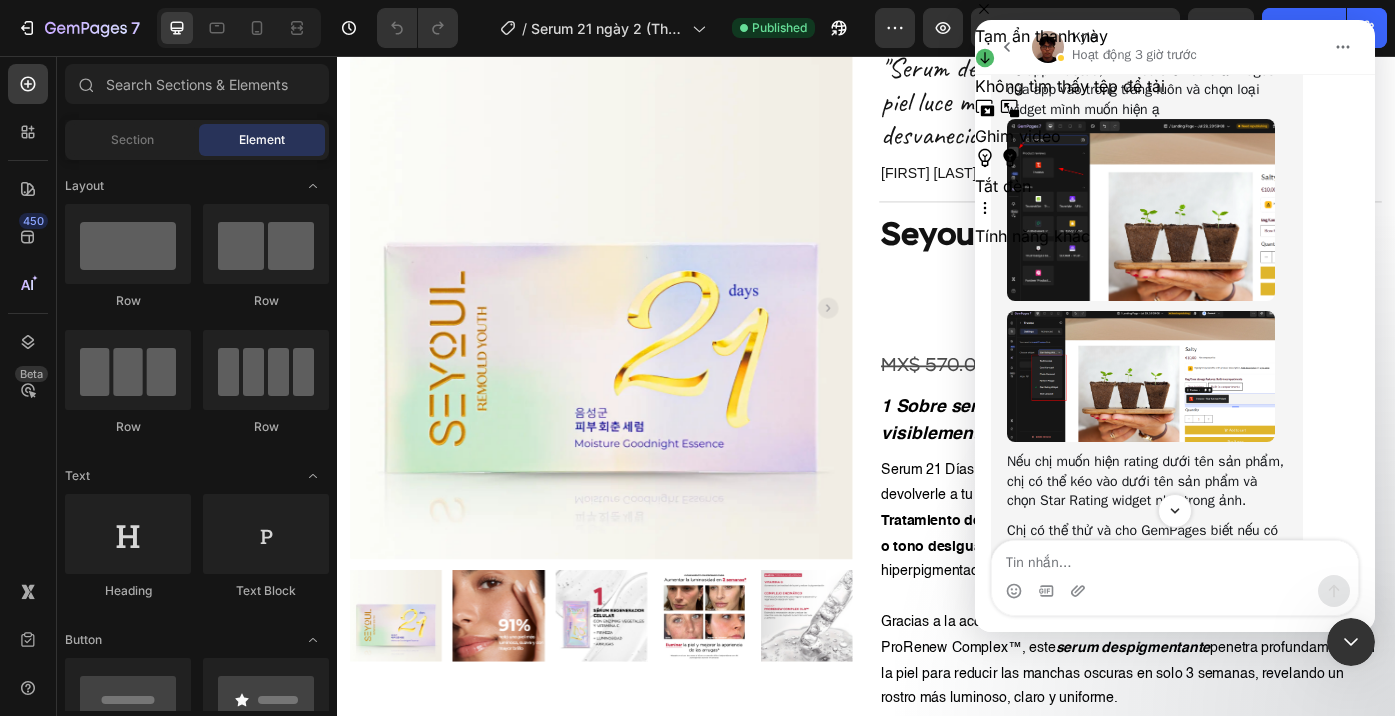 scroll, scrollTop: 5606, scrollLeft: 0, axis: vertical 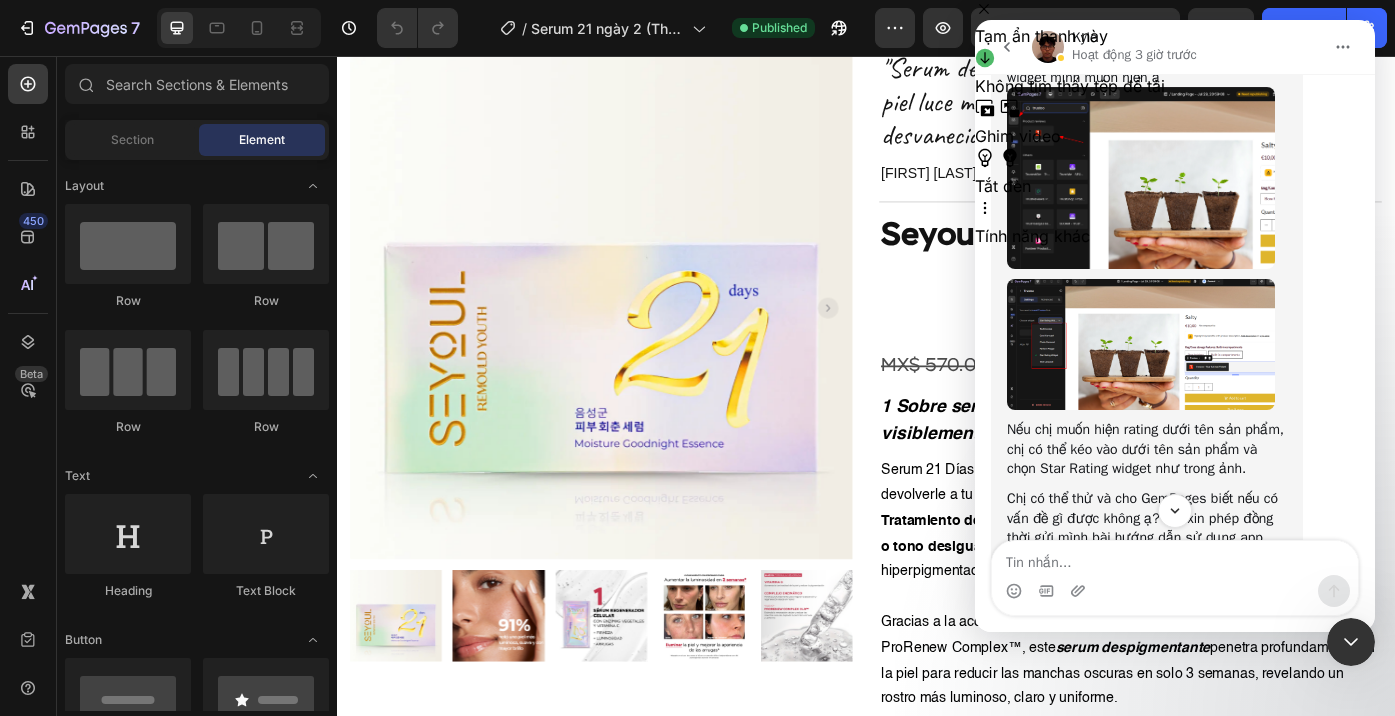 click at bounding box center [1141, 344] 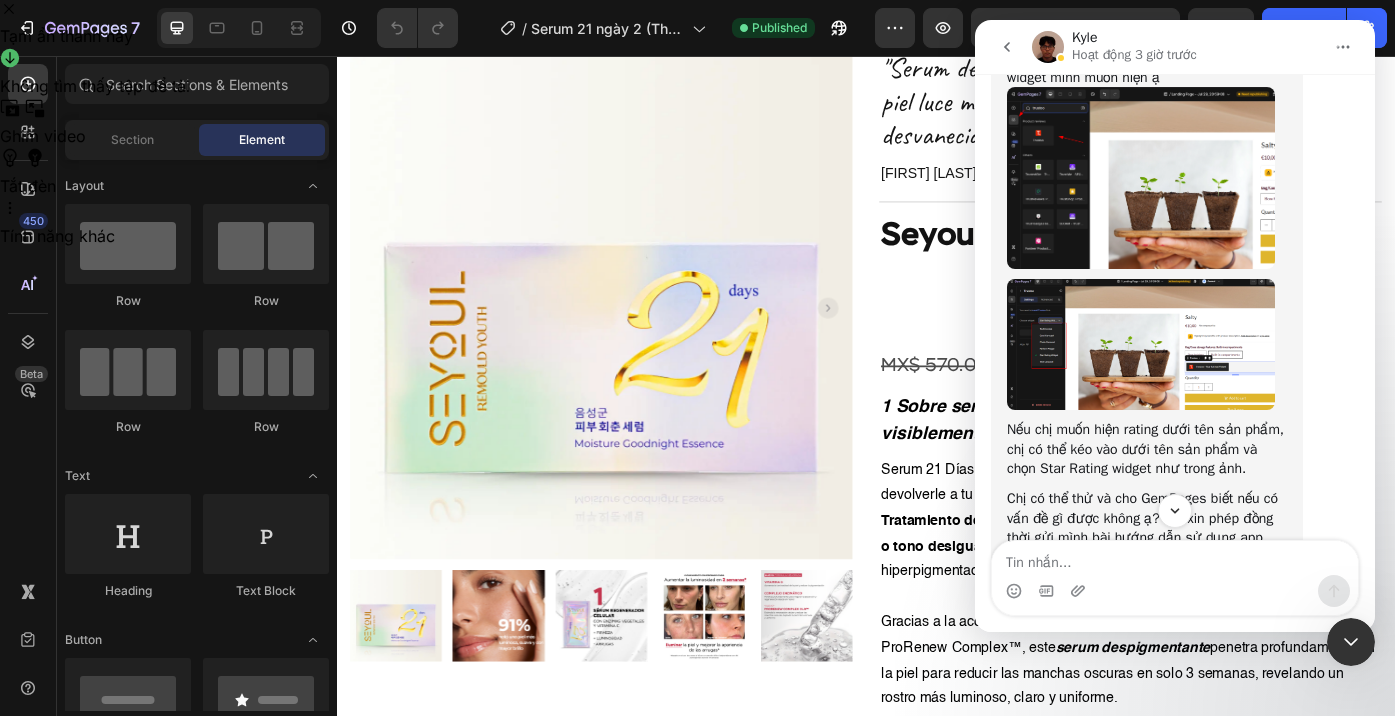 scroll, scrollTop: 0, scrollLeft: 0, axis: both 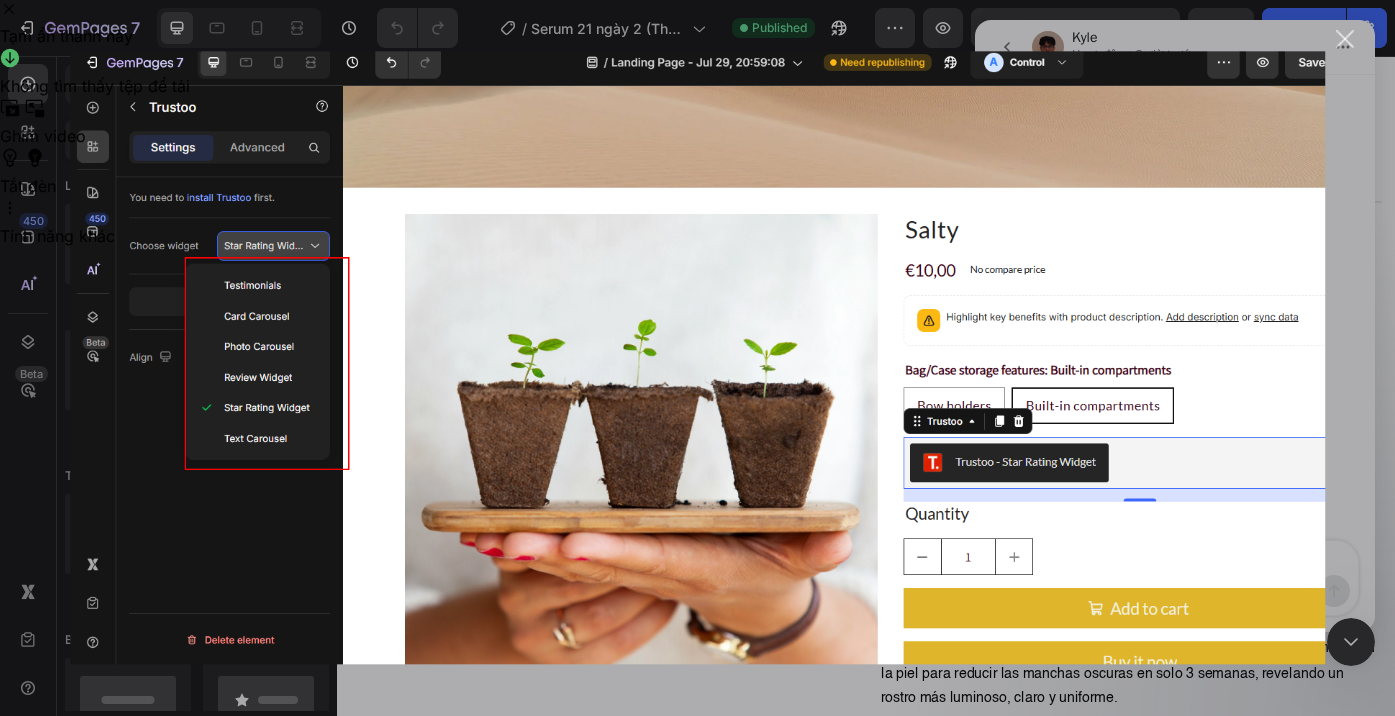 click at bounding box center (1345, 39) 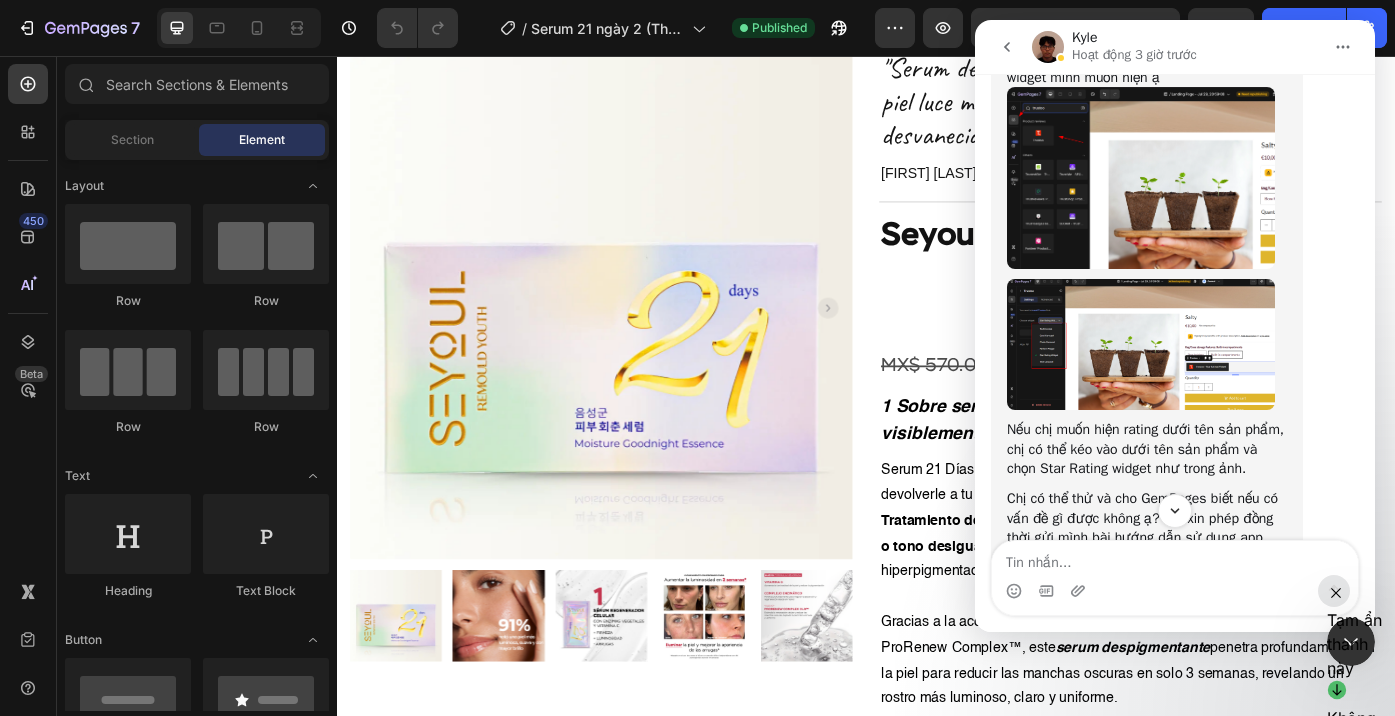 click 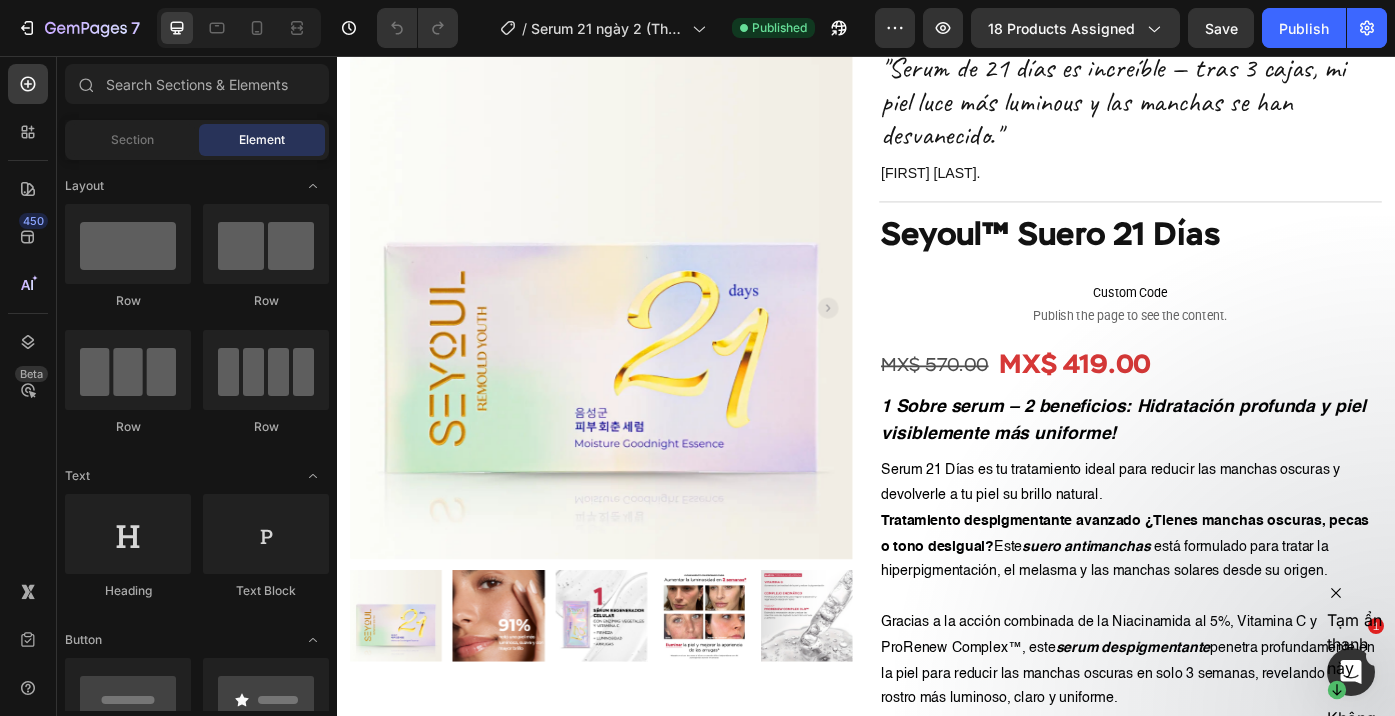 scroll, scrollTop: 0, scrollLeft: 0, axis: both 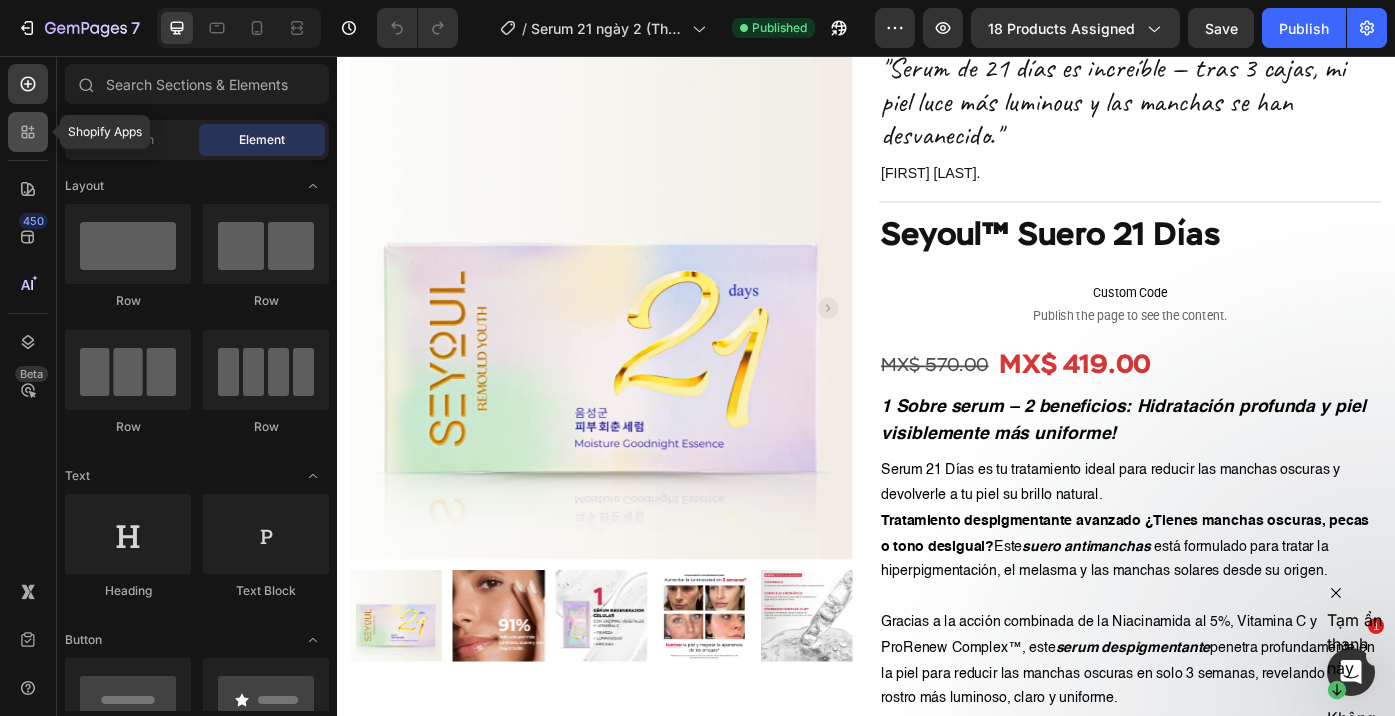 click 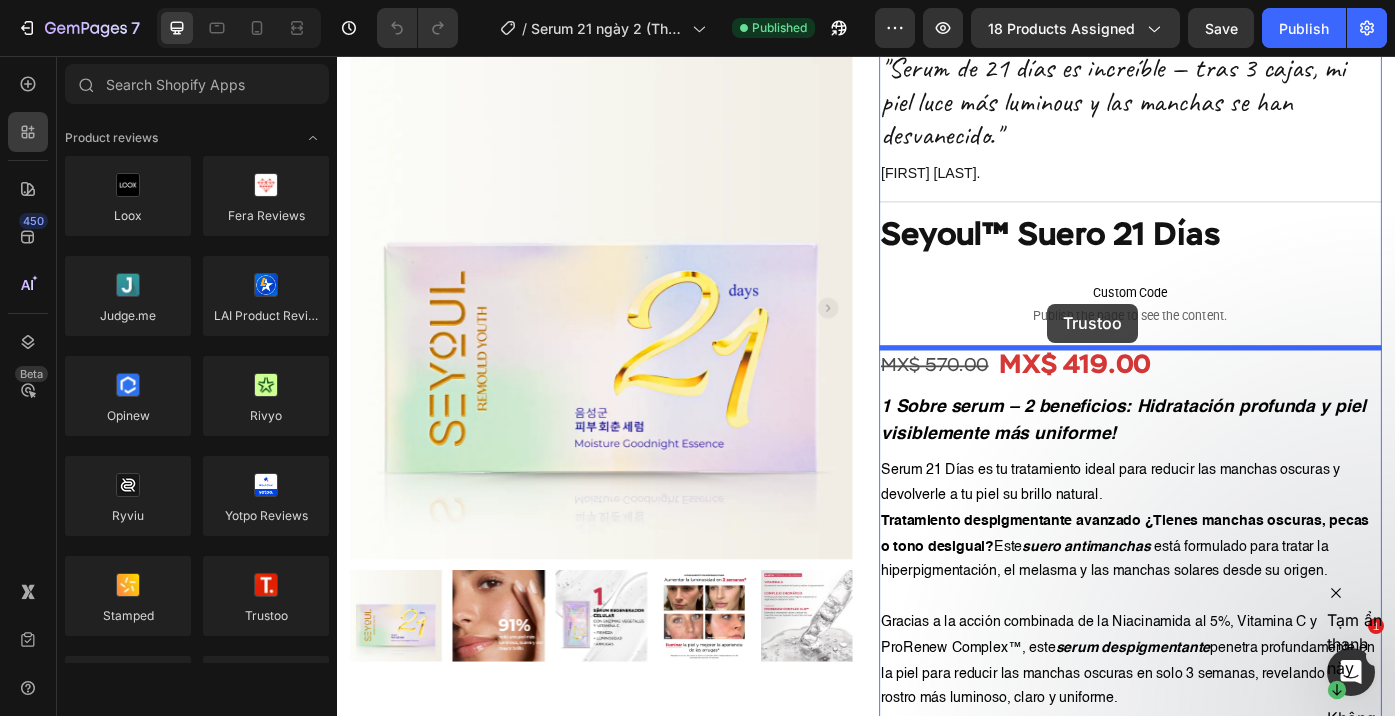 drag, startPoint x: 587, startPoint y: 669, endPoint x: 1142, endPoint y: 337, distance: 646.72174 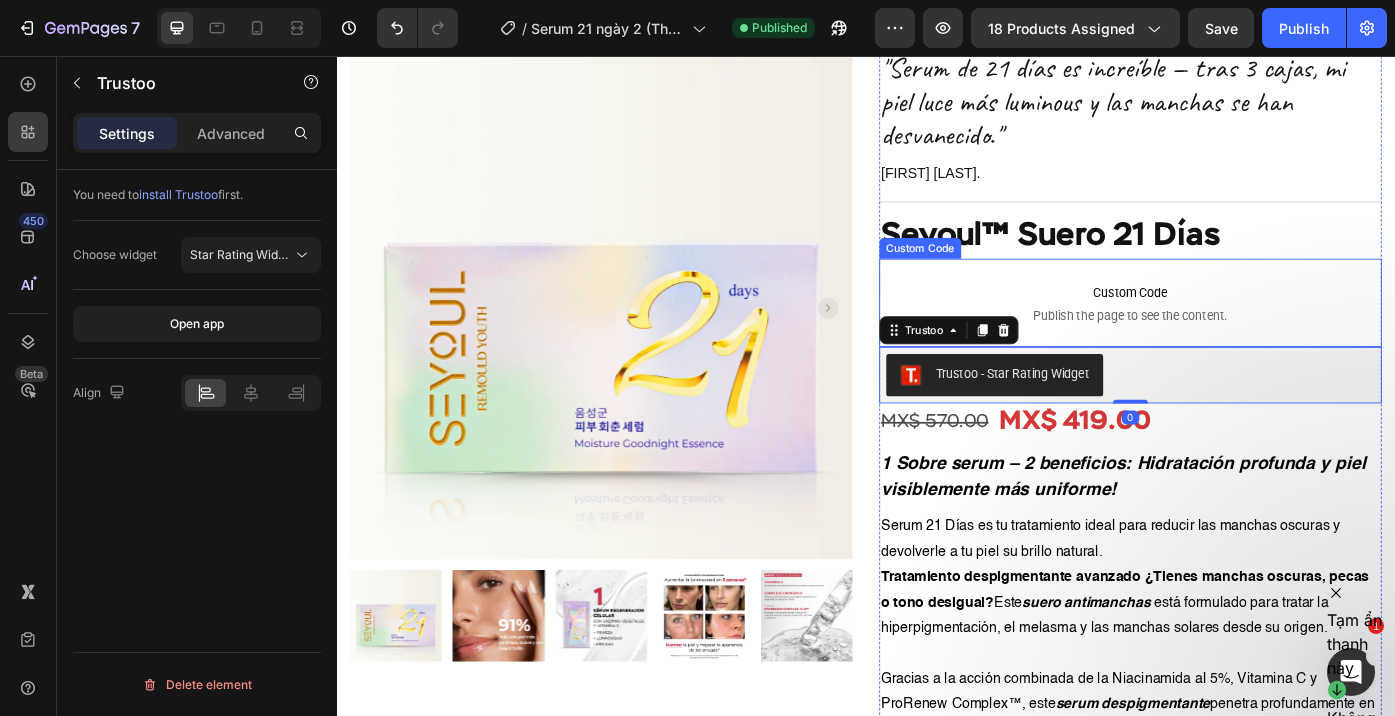click on "Custom Code" at bounding box center [1237, 324] 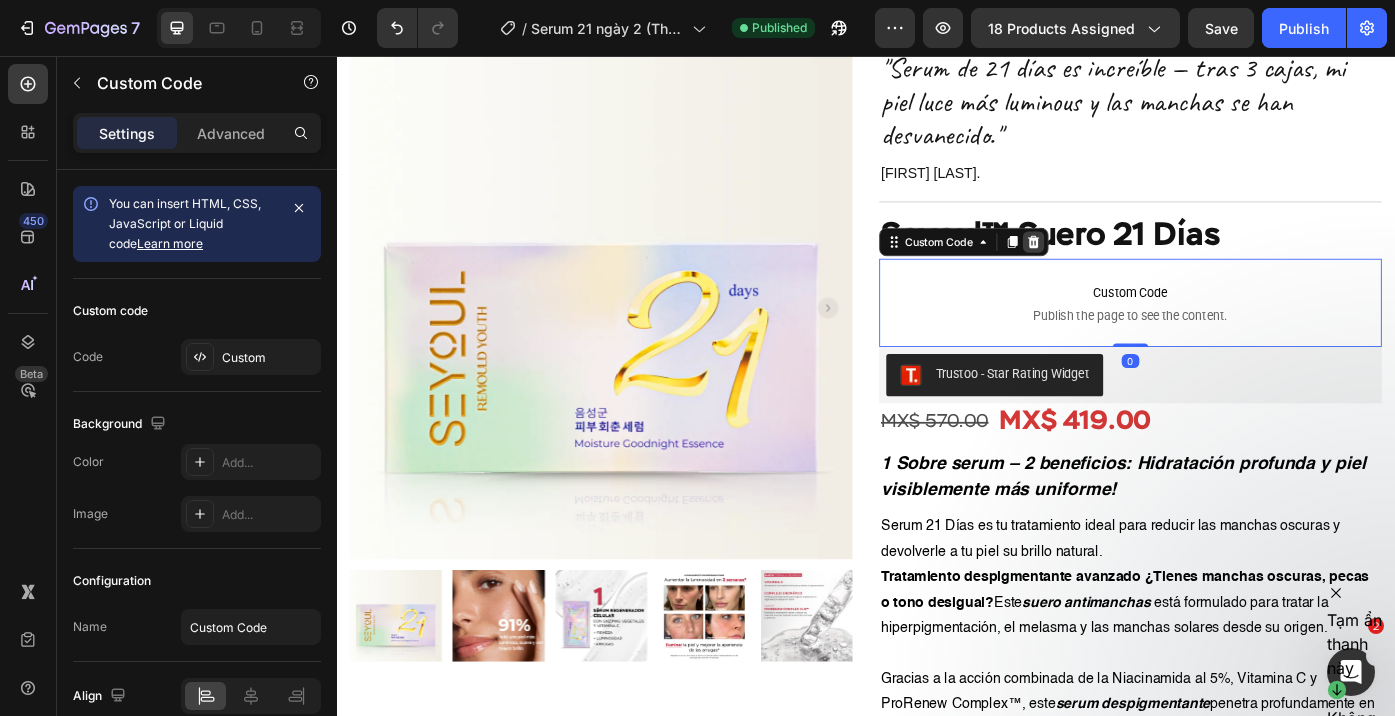 click 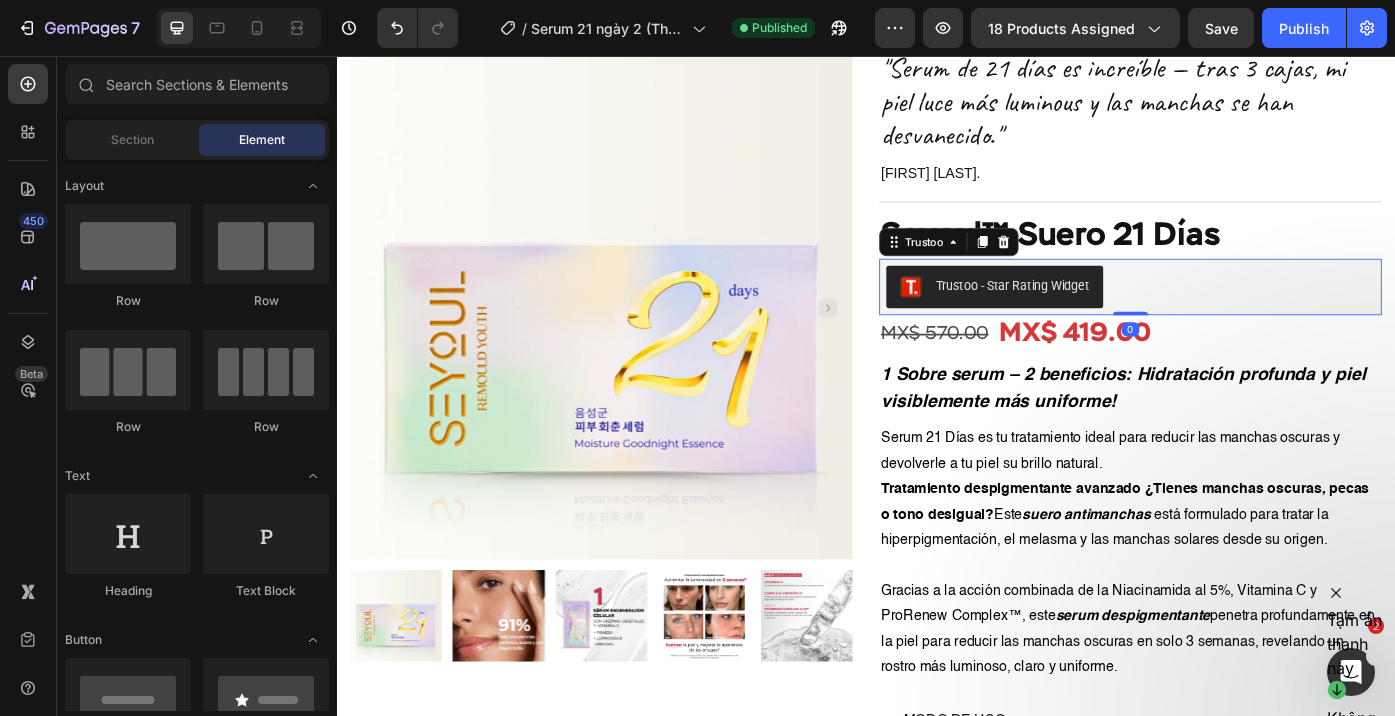 click on "Trustoo - Star Rating Widget" at bounding box center [1237, 318] 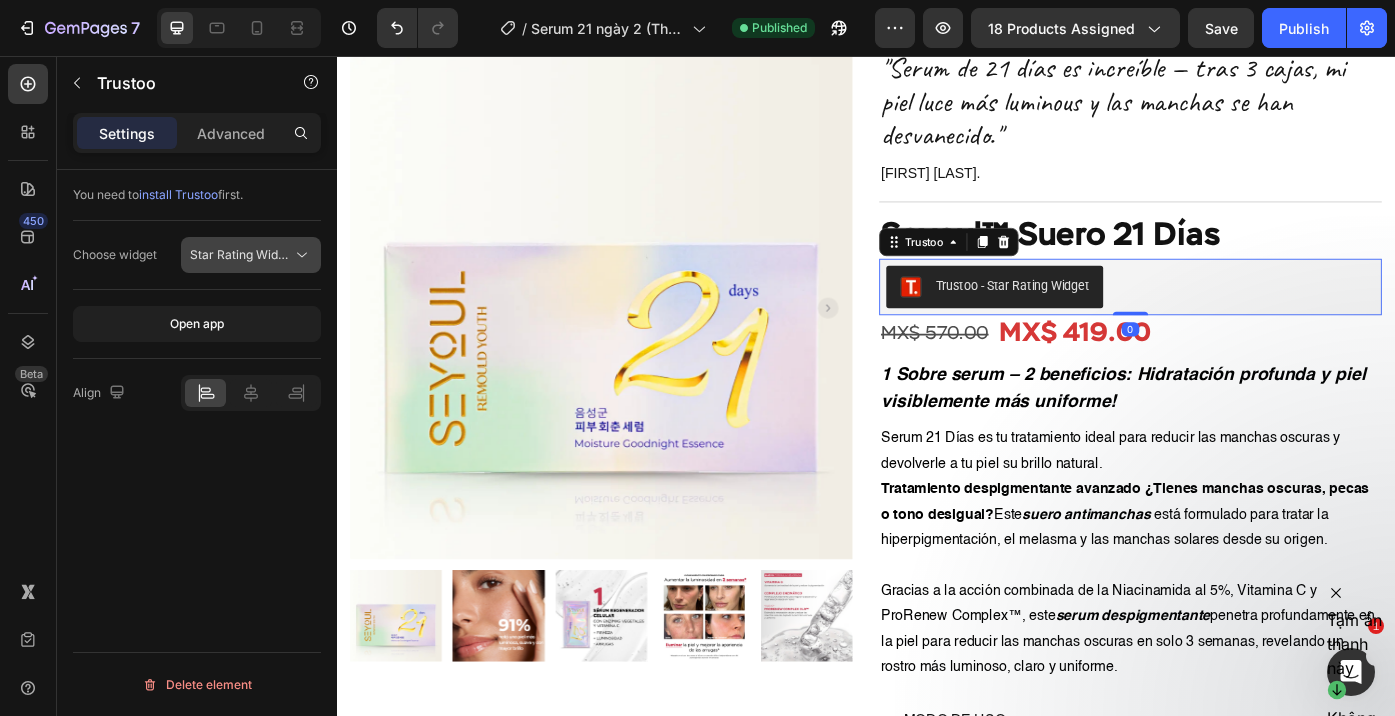 click on "Star Rating Widget" at bounding box center [243, 254] 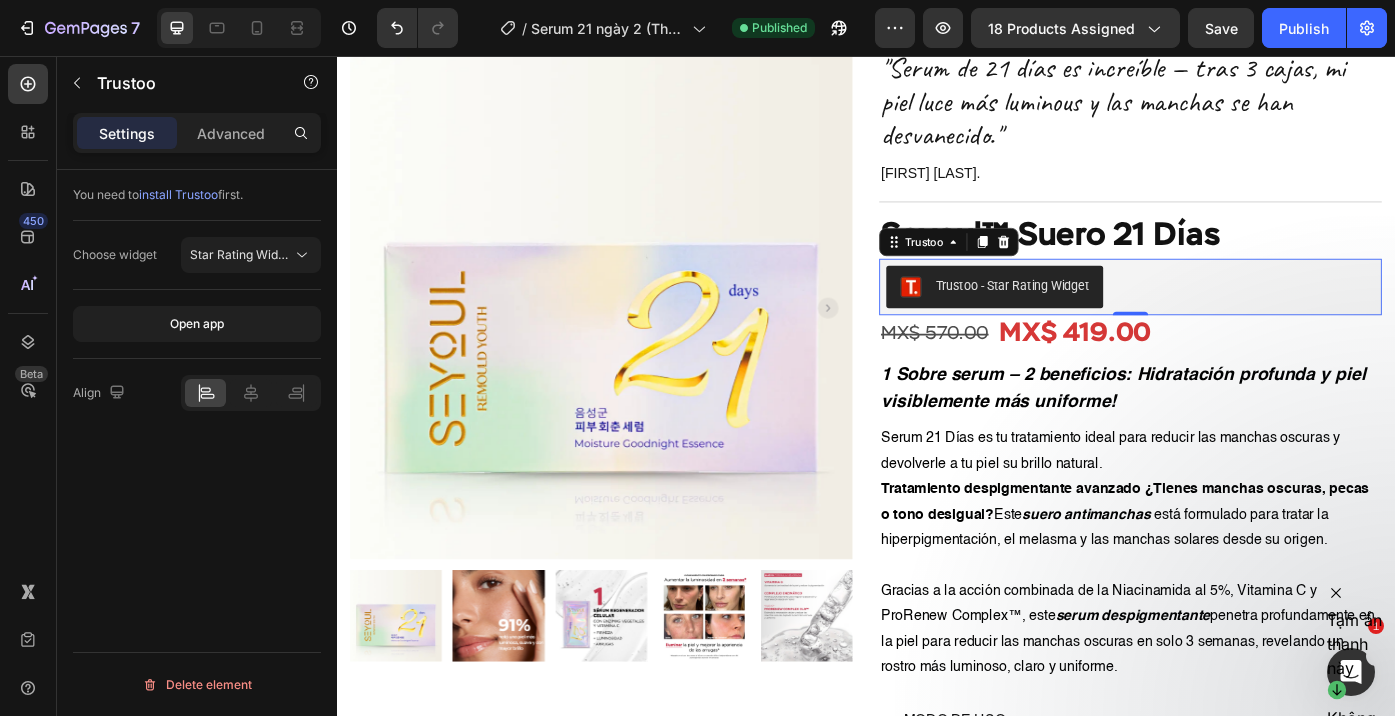 click on "You need to  install Trustoo  first.  Choose widget Star Rating Widget  Open app  Align Delete element" at bounding box center (197, 471) 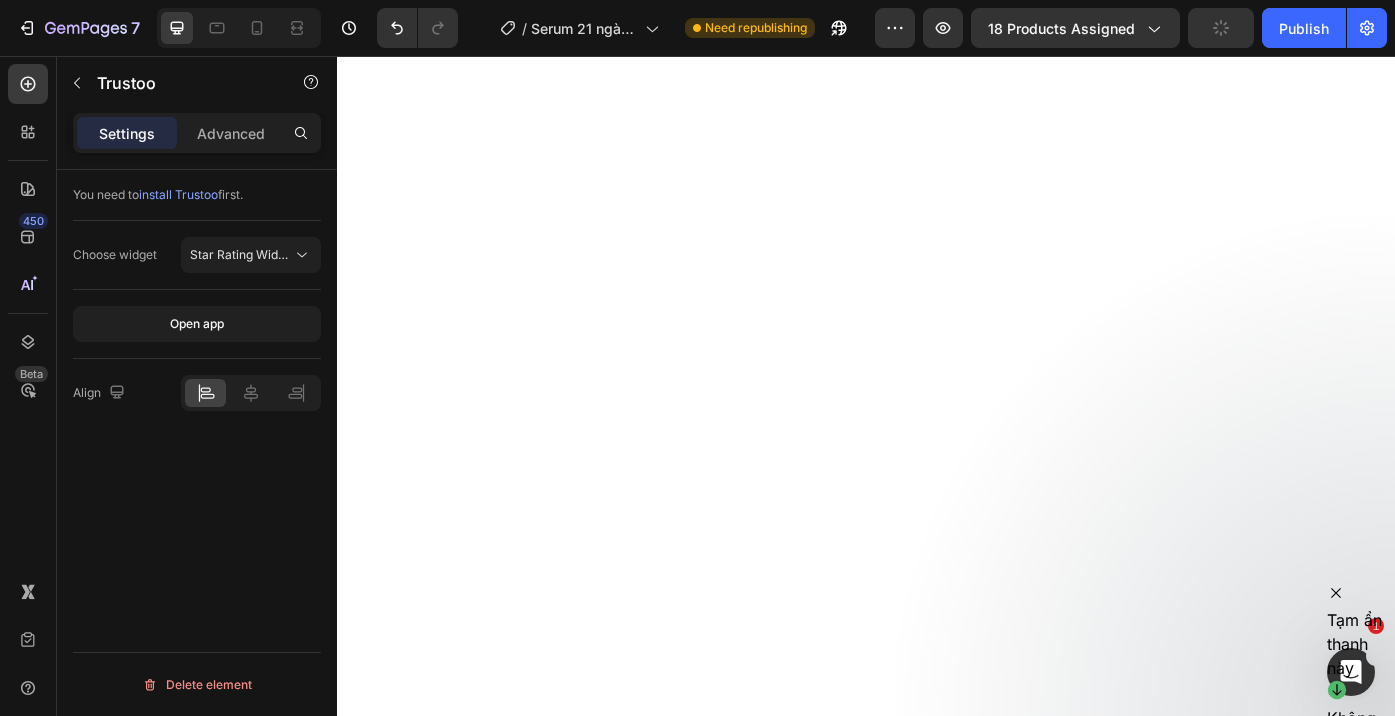 scroll, scrollTop: 6398, scrollLeft: 0, axis: vertical 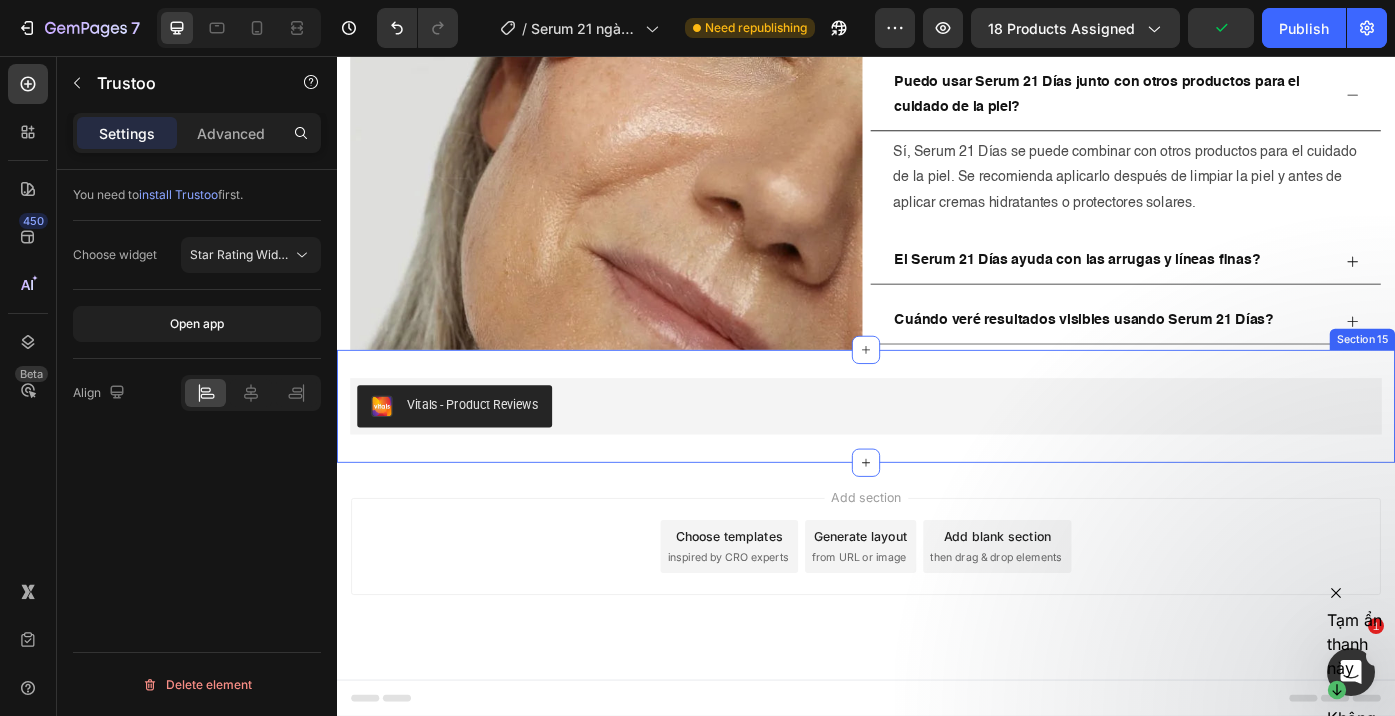 click on "Vitals - Product Reviews" at bounding box center (937, 453) 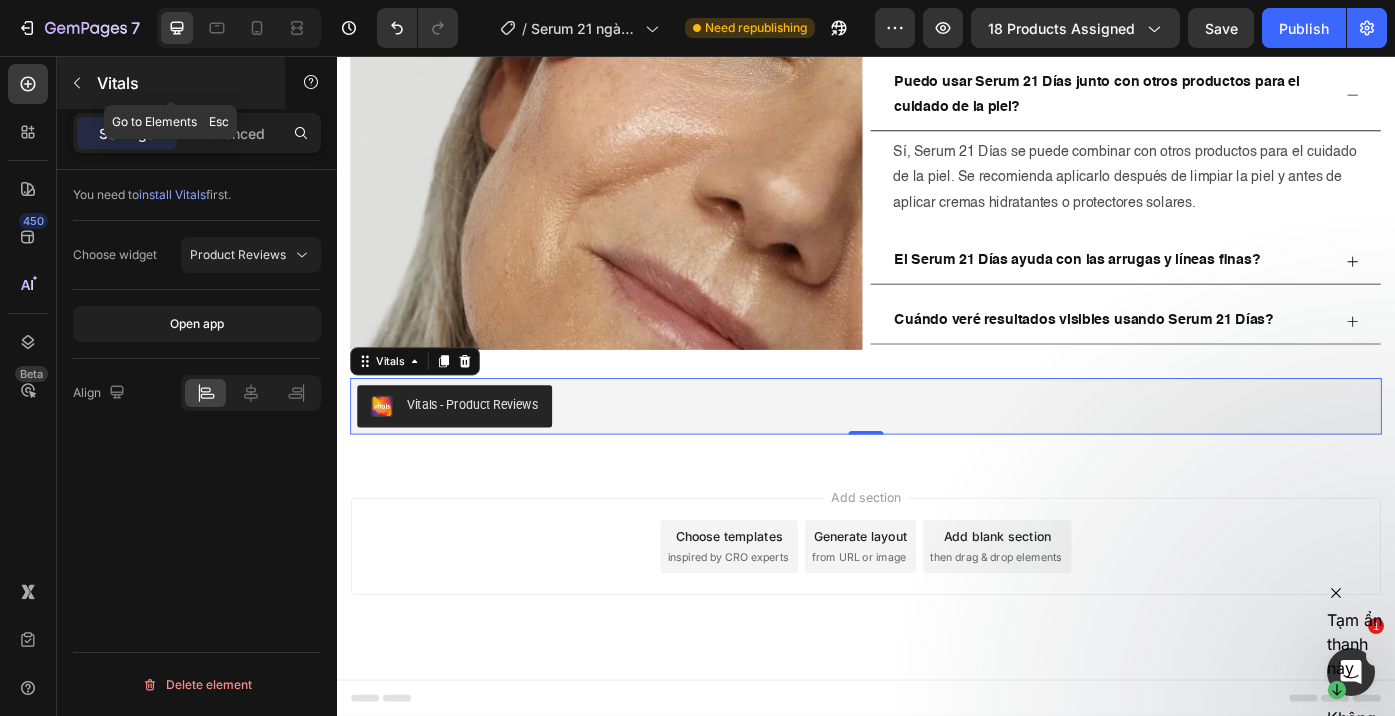 click 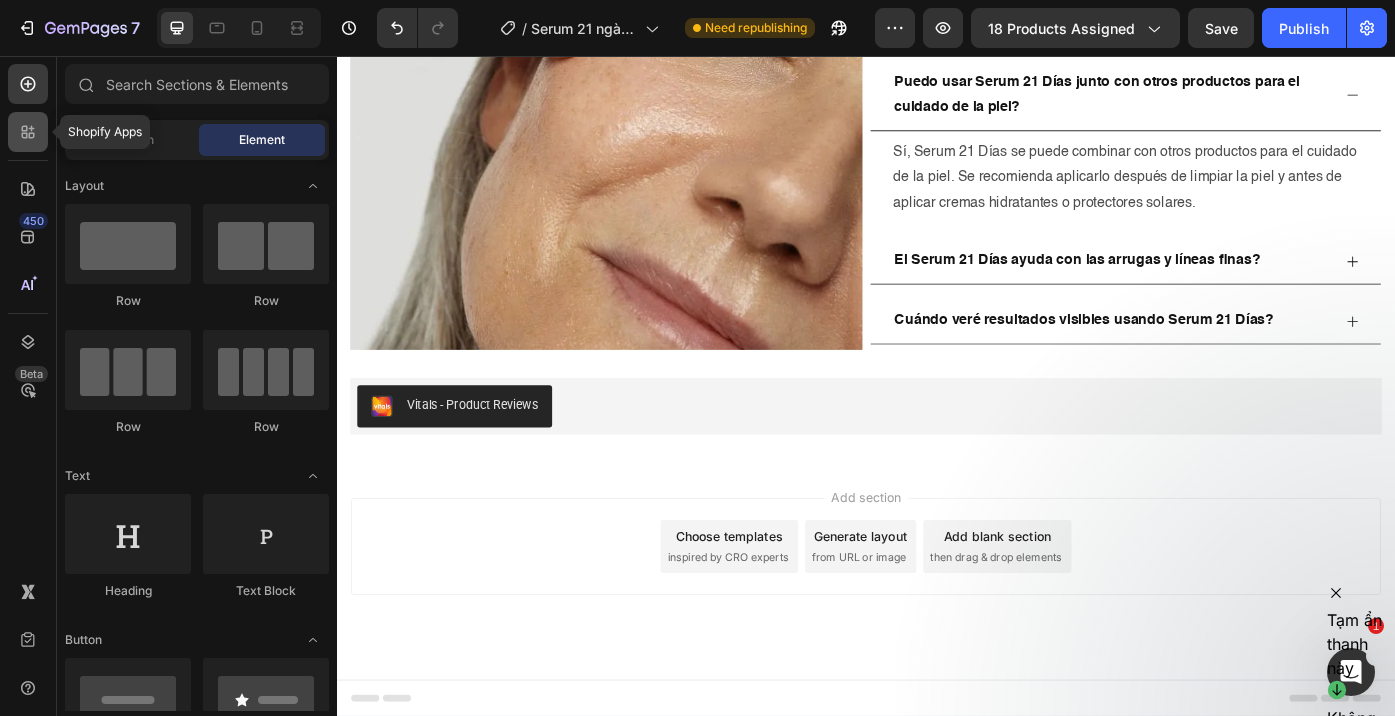 click 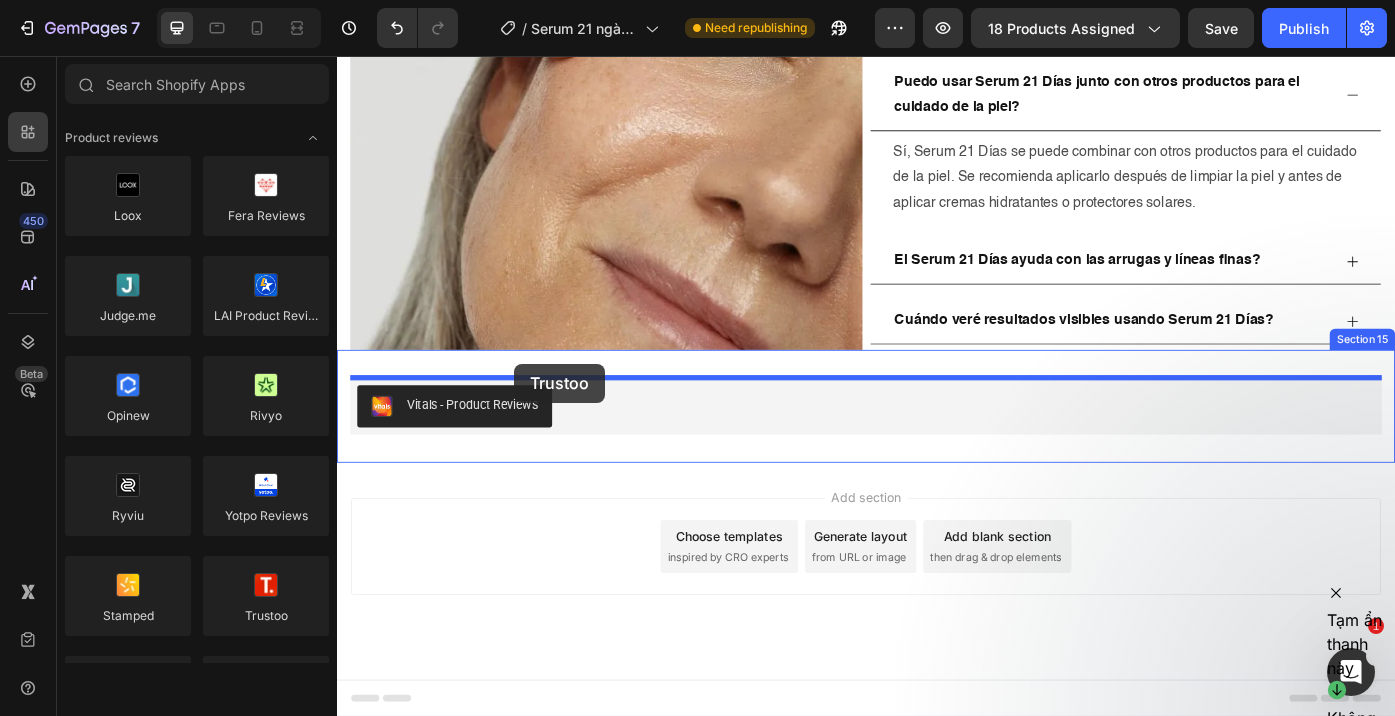 drag, startPoint x: 591, startPoint y: 662, endPoint x: 538, endPoint y: 405, distance: 262.40808 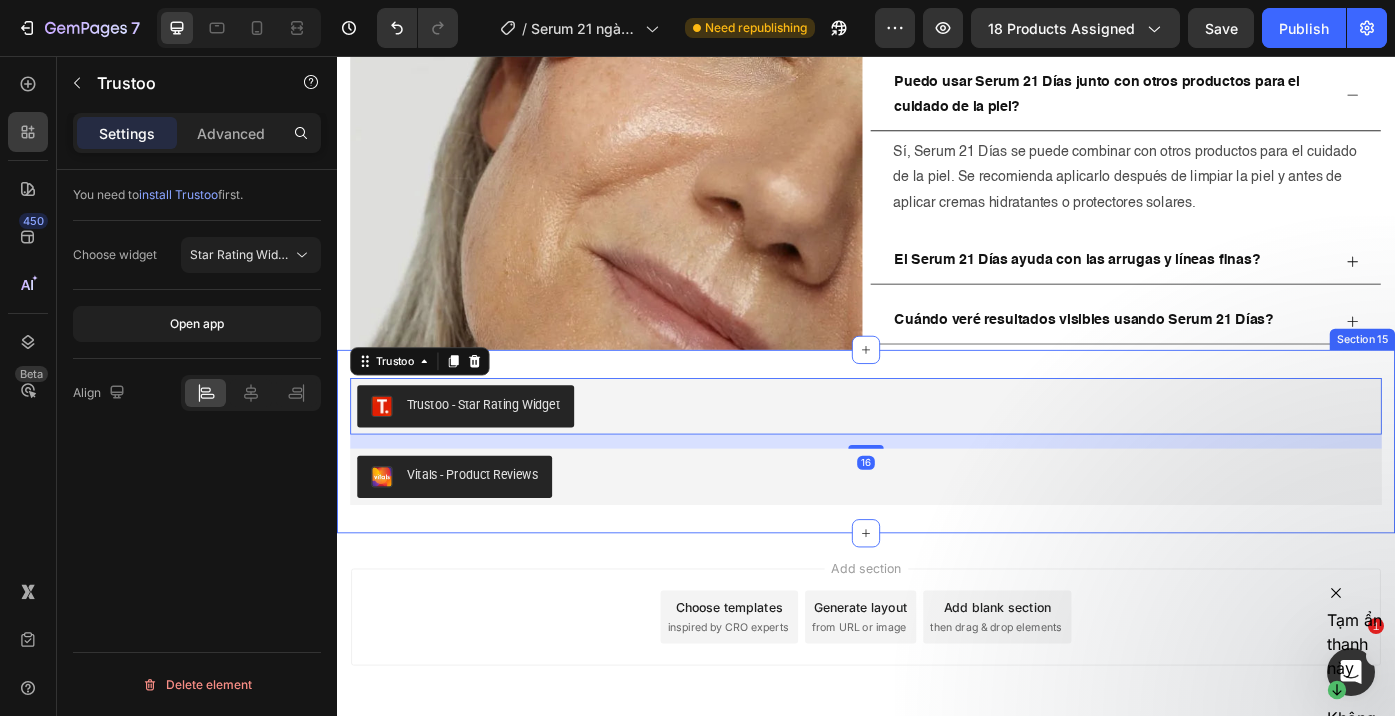 click on "Trustoo - Star Rating Widget Trustoo   16 Vitals - Product Reviews Vitals Section 15" at bounding box center (937, 493) 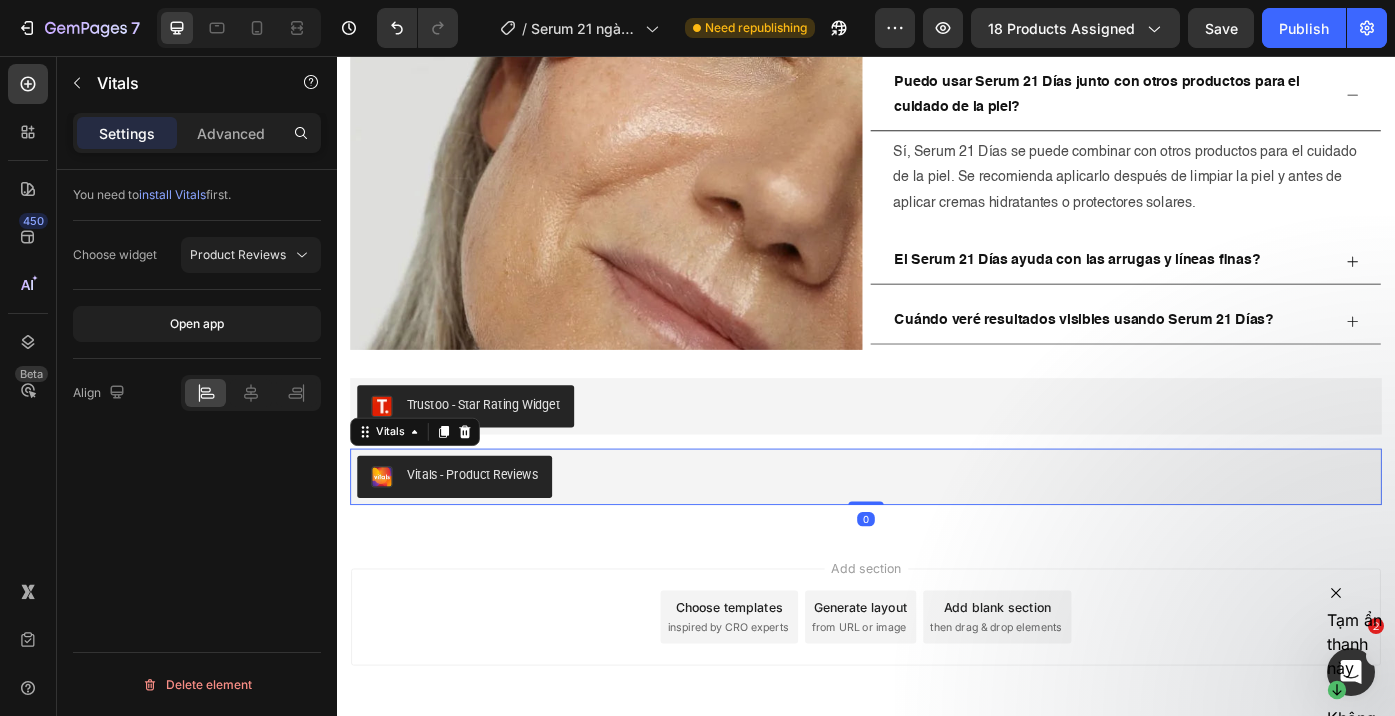 click on "Vitals - Product Reviews" at bounding box center (937, 533) 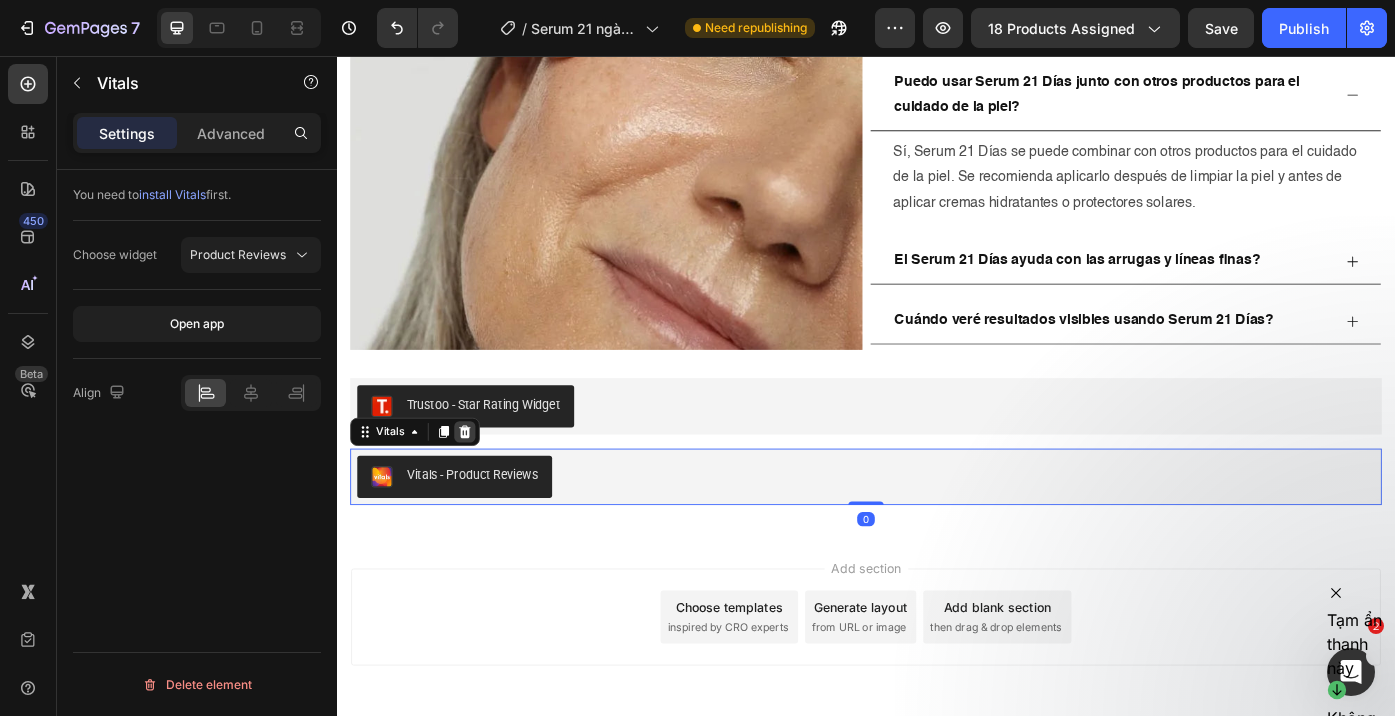click 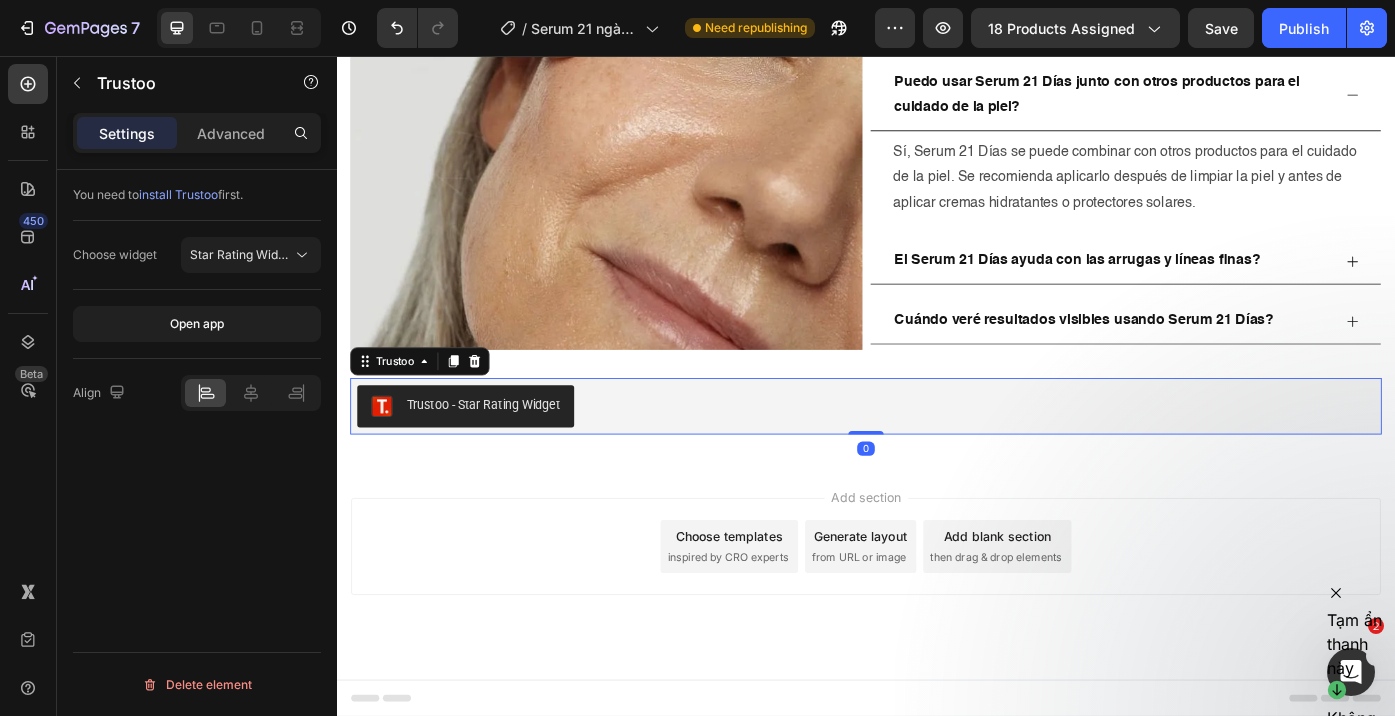 click on "Trustoo - Star Rating Widget" at bounding box center (937, 453) 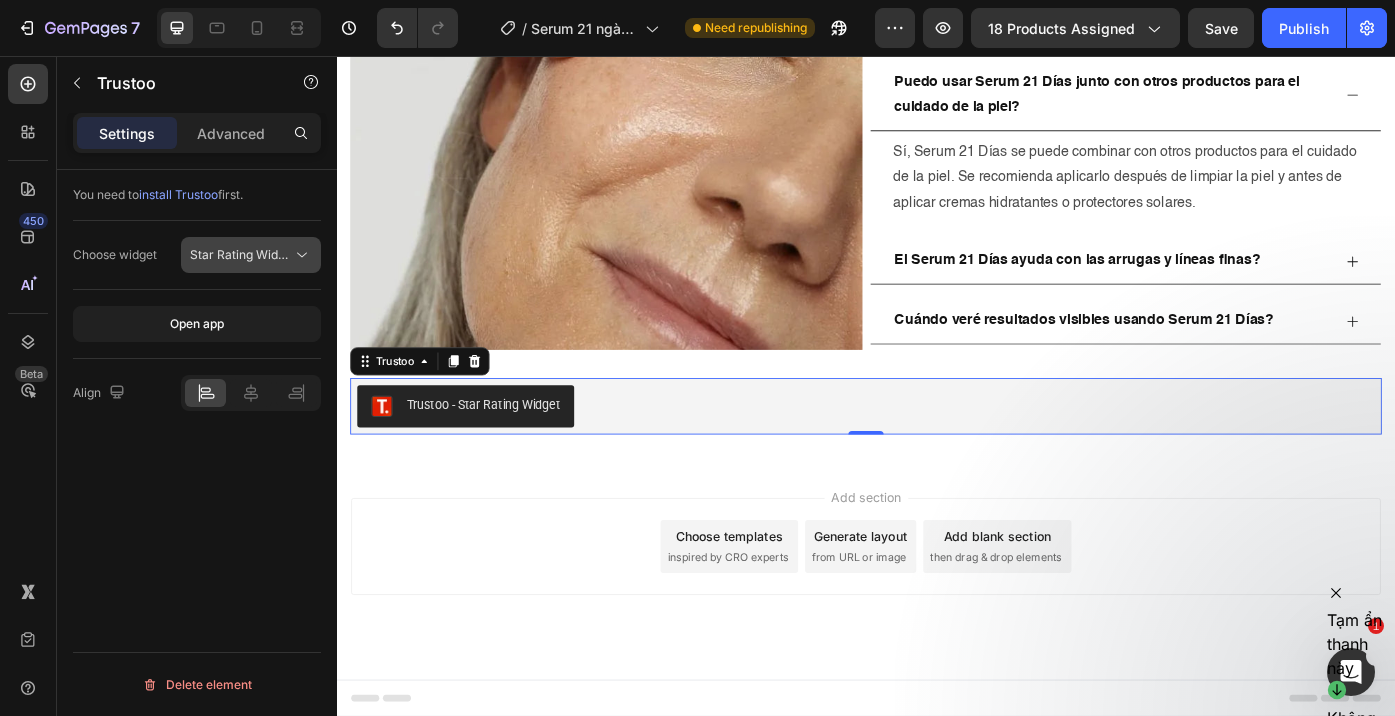 click on "Star Rating Widget" at bounding box center (251, 255) 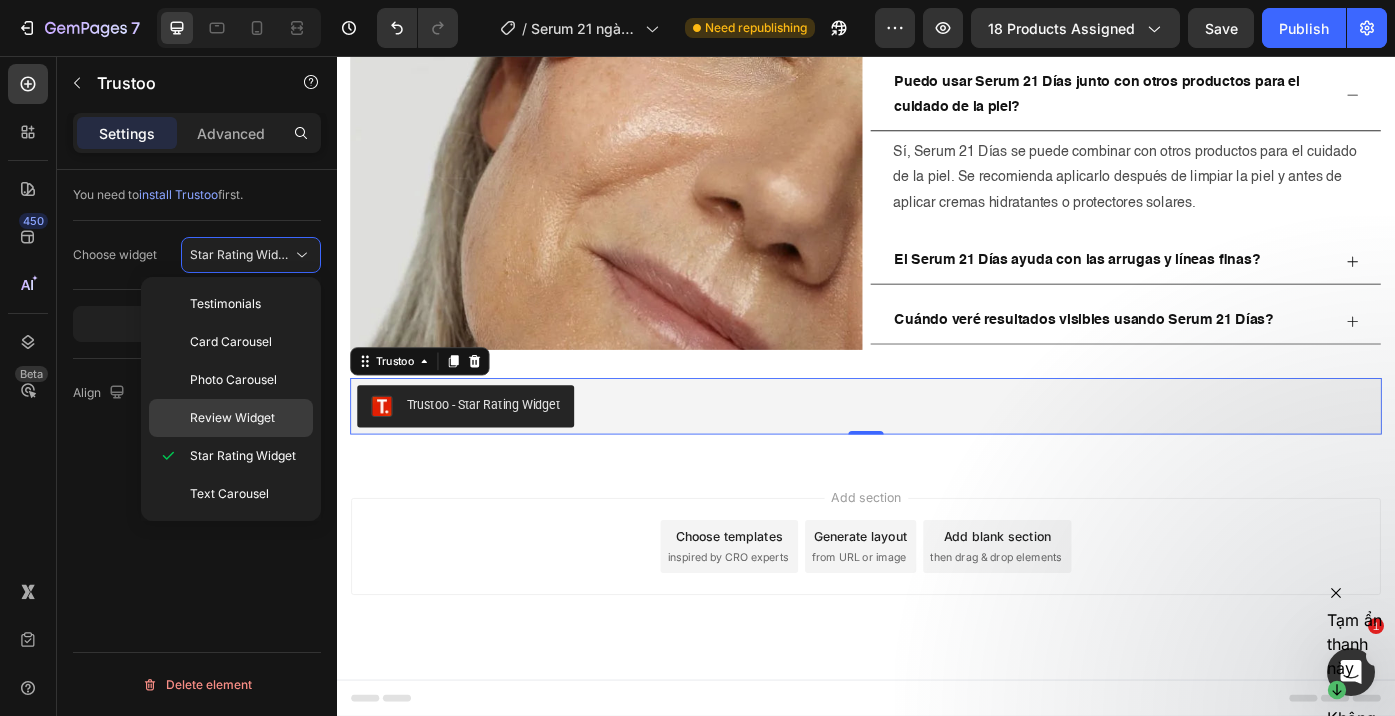 click on "Review Widget" at bounding box center (232, 418) 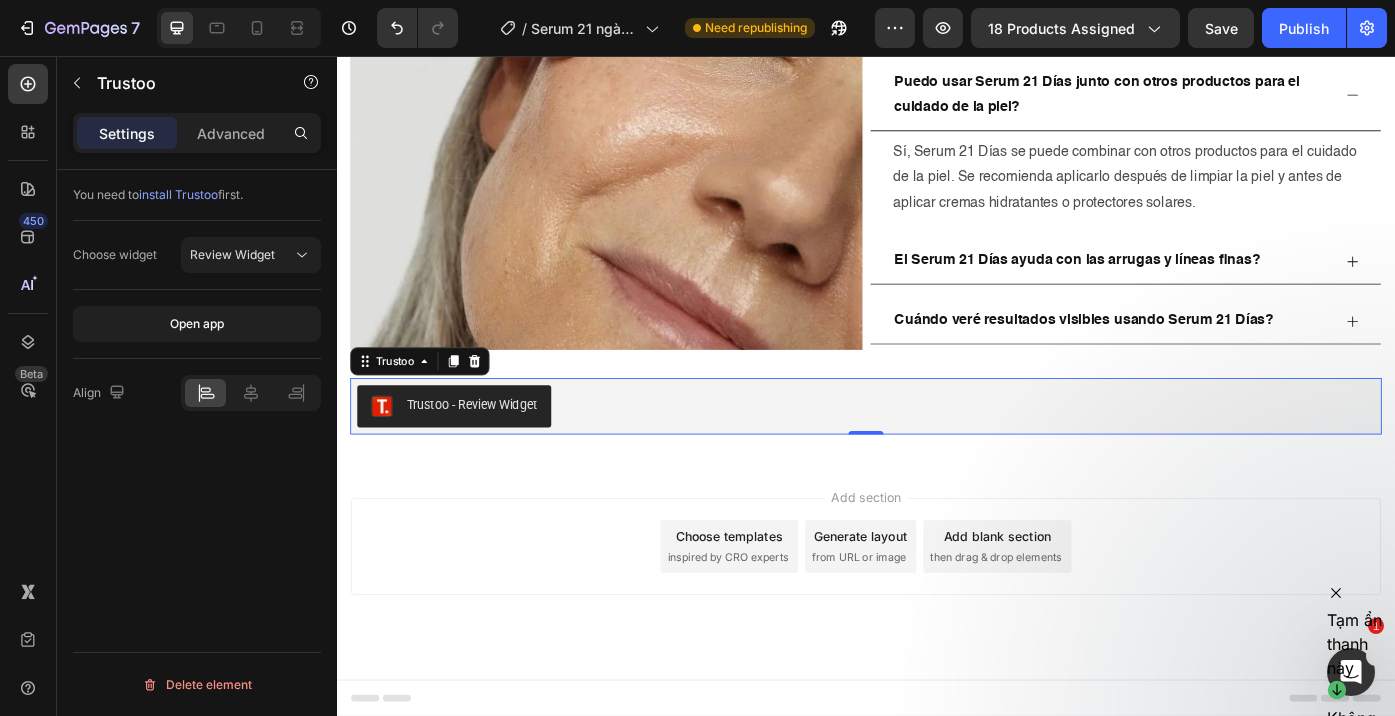 click on "Add section Choose templates inspired by CRO experts Generate layout from URL or image Add blank section then drag & drop elements" at bounding box center (937, 640) 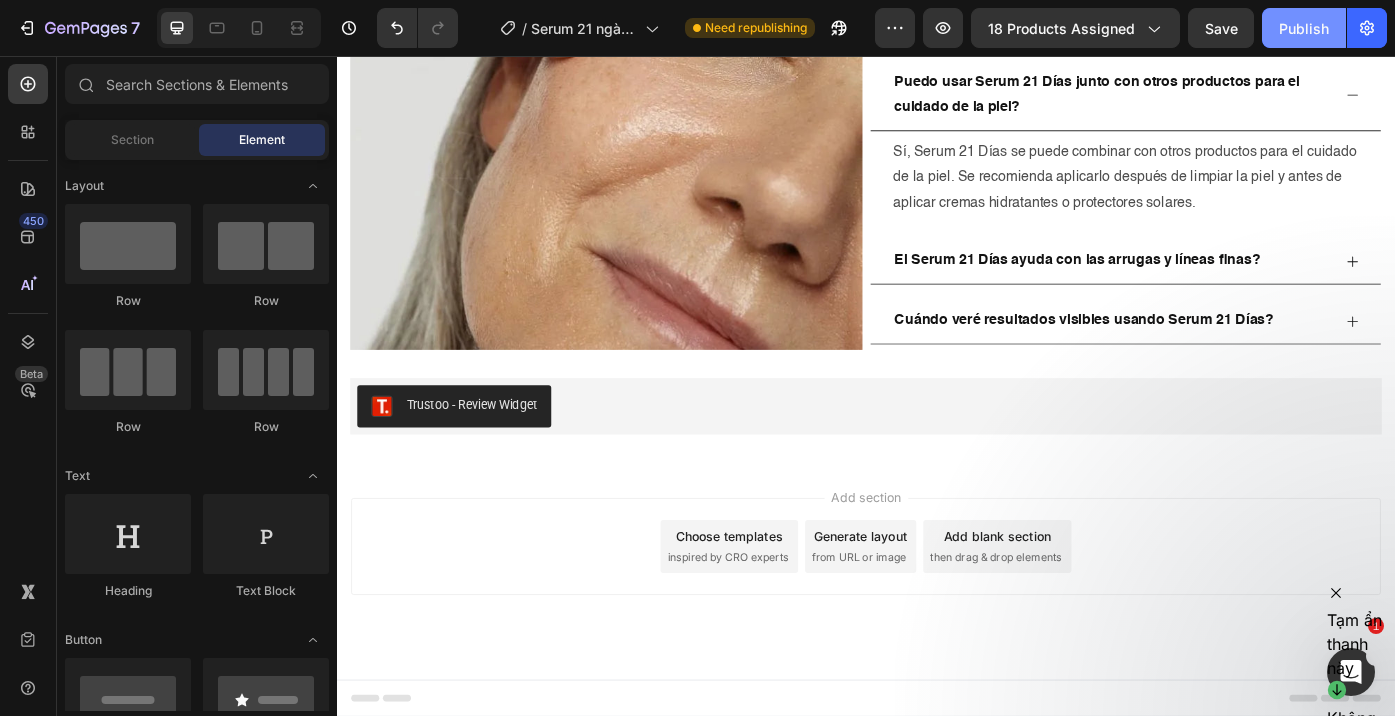 click on "Publish" 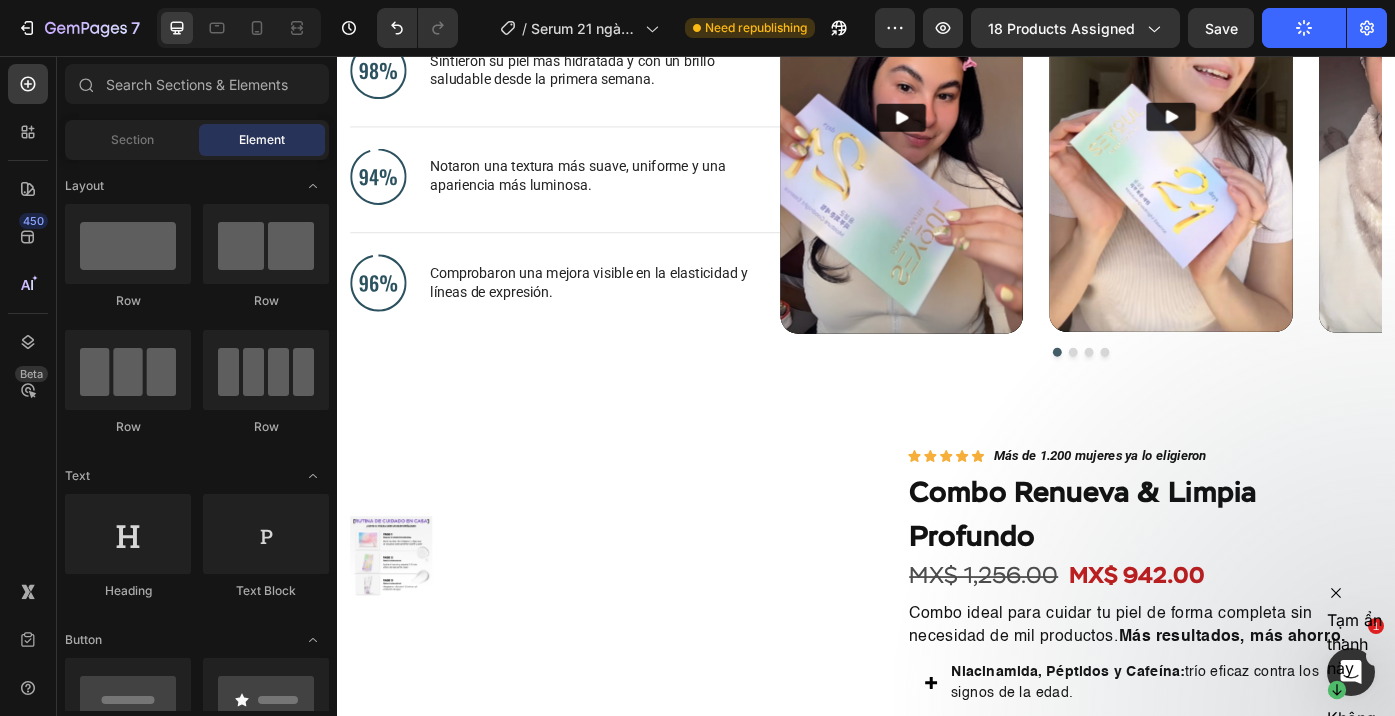 scroll, scrollTop: 0, scrollLeft: 0, axis: both 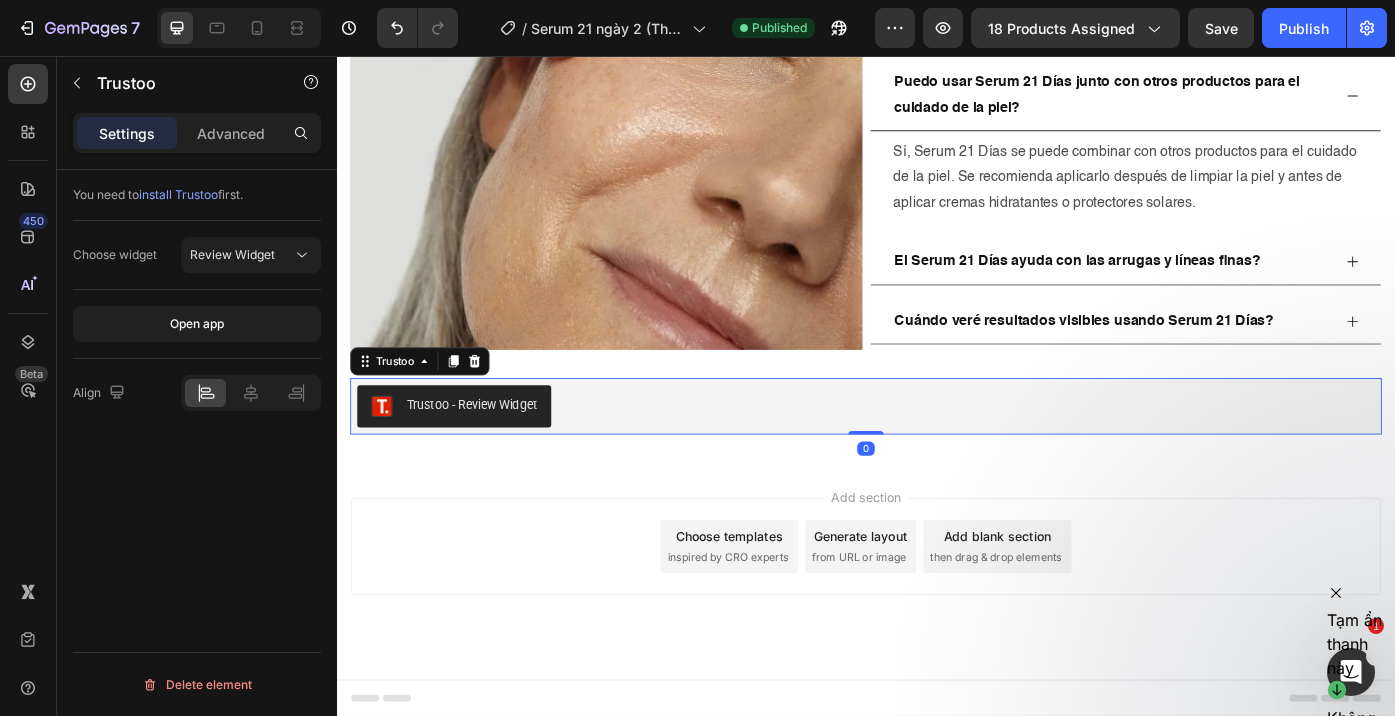 click on "Trustoo - Review Widget" at bounding box center (937, 453) 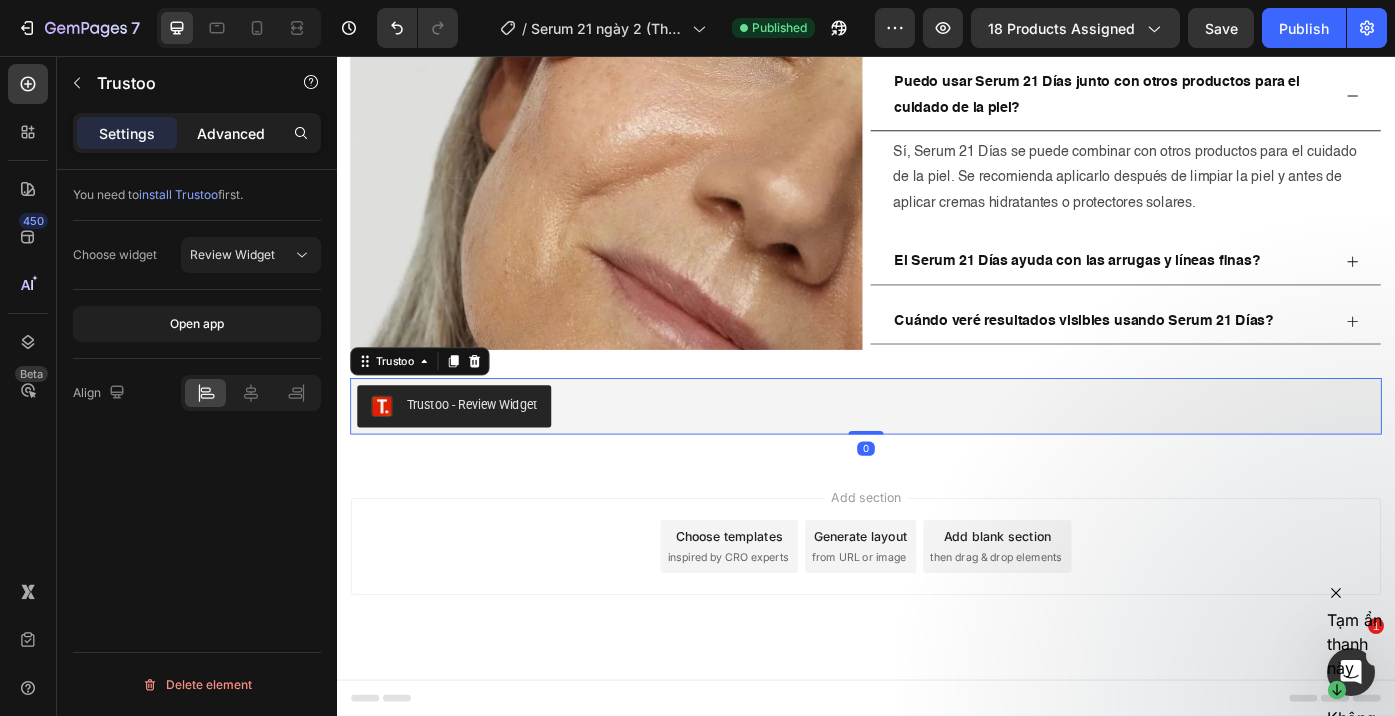 click on "Advanced" at bounding box center [231, 133] 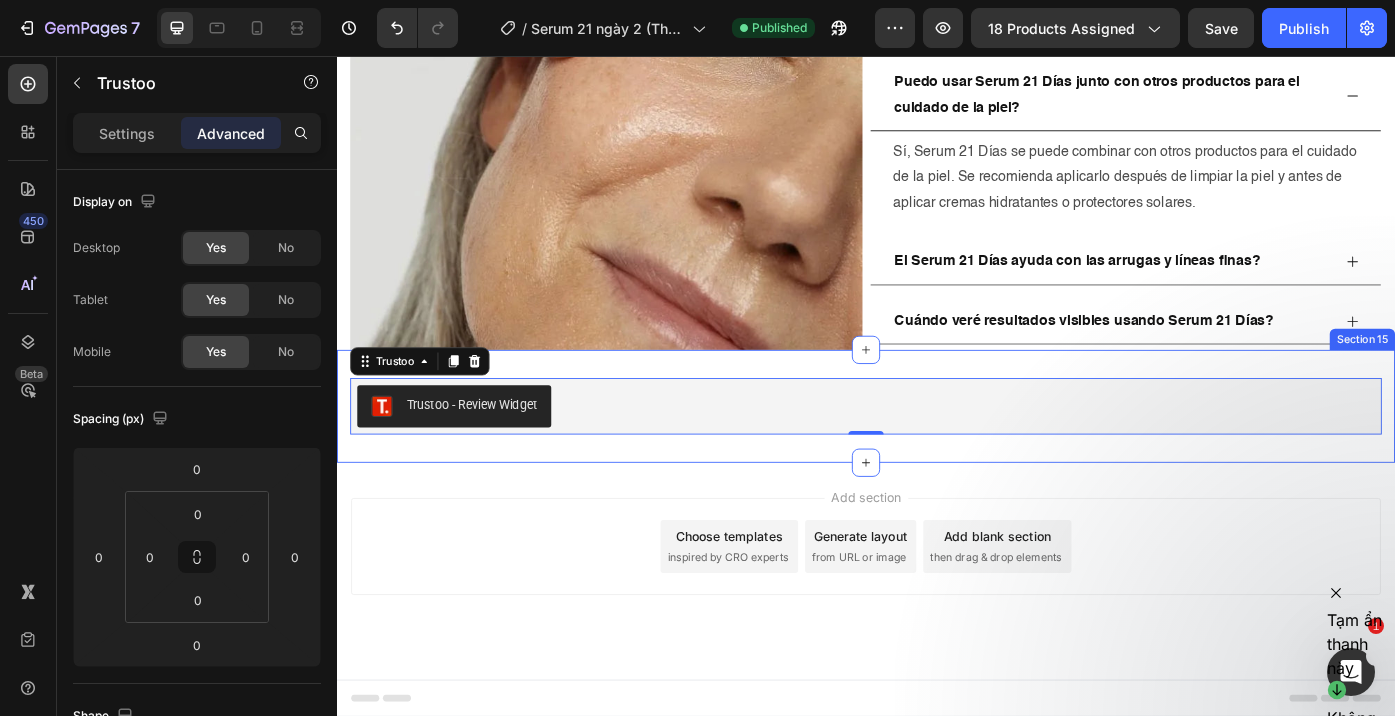 click on "Trustoo - Review Widget Trustoo   0 Section 15" at bounding box center (937, 453) 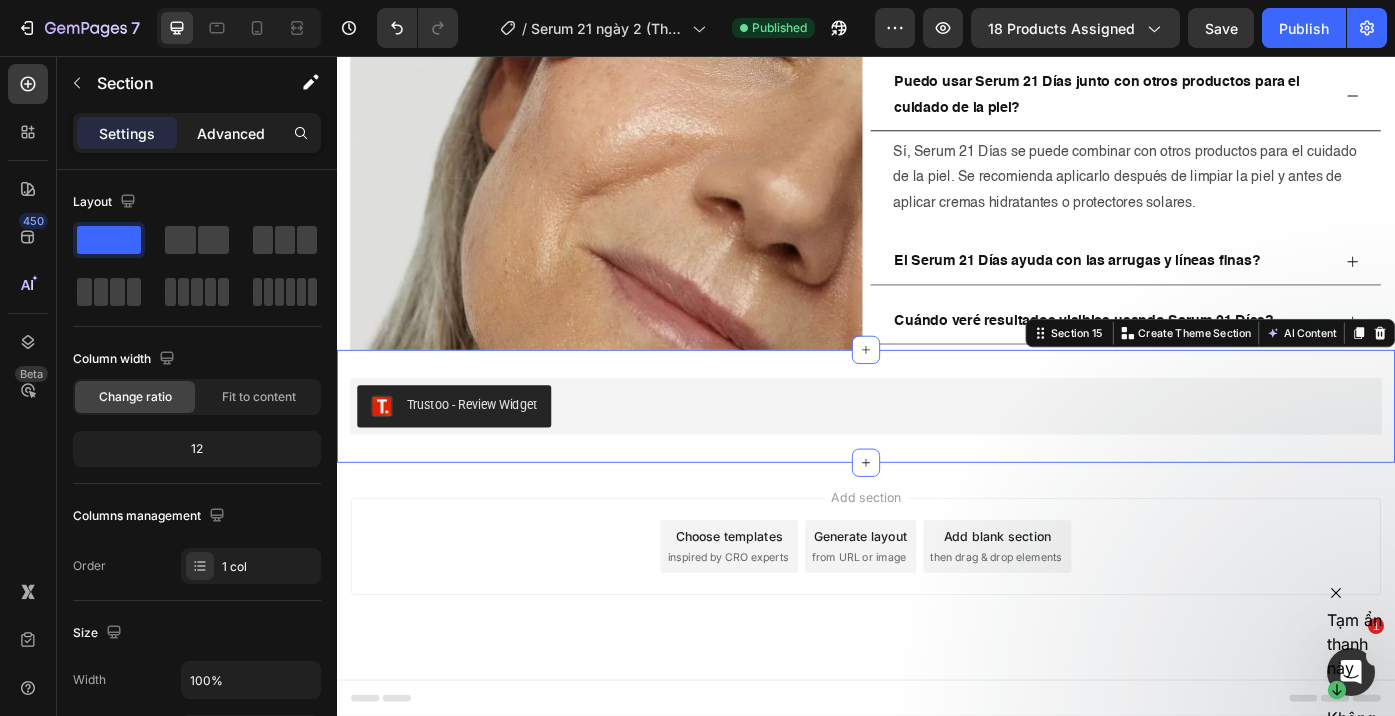click on "Advanced" 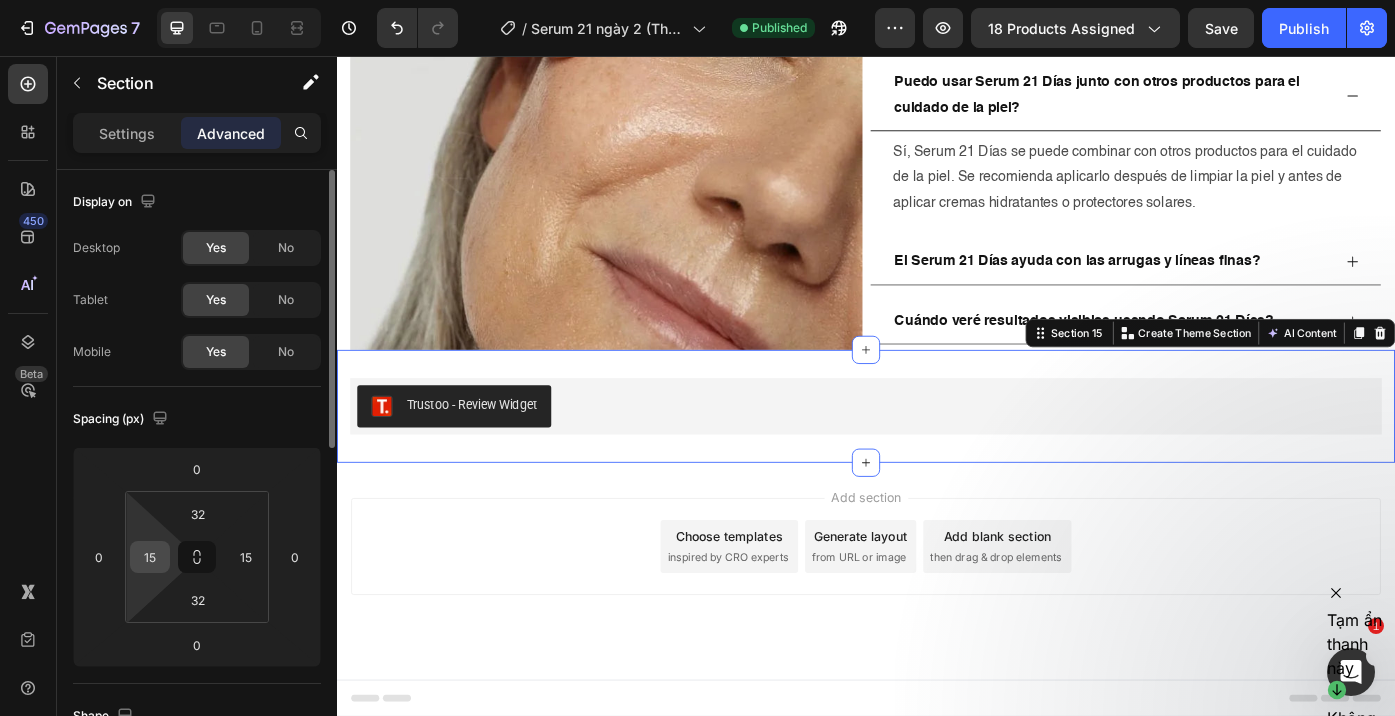 click on "15" at bounding box center (150, 557) 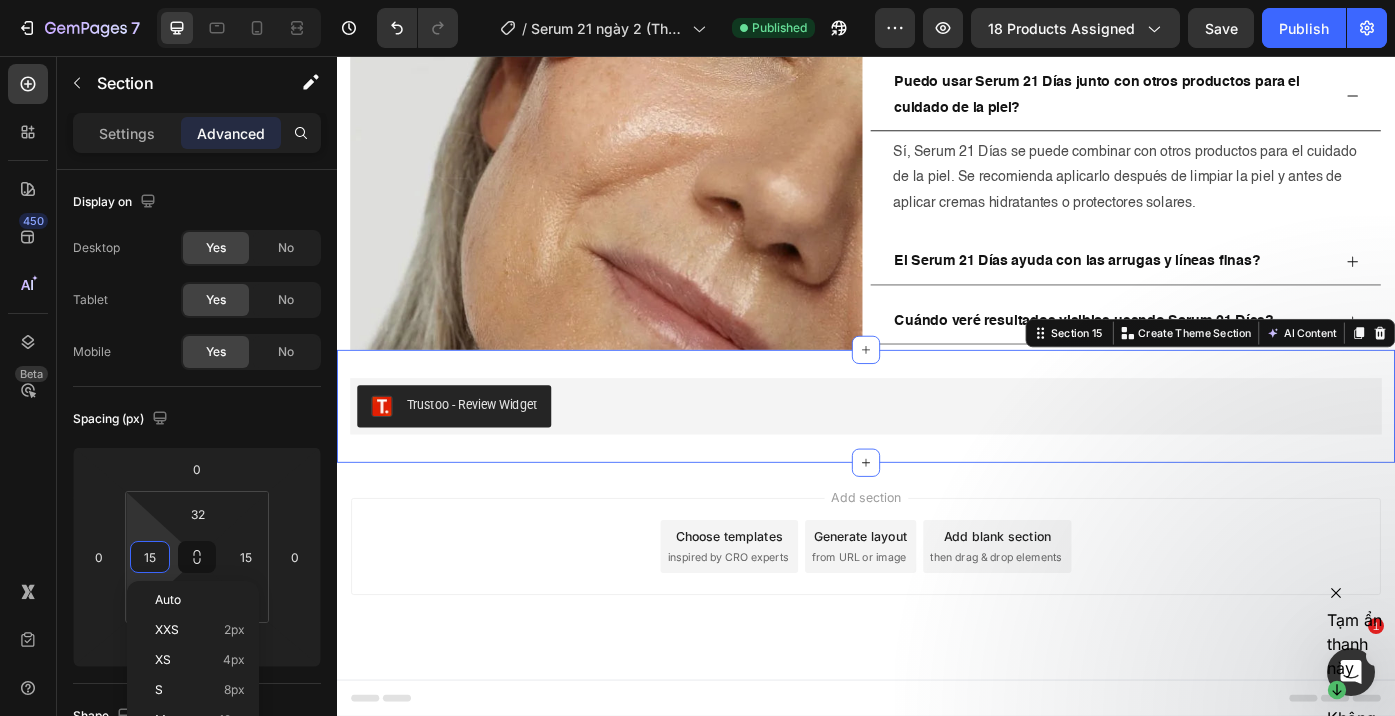 click on "Add section Choose templates inspired by CRO experts Generate layout from URL or image Add blank section then drag & drop elements" at bounding box center (937, 640) 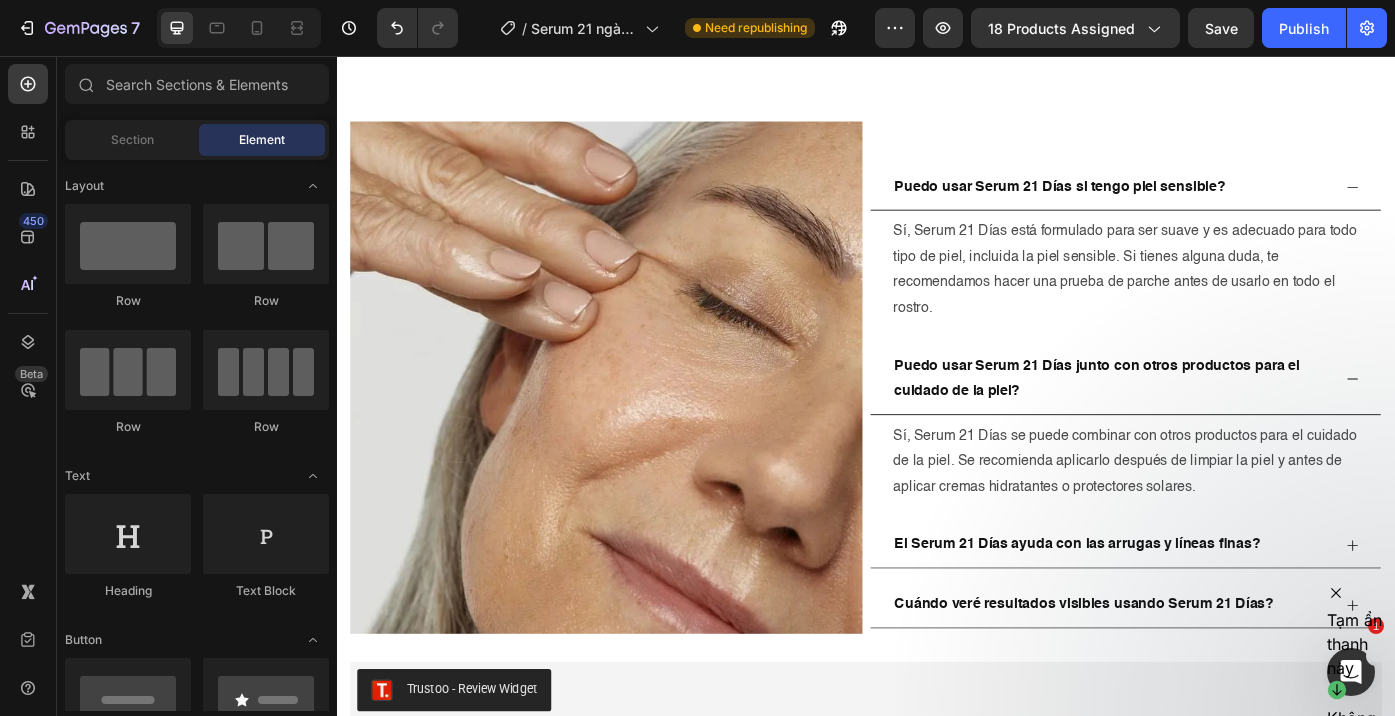 scroll, scrollTop: 6302, scrollLeft: 0, axis: vertical 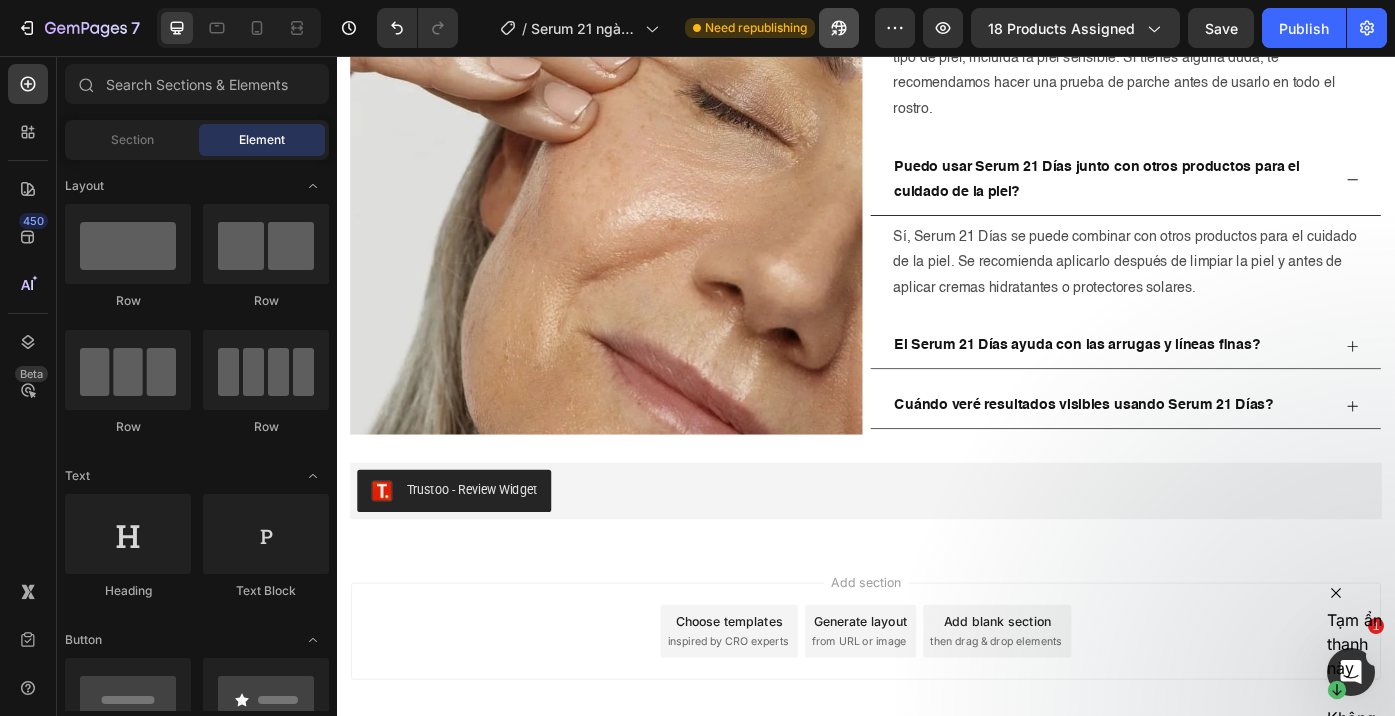 click 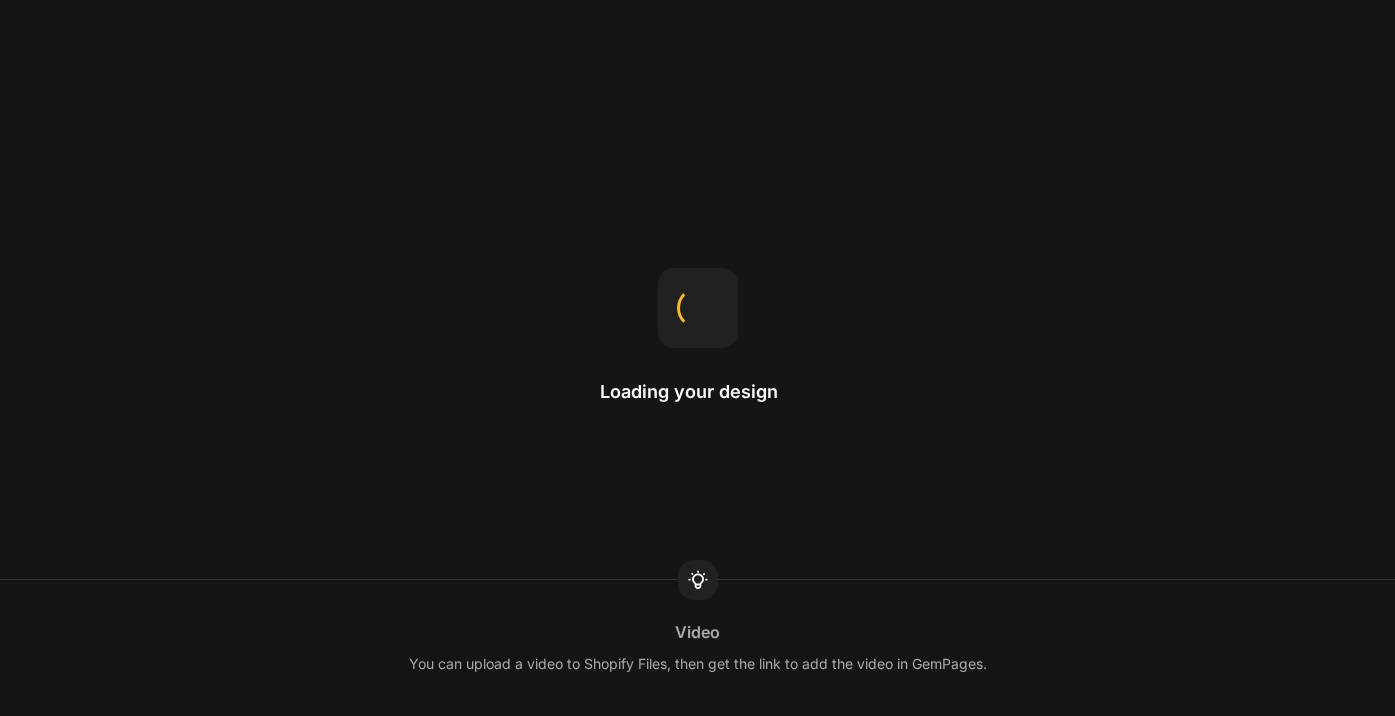 scroll, scrollTop: 0, scrollLeft: 0, axis: both 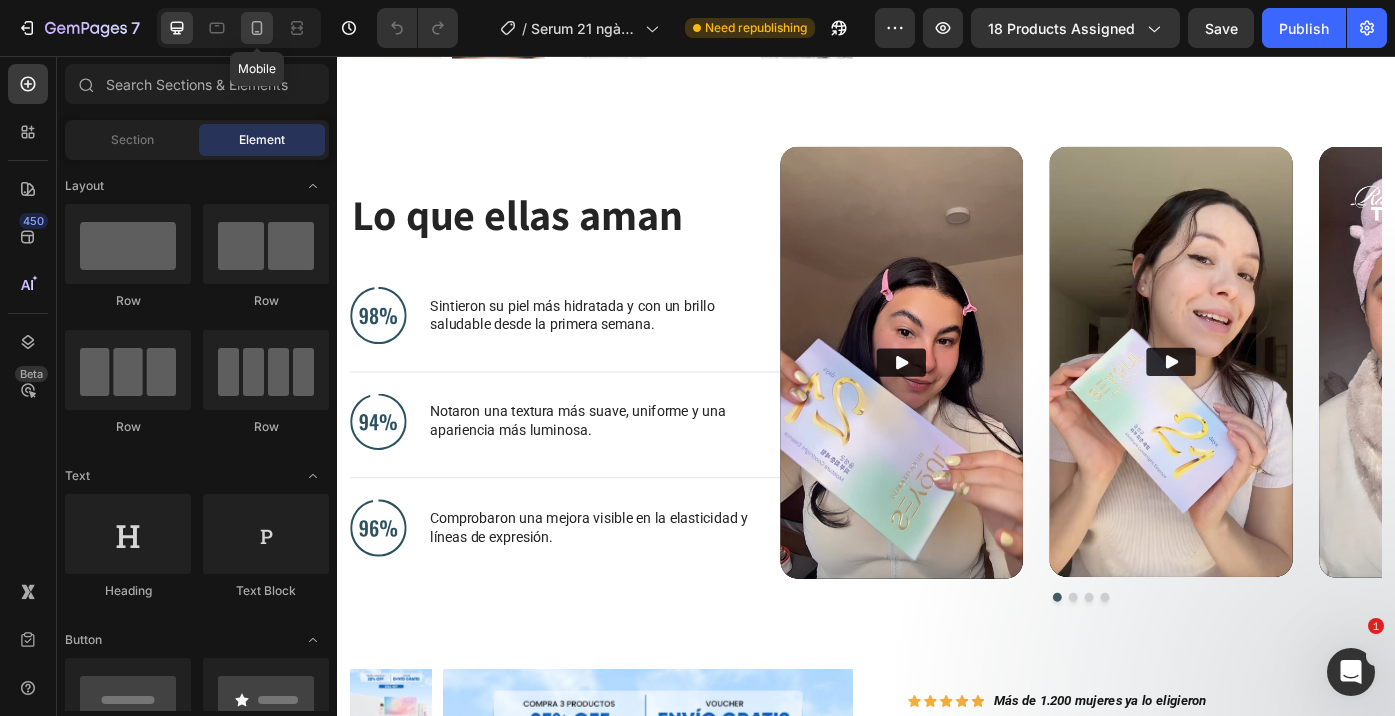 click 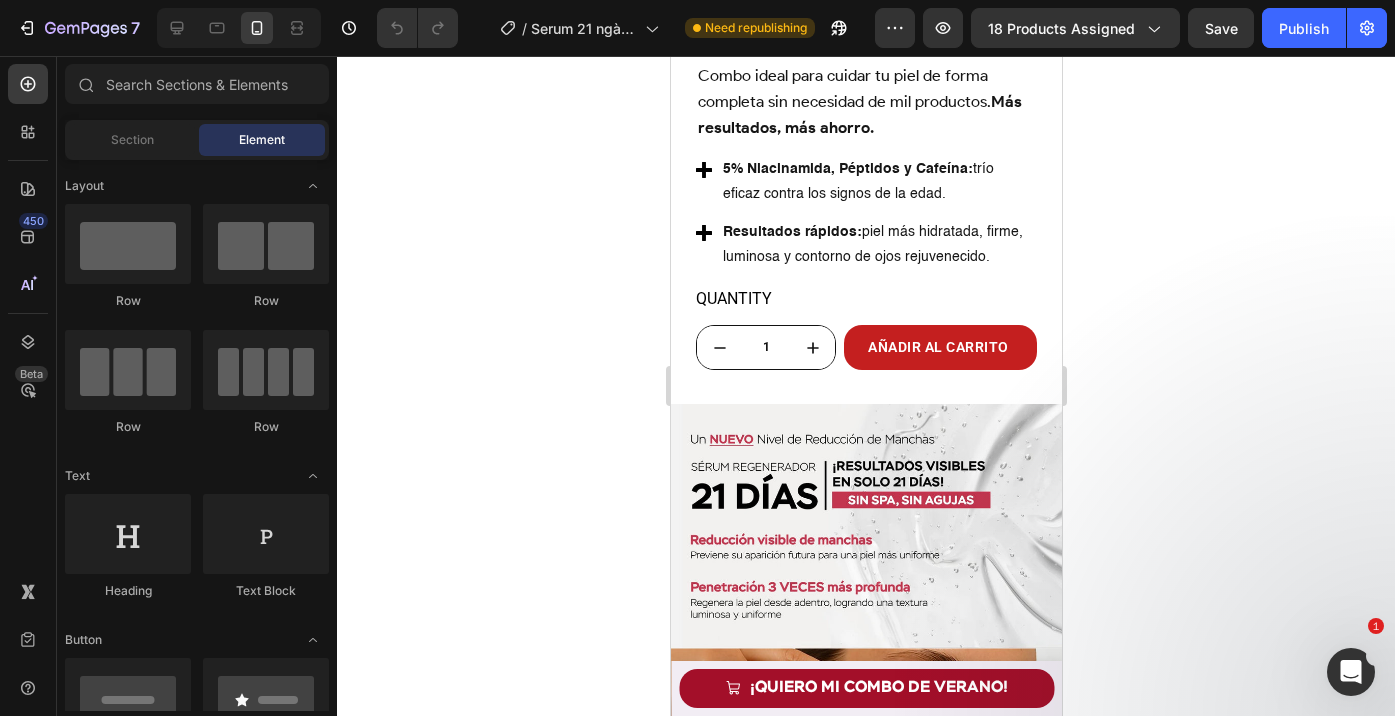 scroll, scrollTop: 2662, scrollLeft: 0, axis: vertical 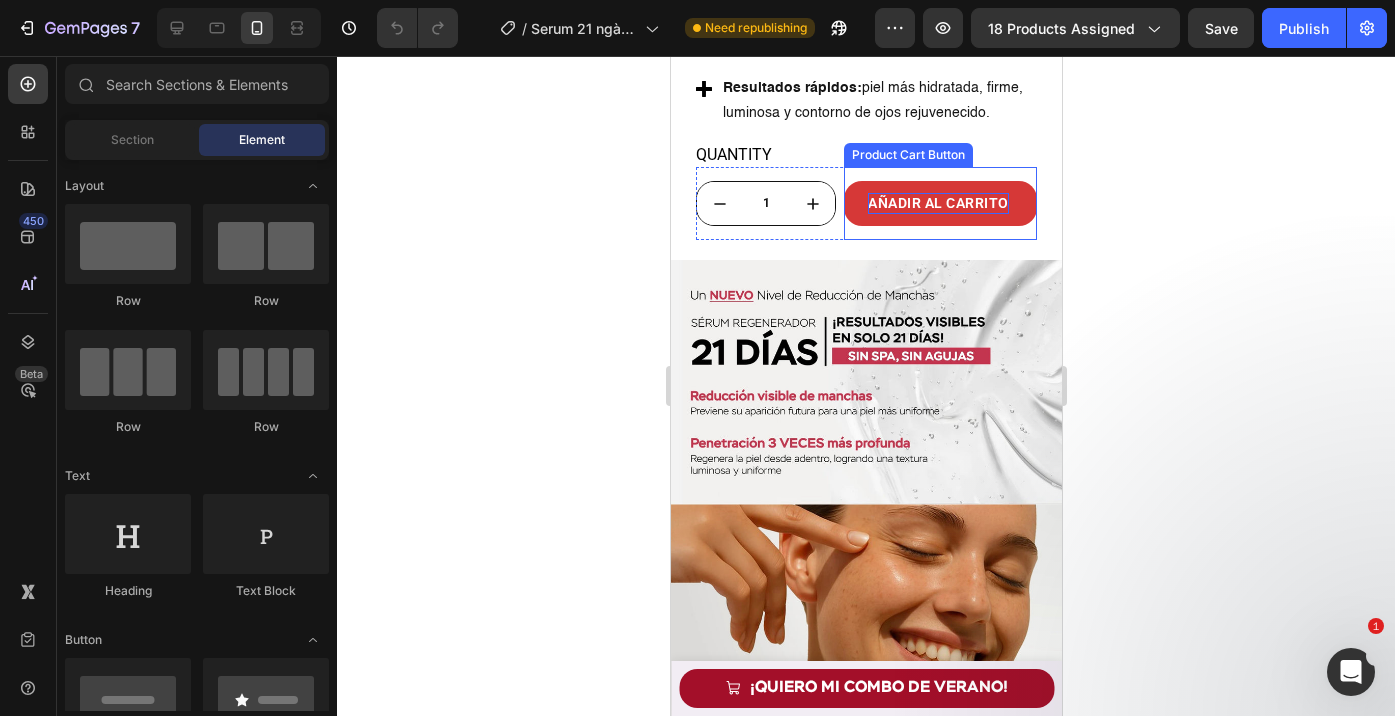 click on "AÑADIR AL CARRITO" at bounding box center [937, 203] 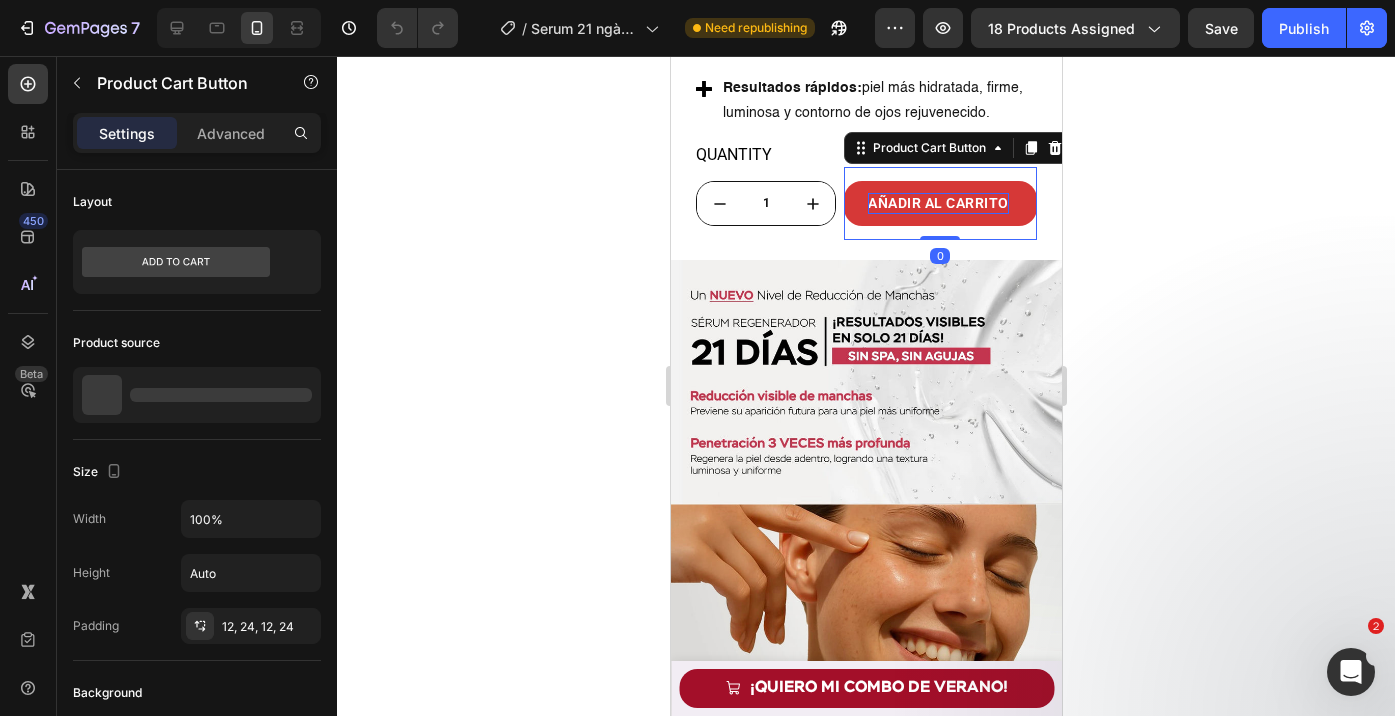 click on "AÑADIR AL CARRITO" at bounding box center [937, 203] 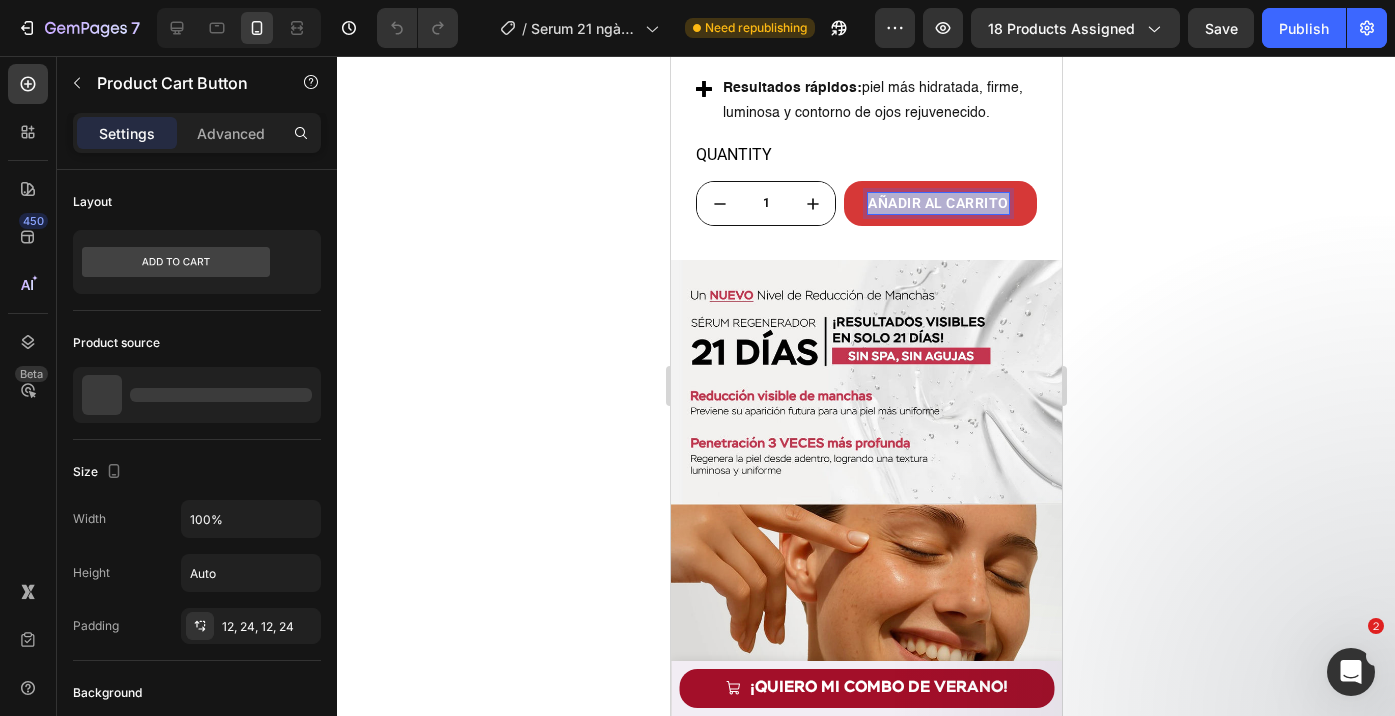 click on "AÑADIR AL CARRITO" at bounding box center [937, 203] 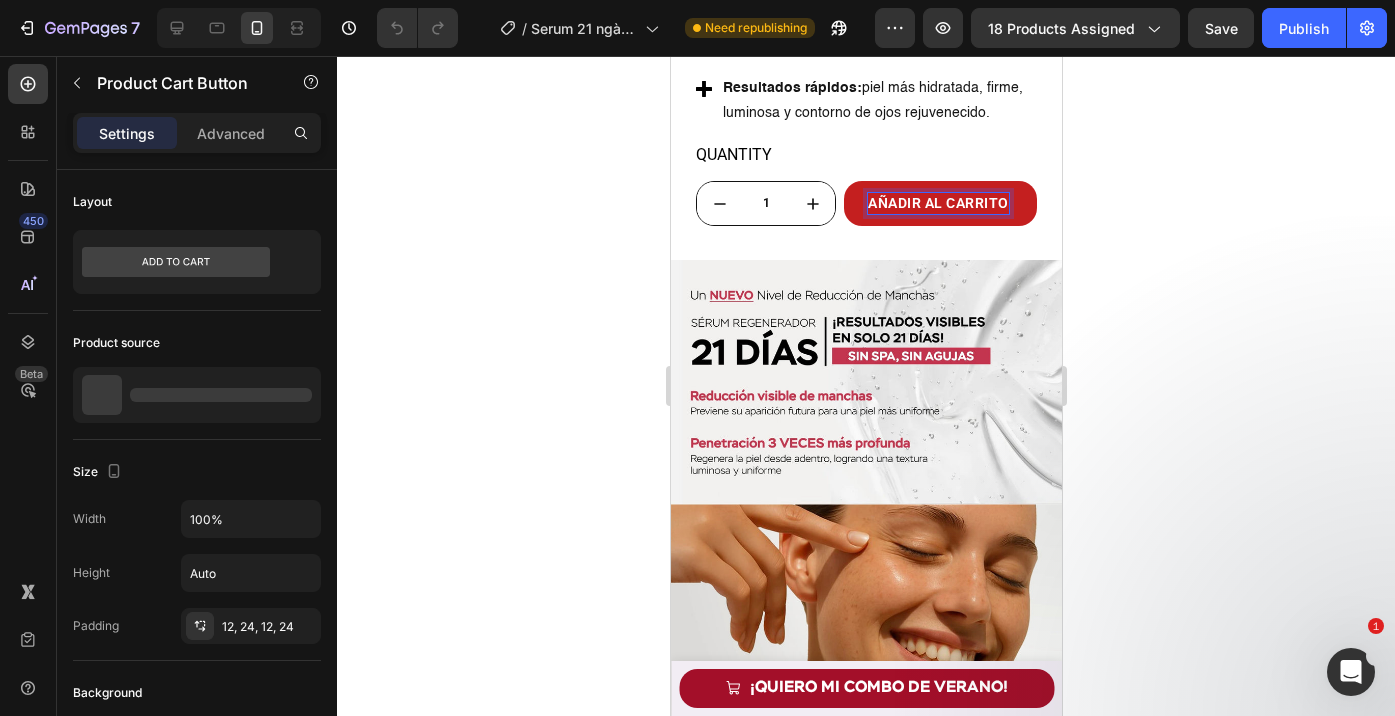 click 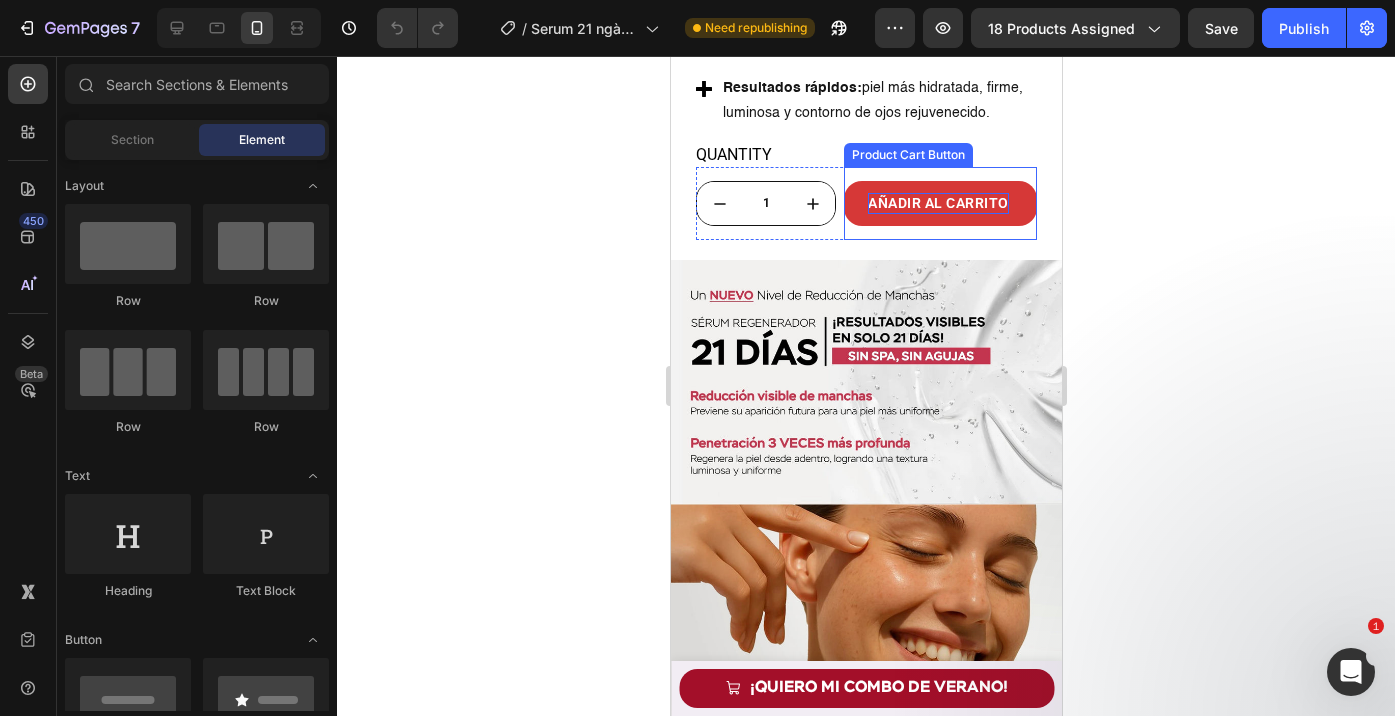 click on "AÑADIR AL CARRITO" at bounding box center (937, 203) 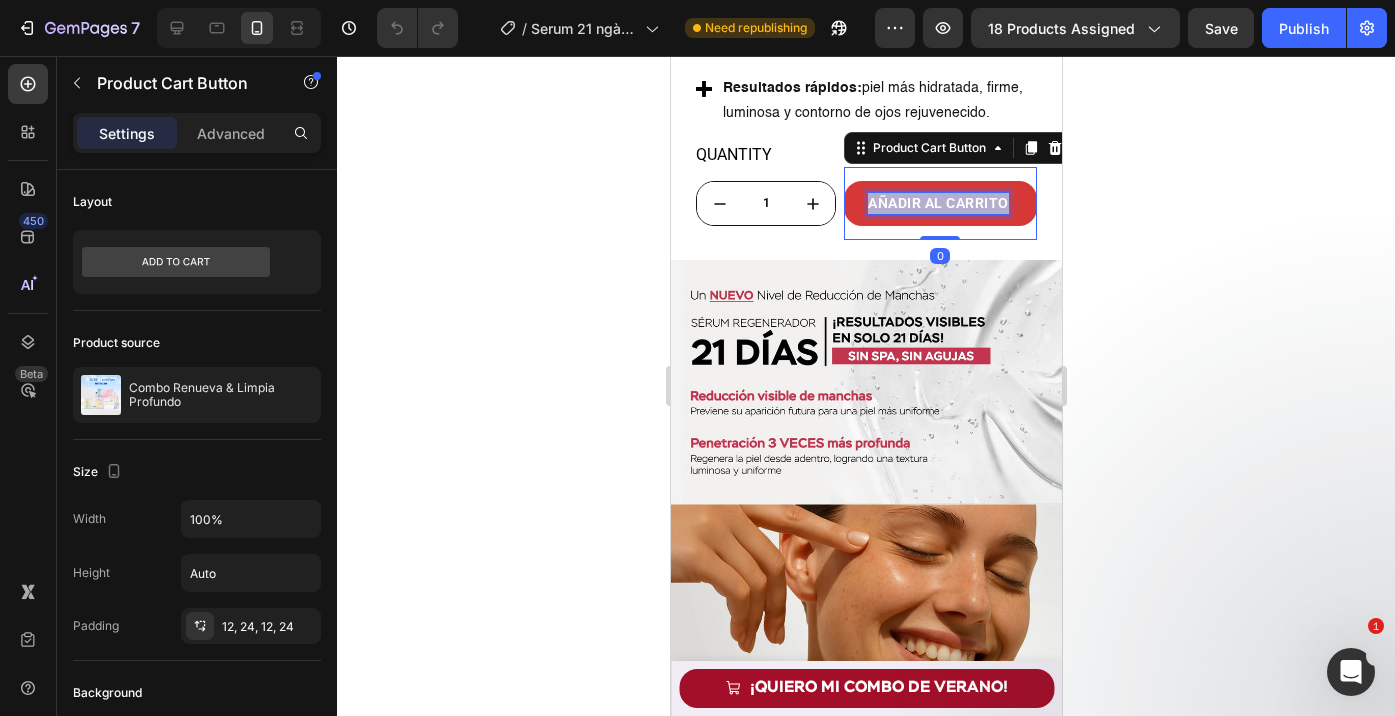 click on "AÑADIR AL CARRITO" at bounding box center [937, 203] 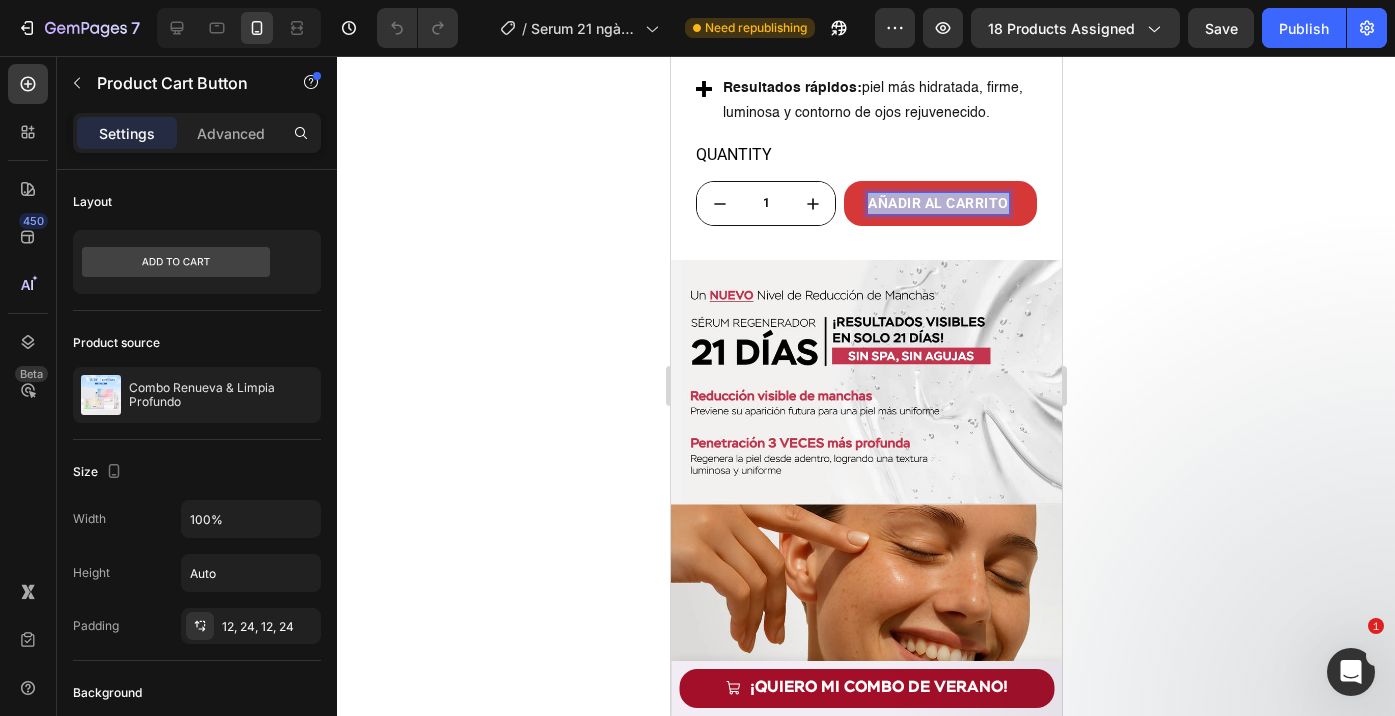 copy on "AÑADIR AL CARRITO" 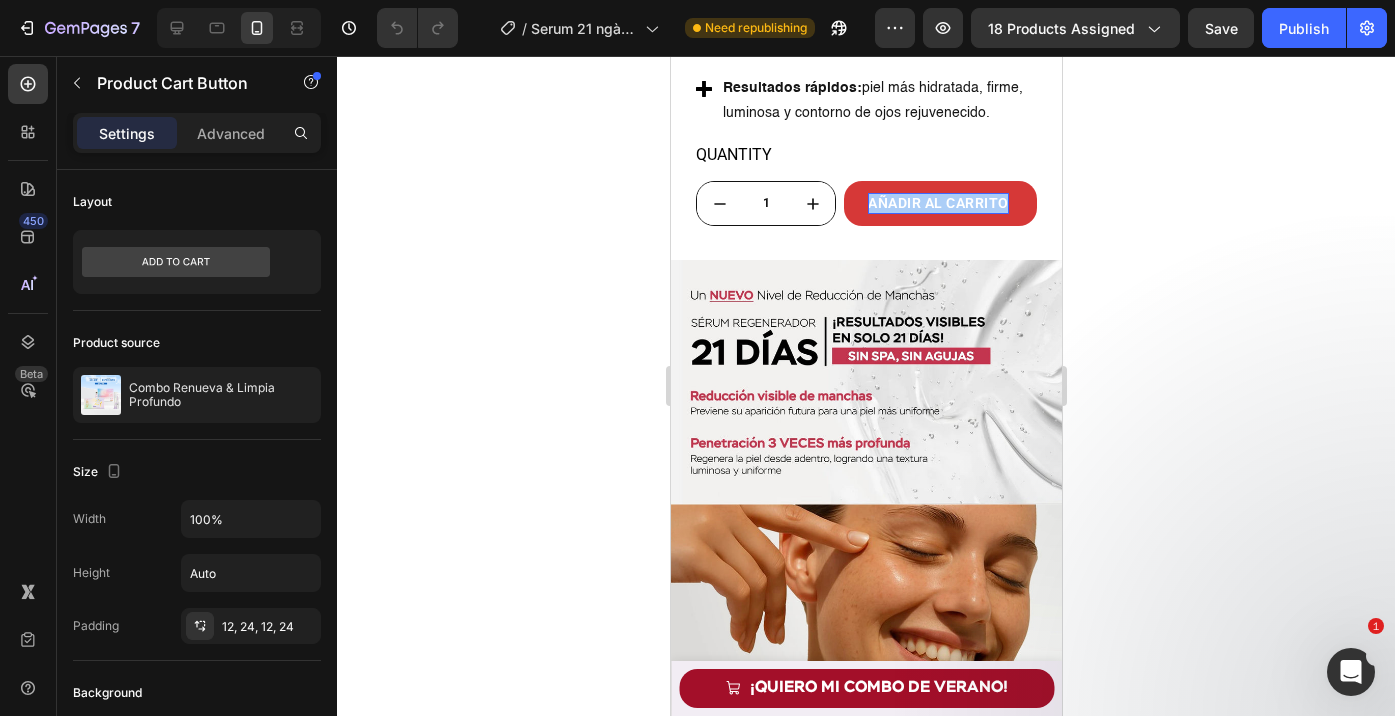 click 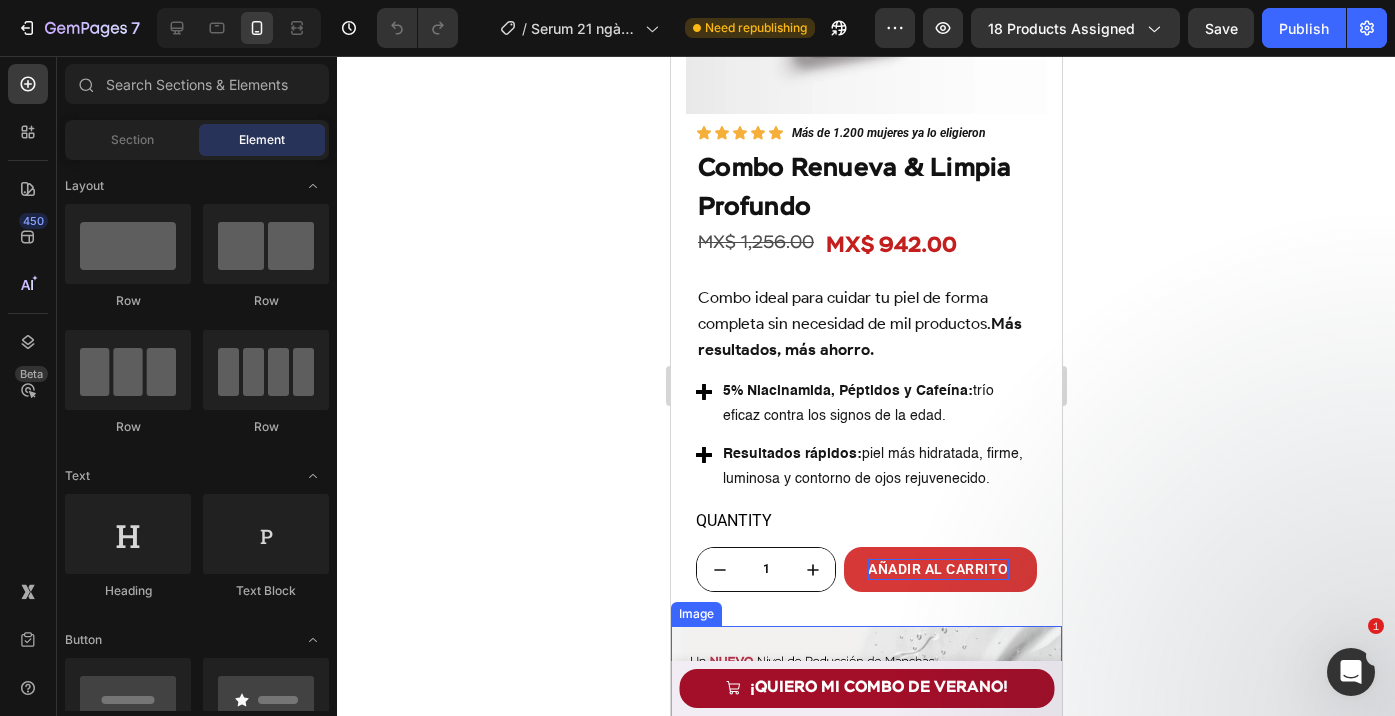 scroll, scrollTop: 2282, scrollLeft: 0, axis: vertical 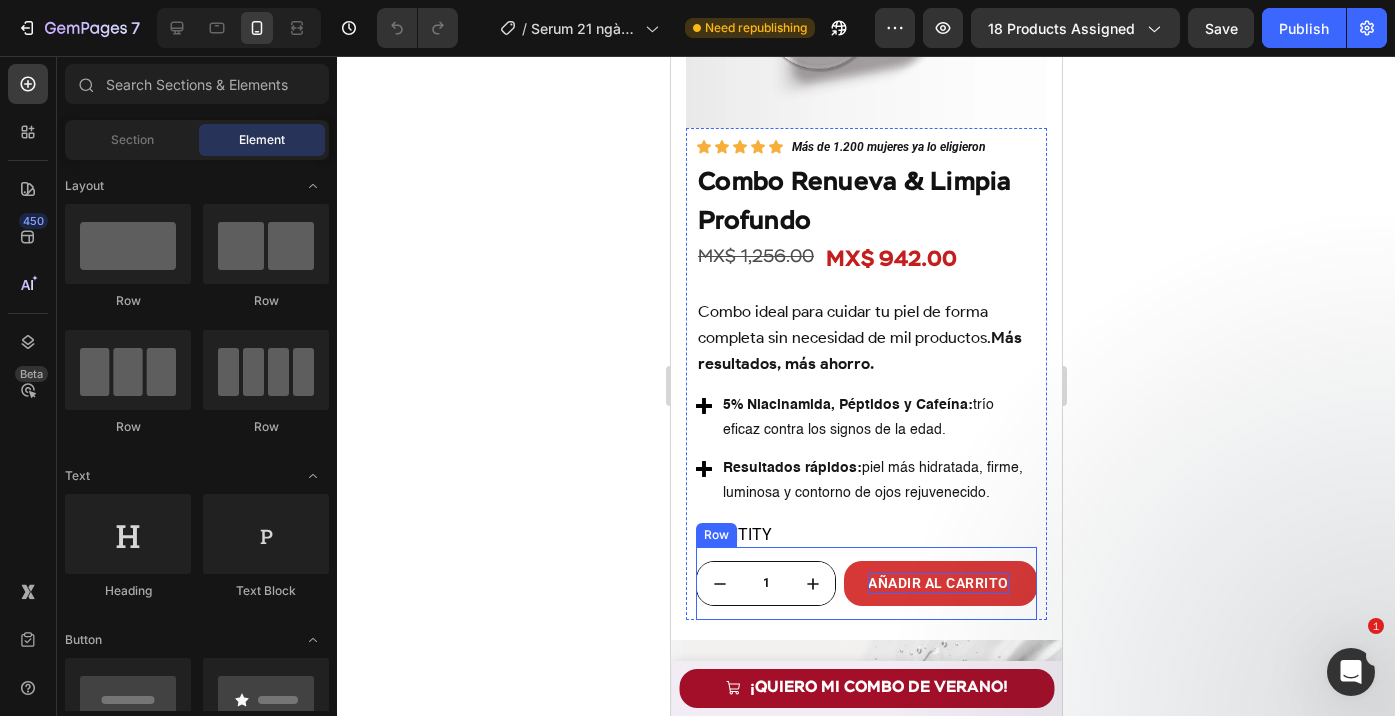 click on "1
Product Quantity AÑADIR AL CARRITO Product Cart Button Row" at bounding box center [865, 583] 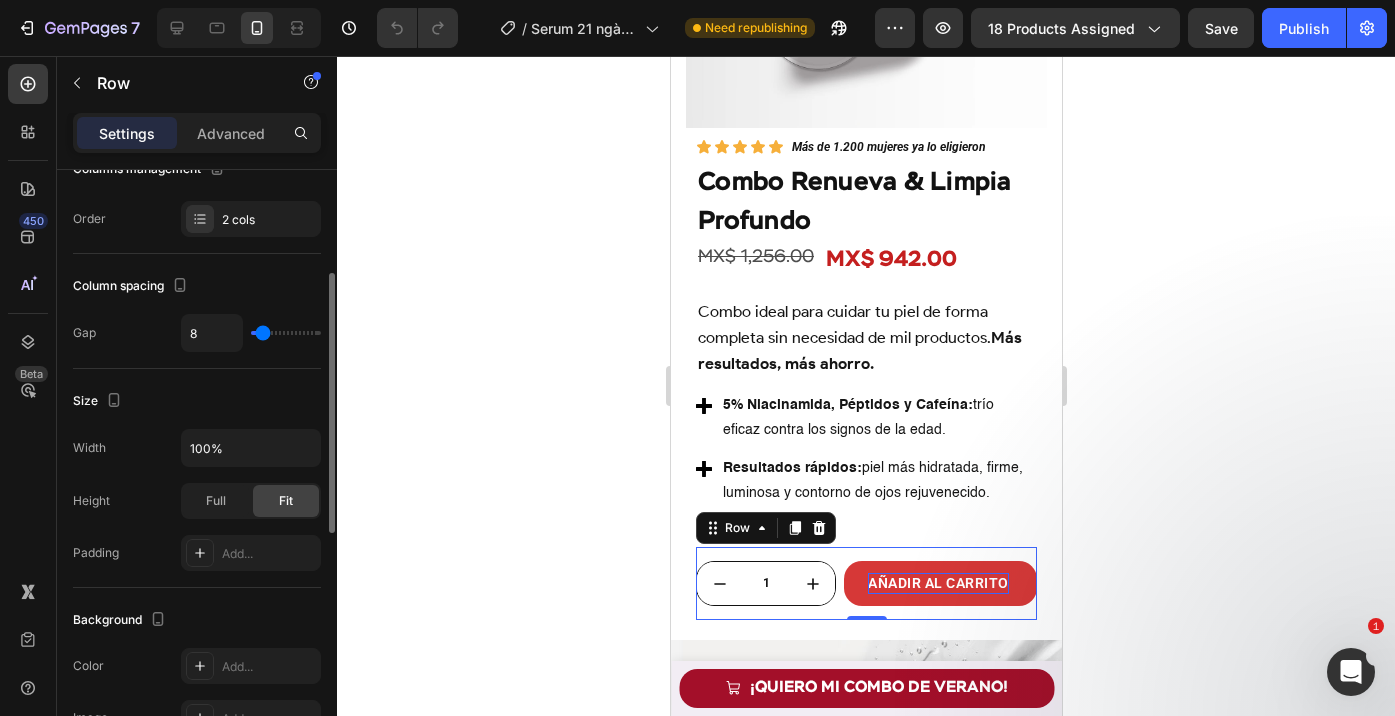 scroll, scrollTop: 0, scrollLeft: 0, axis: both 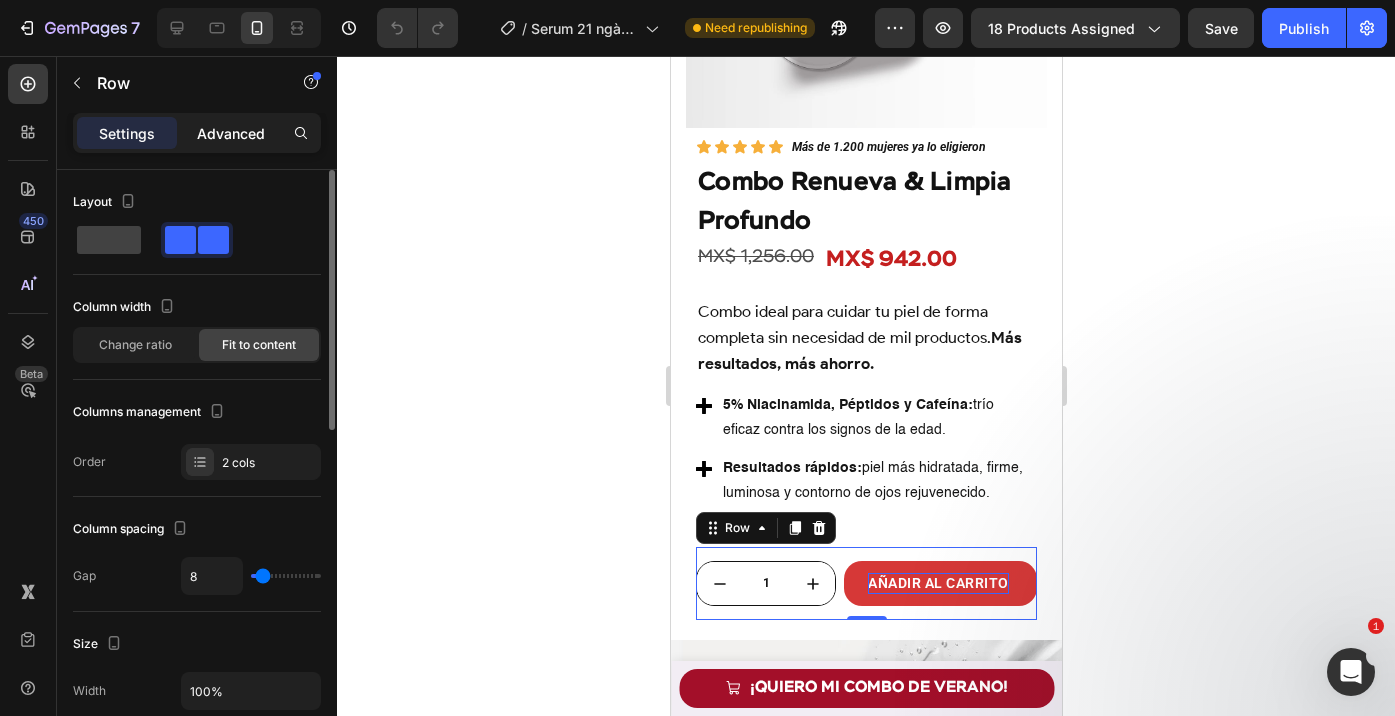click on "Advanced" at bounding box center [231, 133] 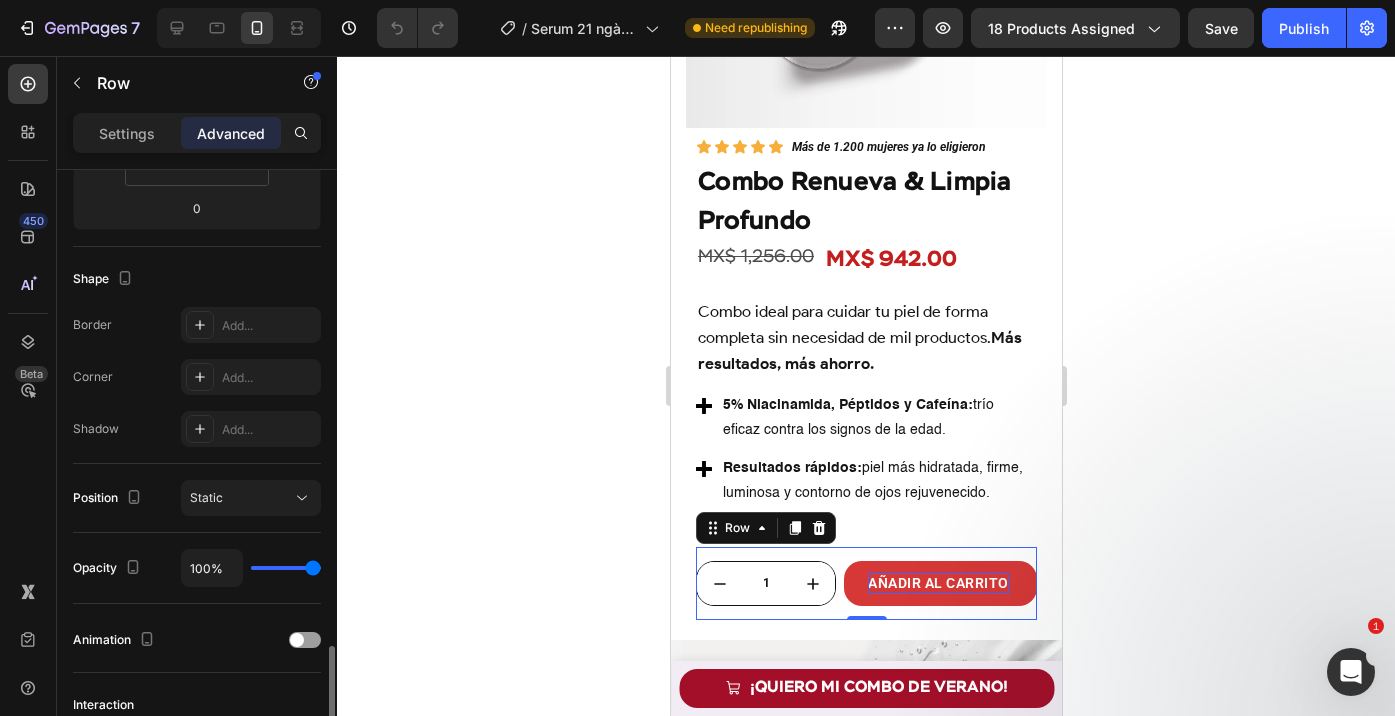 scroll, scrollTop: 701, scrollLeft: 0, axis: vertical 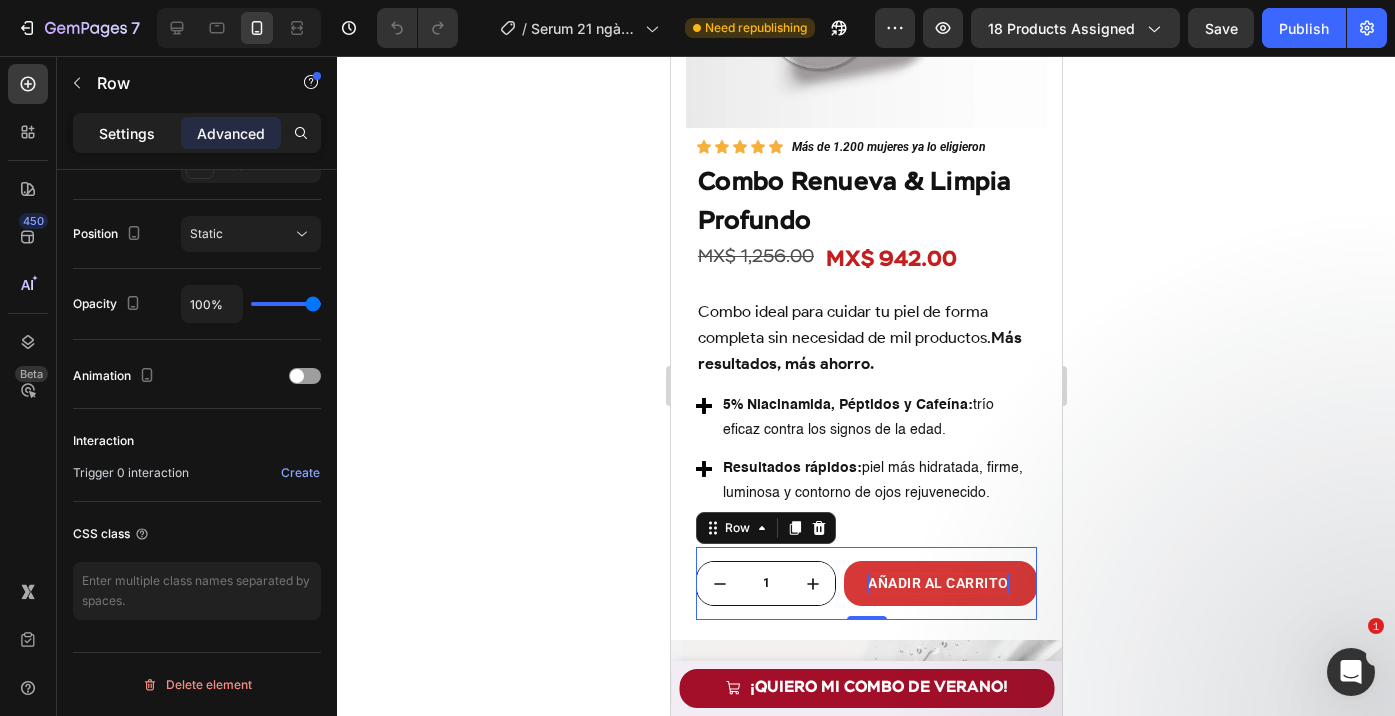 click on "Settings" at bounding box center [127, 133] 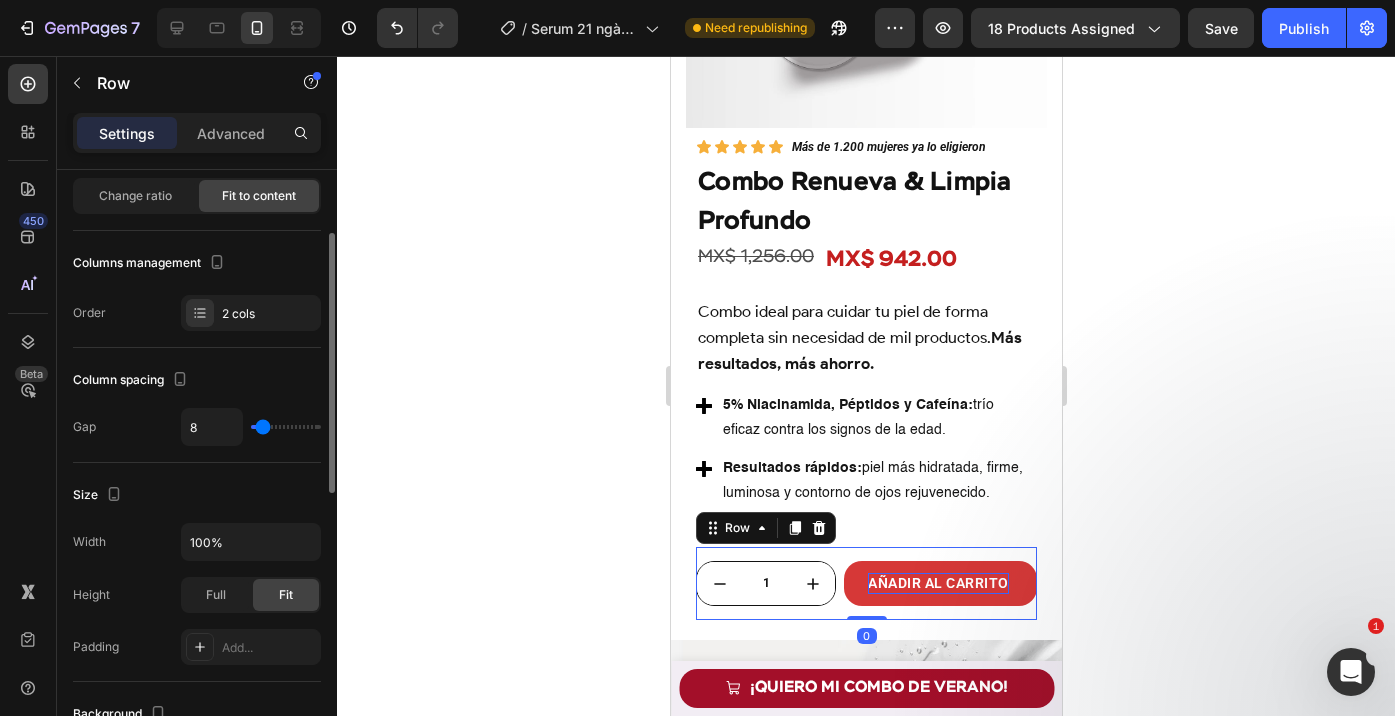 scroll, scrollTop: 0, scrollLeft: 0, axis: both 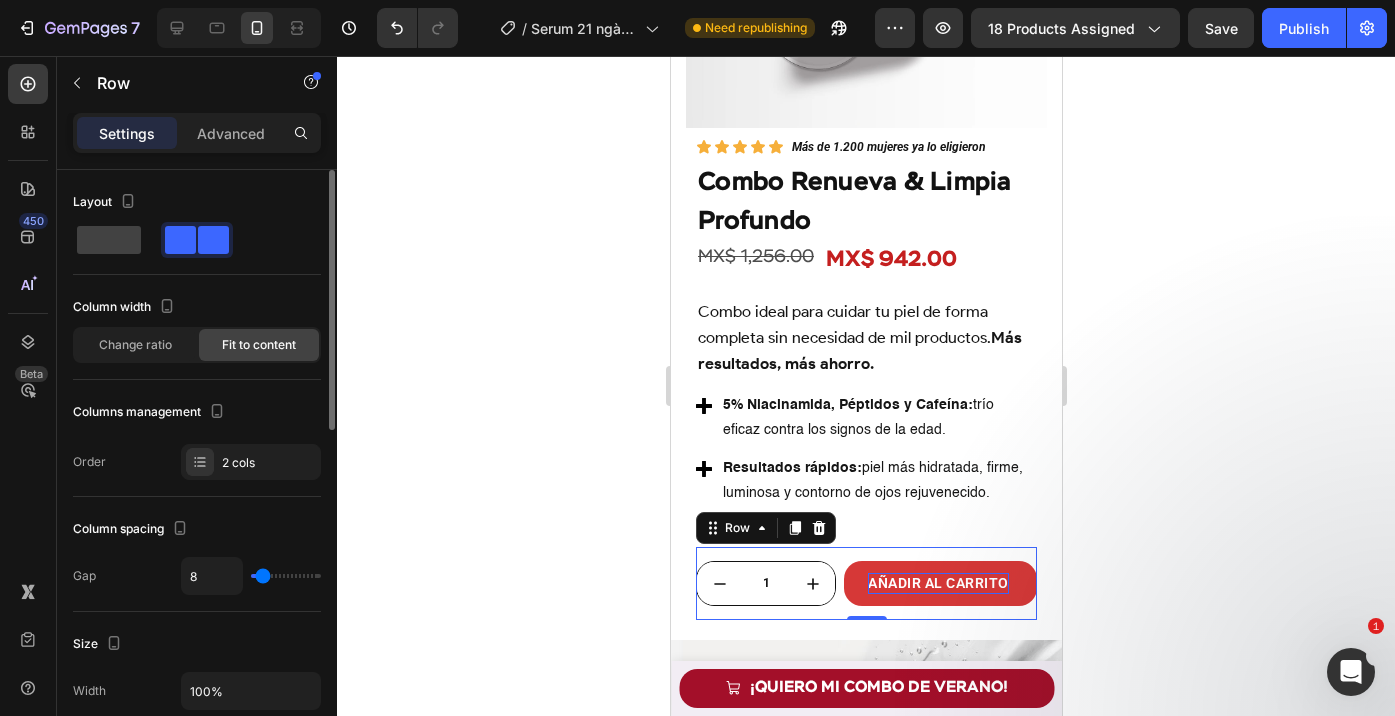 click on "Fit to content" 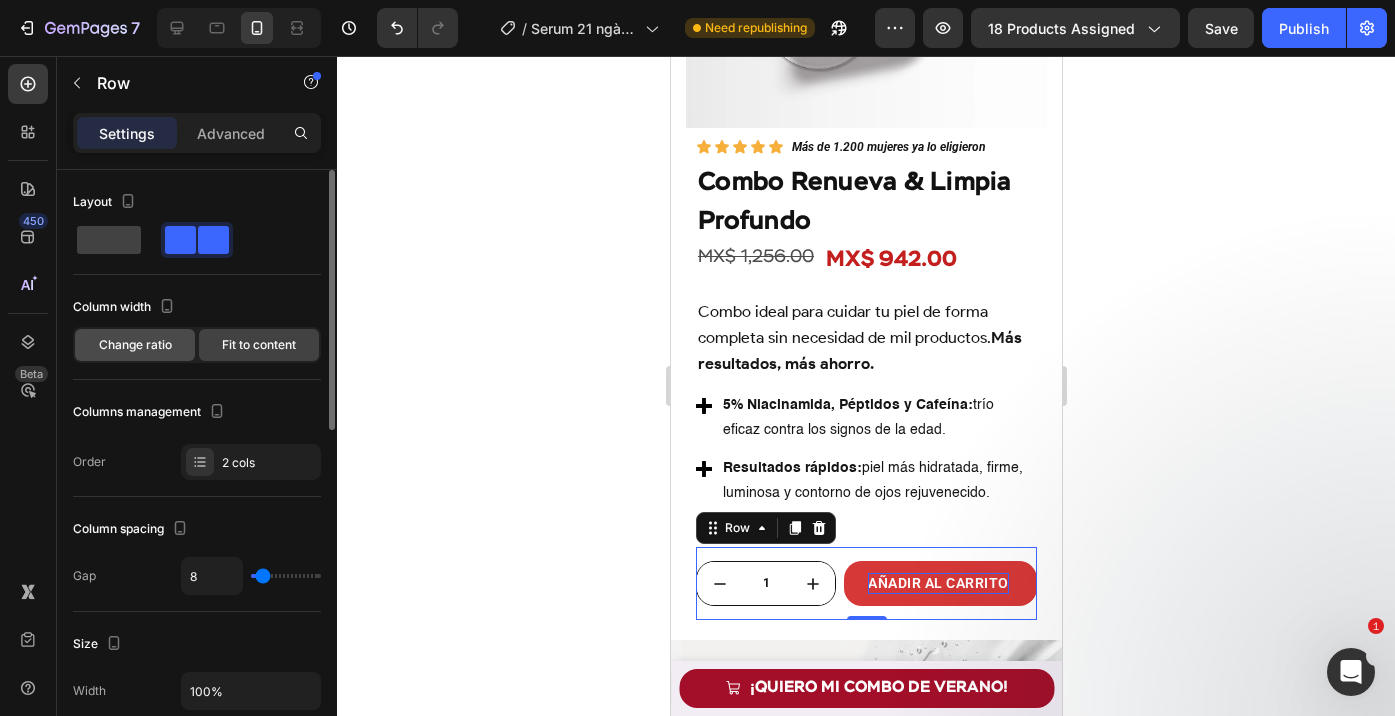 click on "Change ratio" 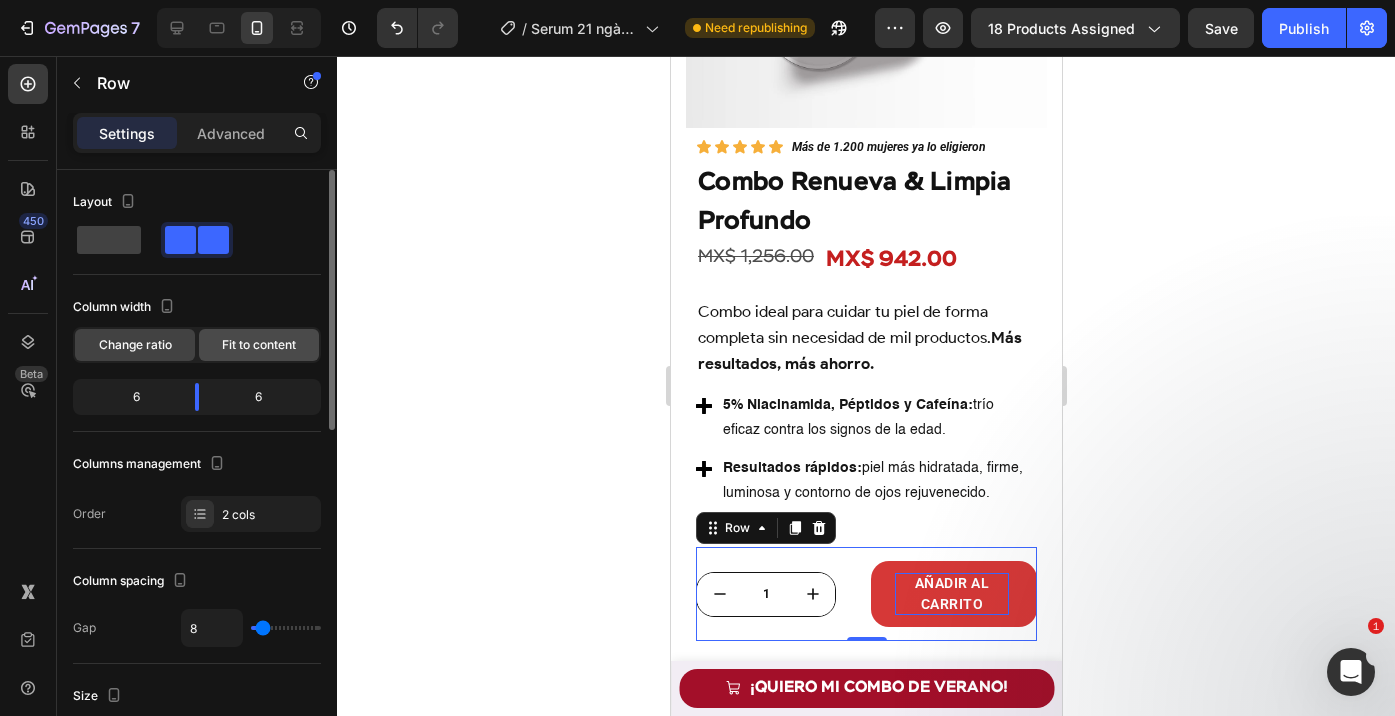 click on "Fit to content" 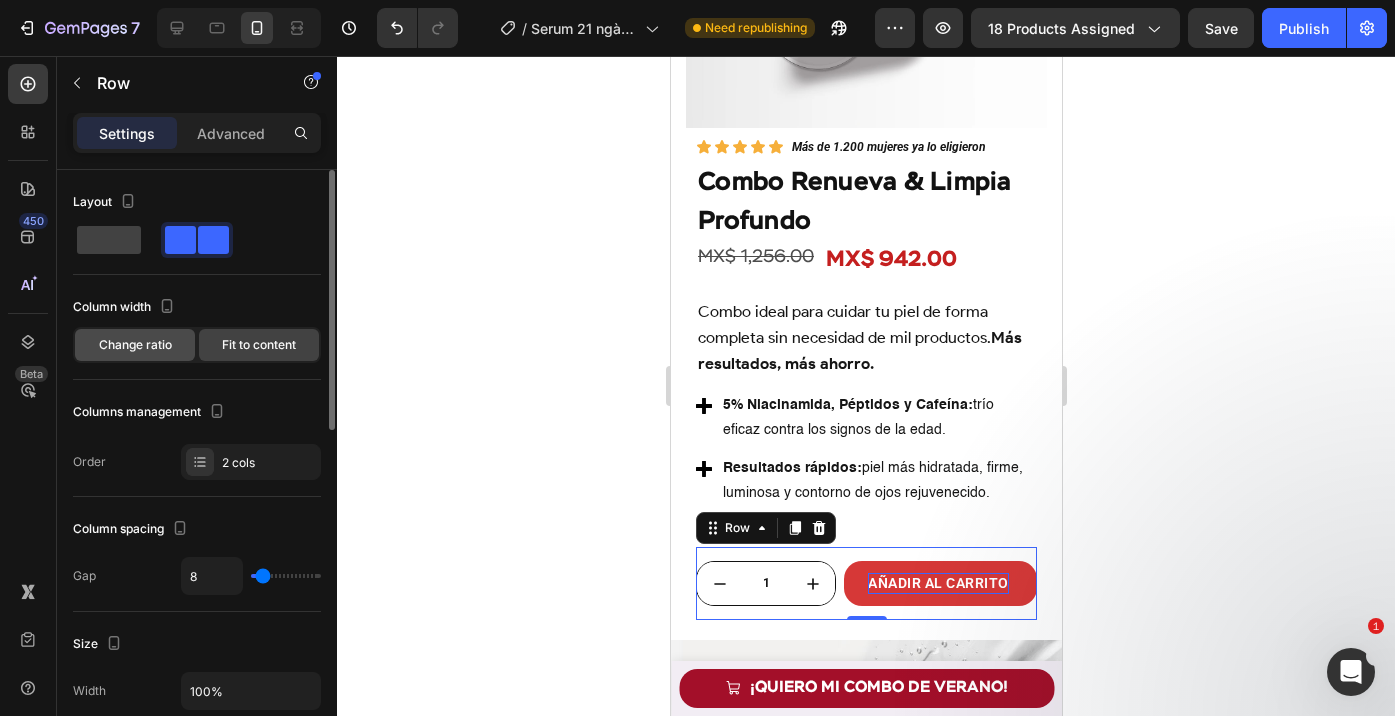 click on "Change ratio" 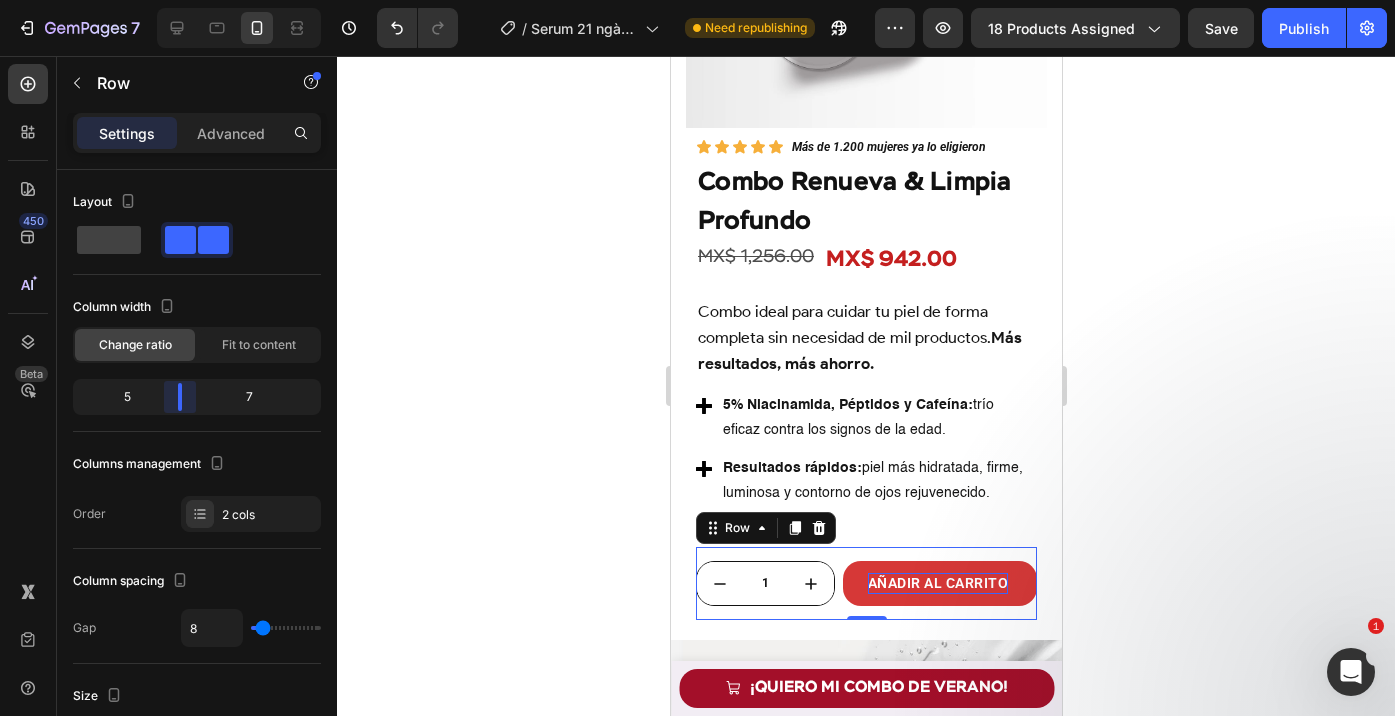 drag, startPoint x: 197, startPoint y: 410, endPoint x: 177, endPoint y: 410, distance: 20 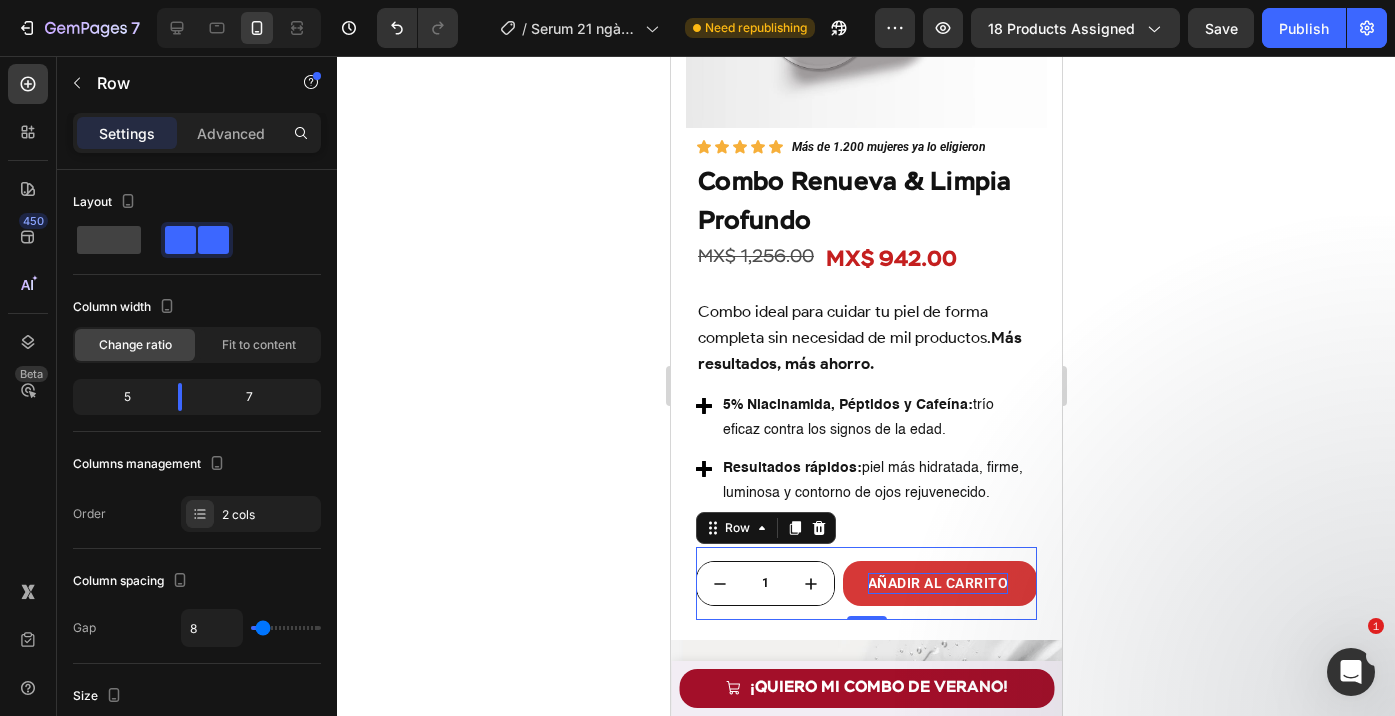 click 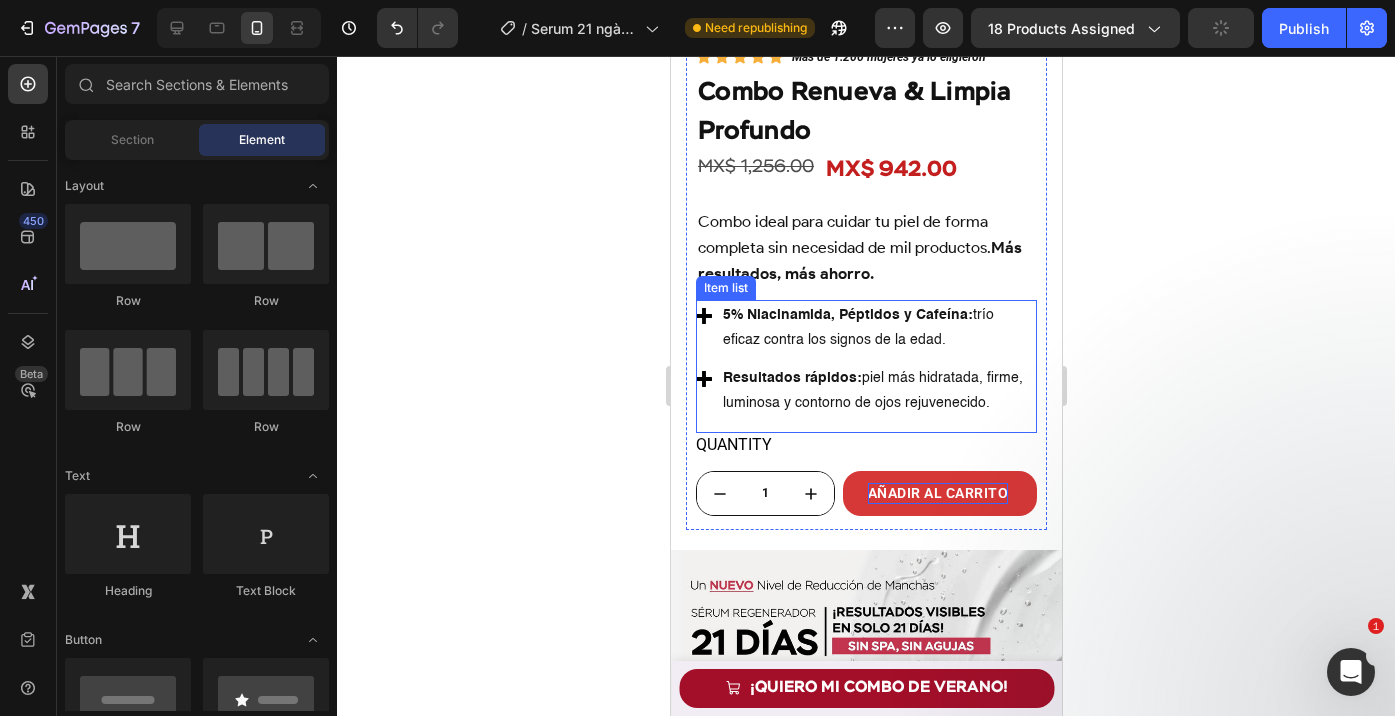 scroll, scrollTop: 2702, scrollLeft: 0, axis: vertical 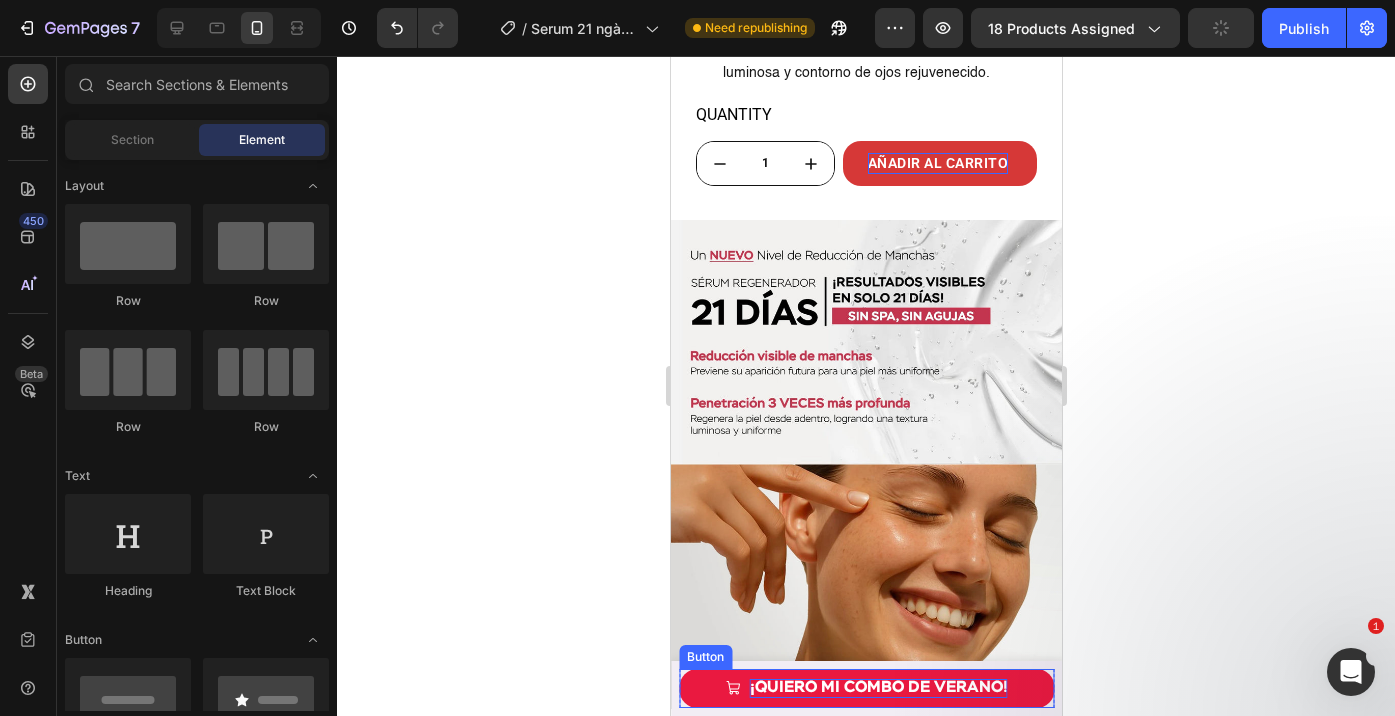 click on "¡QUIERO MI COMBO DE VERANO!" at bounding box center [878, 688] 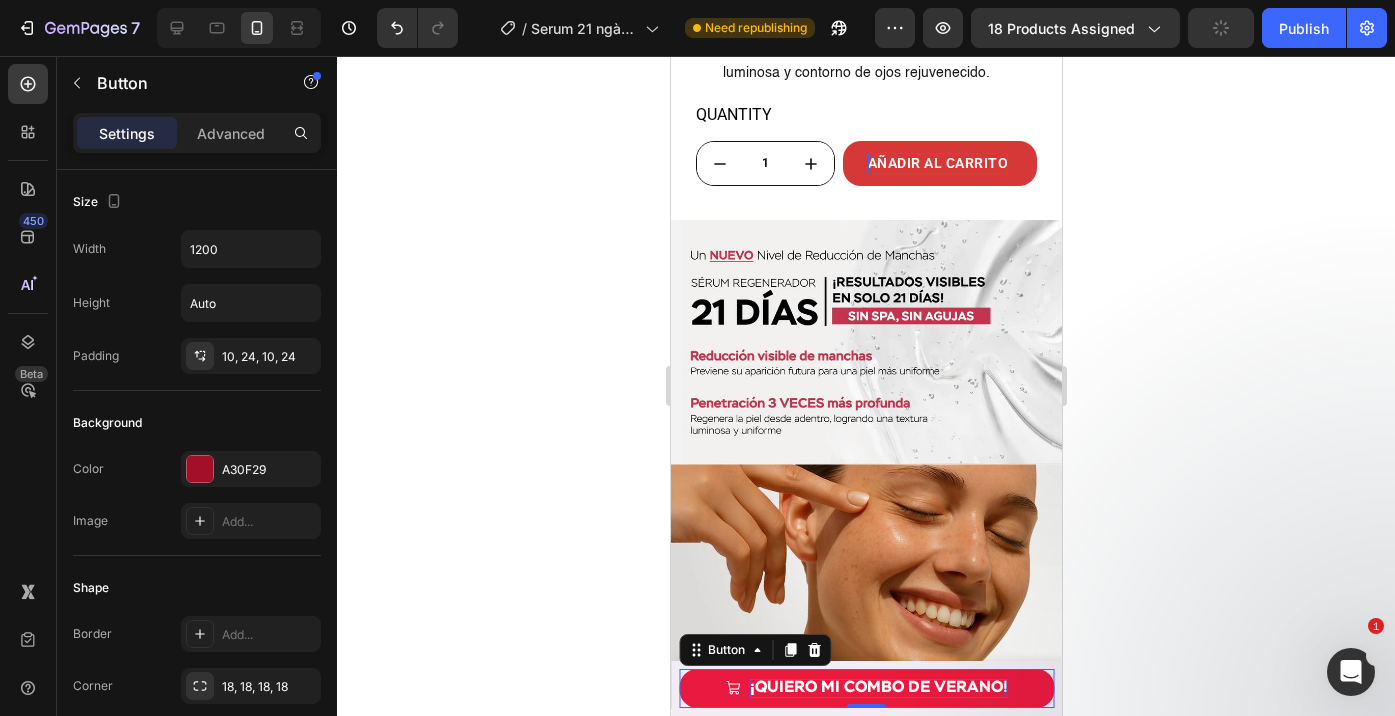 click on "¡QUIERO MI COMBO DE VERANO!" at bounding box center [878, 688] 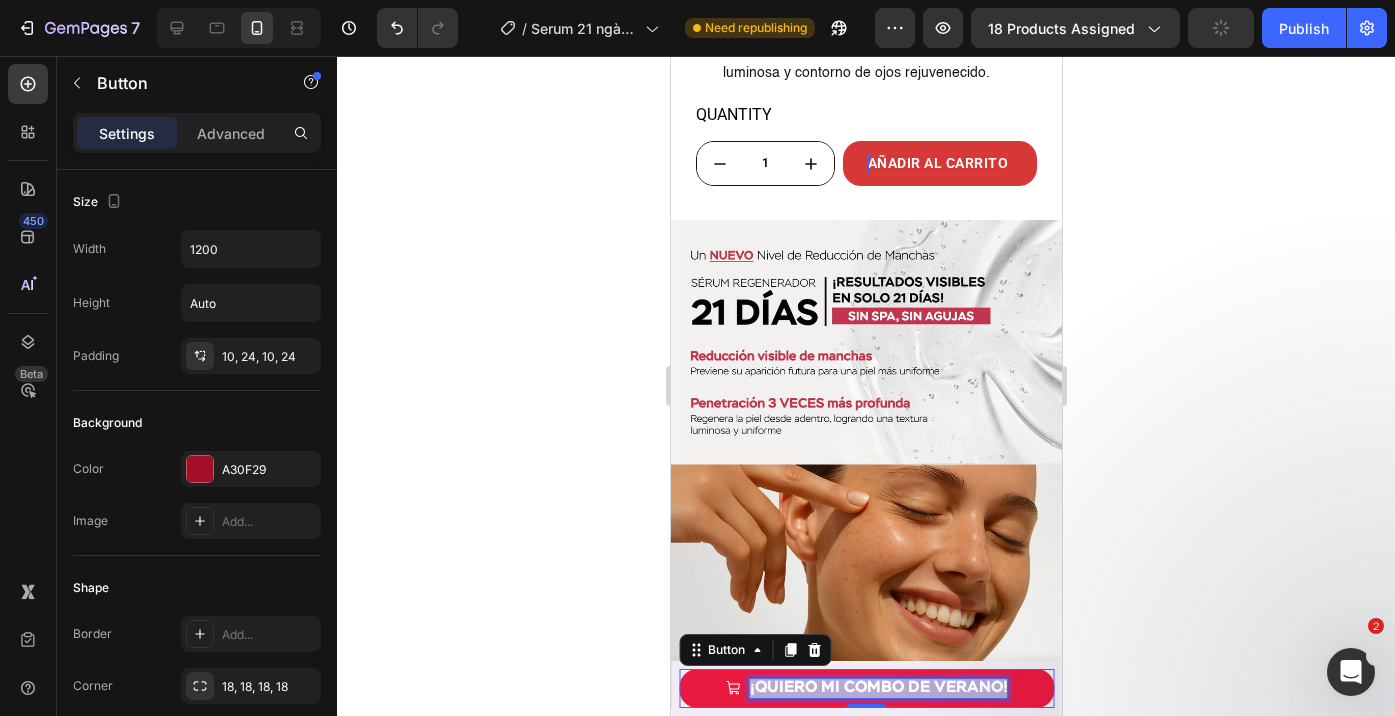 click on "¡QUIERO MI COMBO DE VERANO!" at bounding box center (878, 688) 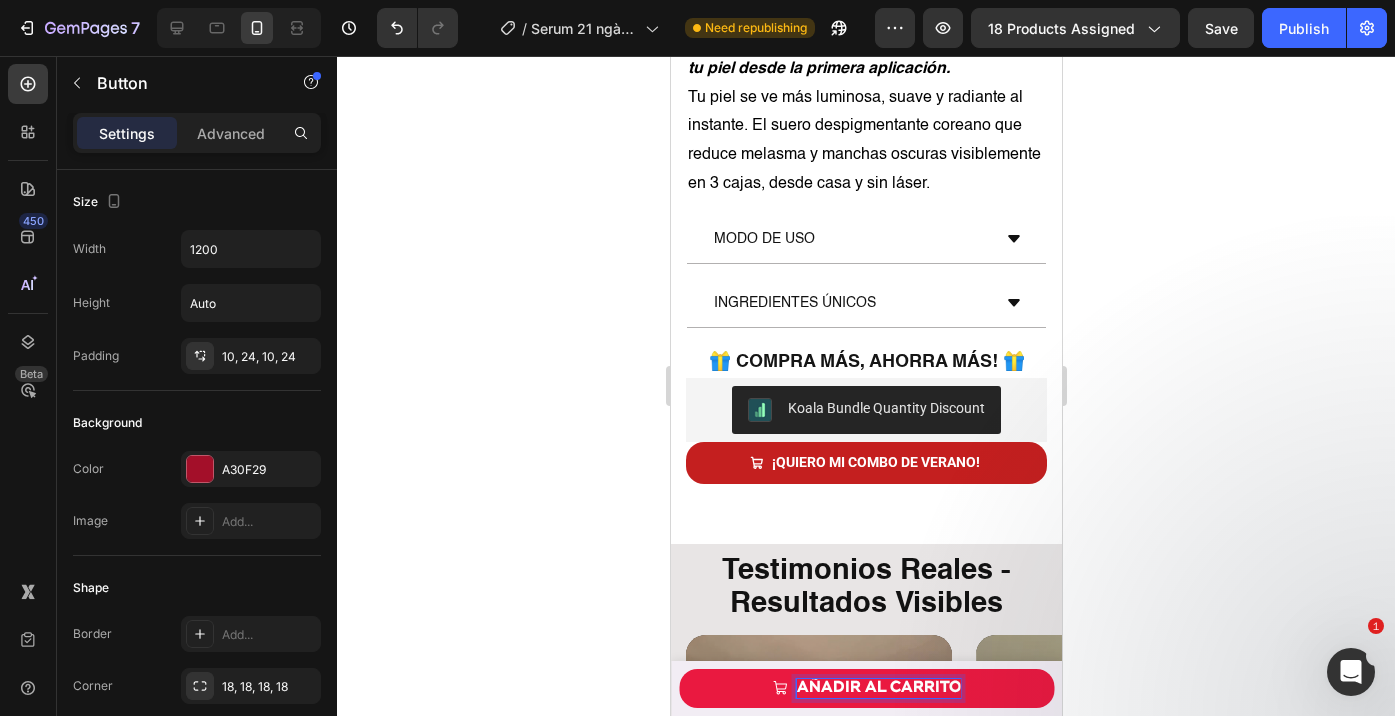 scroll, scrollTop: 847, scrollLeft: 0, axis: vertical 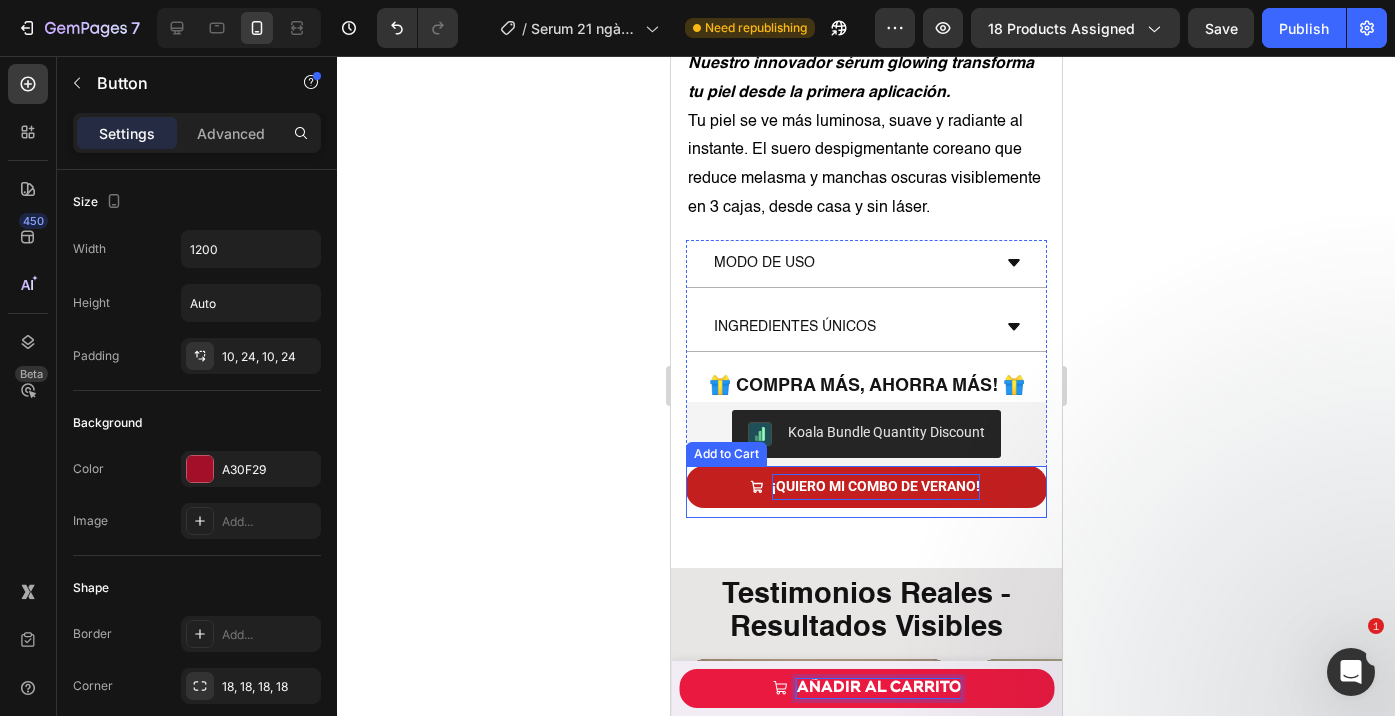 click on "¡QUIERO MI COMBO DE VERANO!" at bounding box center [875, 486] 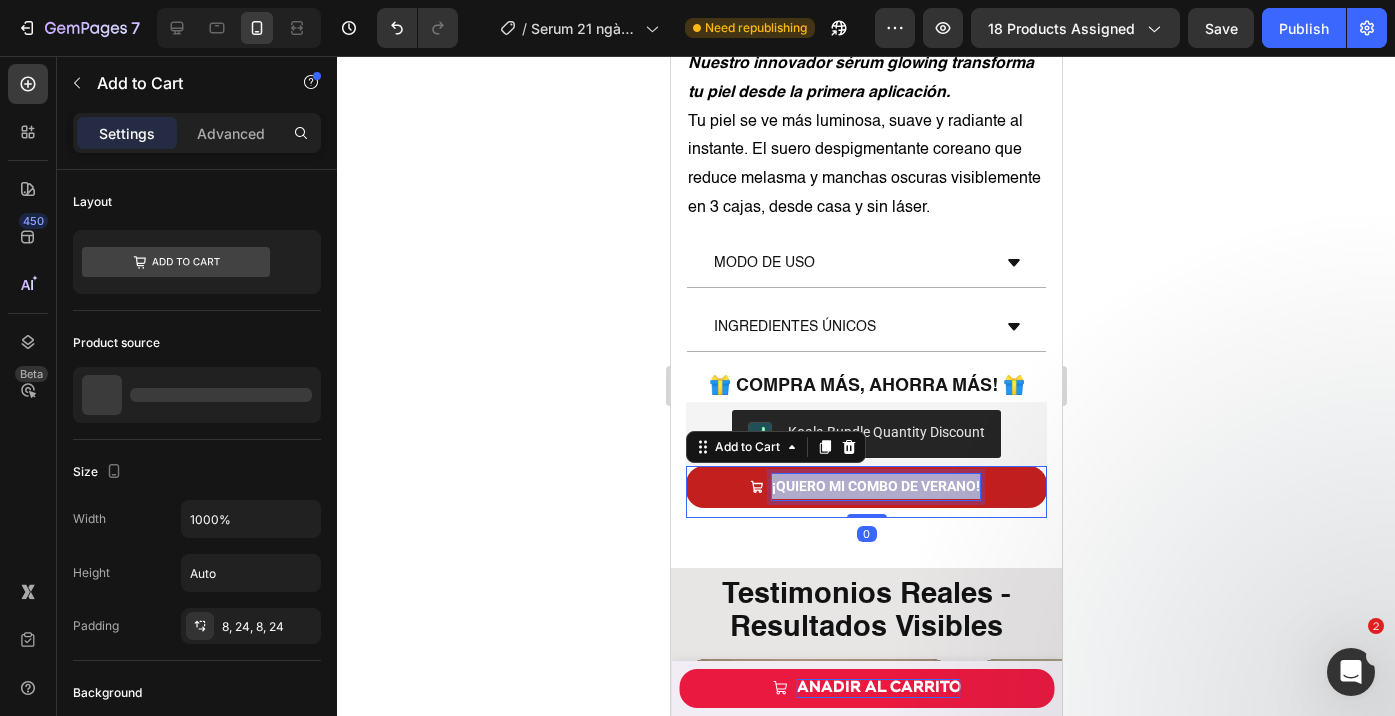 click on "¡QUIERO MI COMBO DE VERANO!" at bounding box center [875, 486] 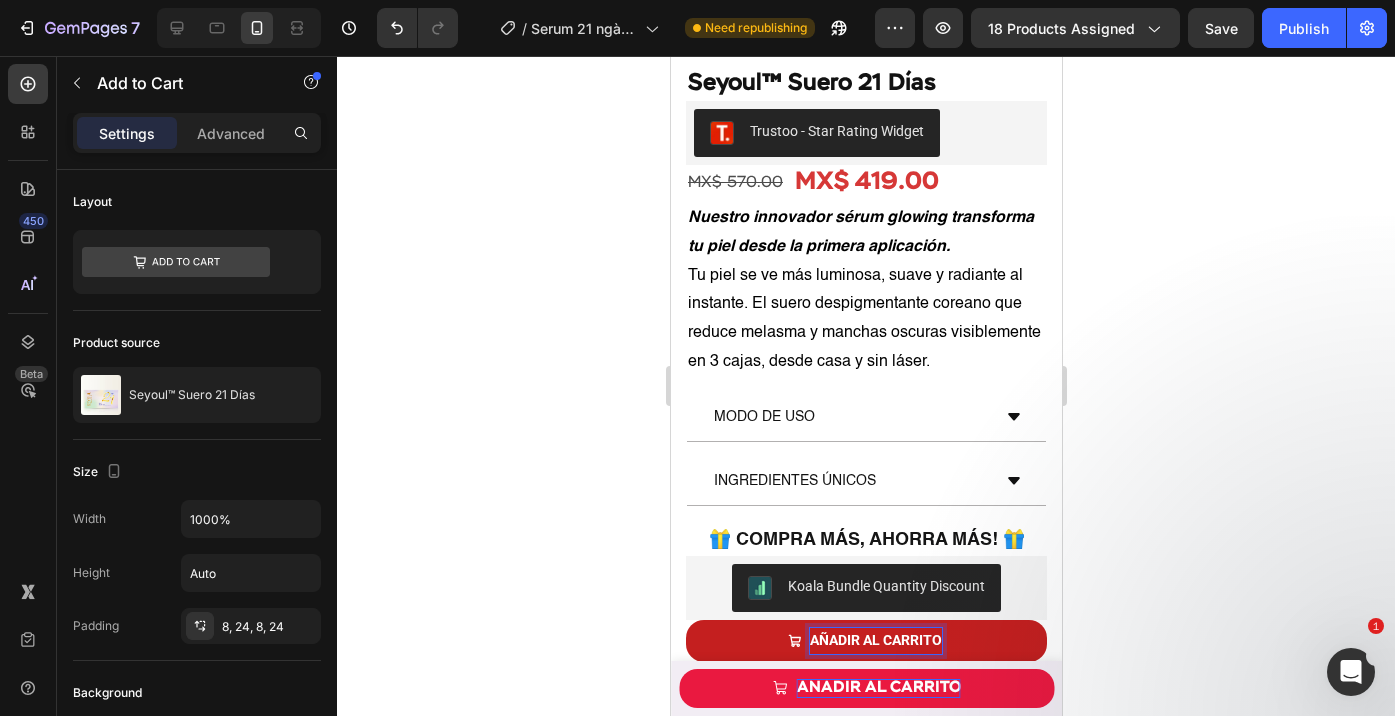 scroll, scrollTop: 720, scrollLeft: 0, axis: vertical 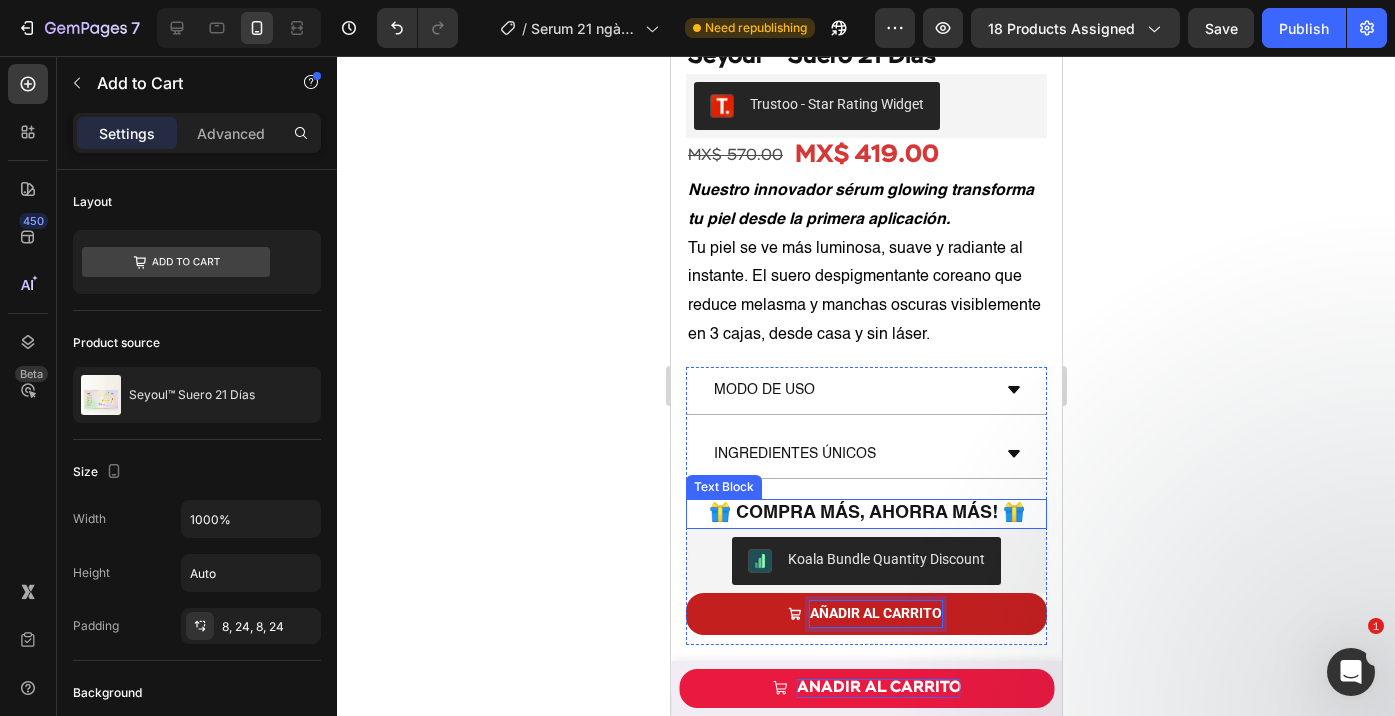 click on "🎁 Compra más, ahorra más! 🎁" at bounding box center [866, 513] 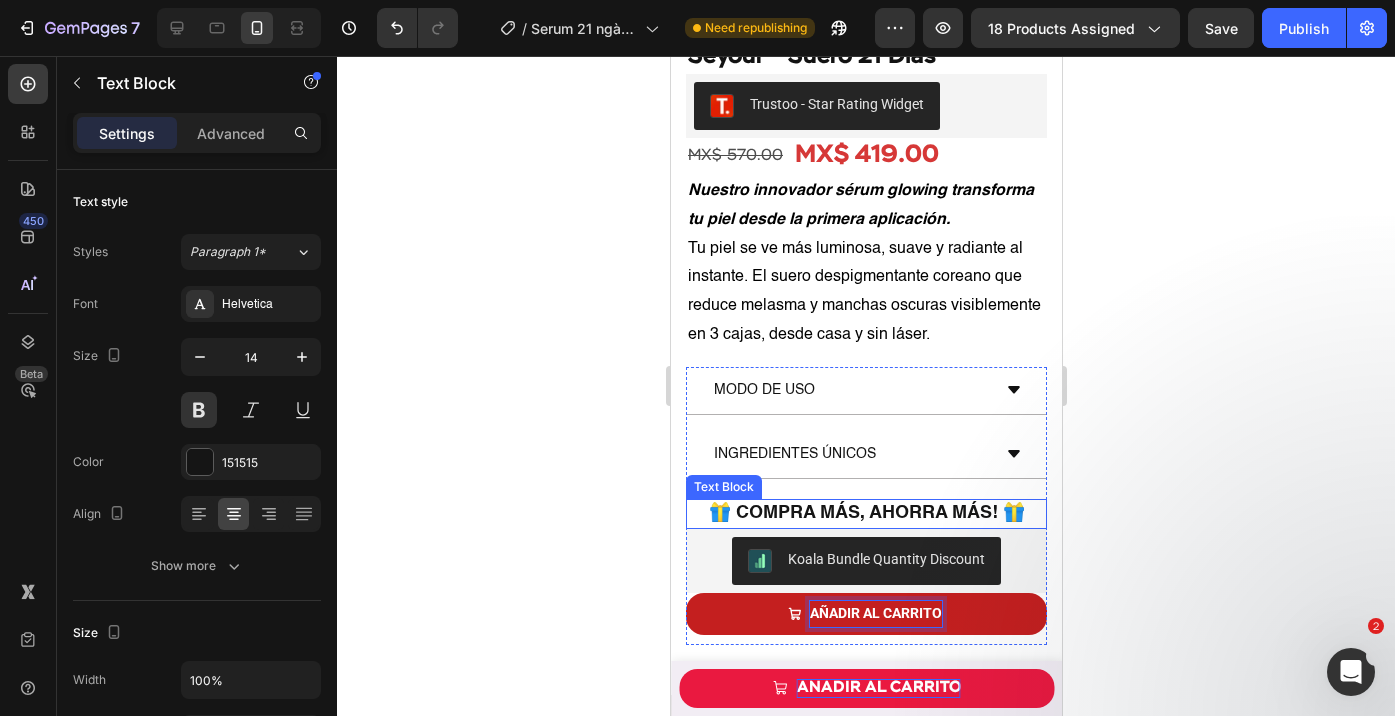 click on "🎁 Compra más, ahorra más! 🎁" at bounding box center (866, 513) 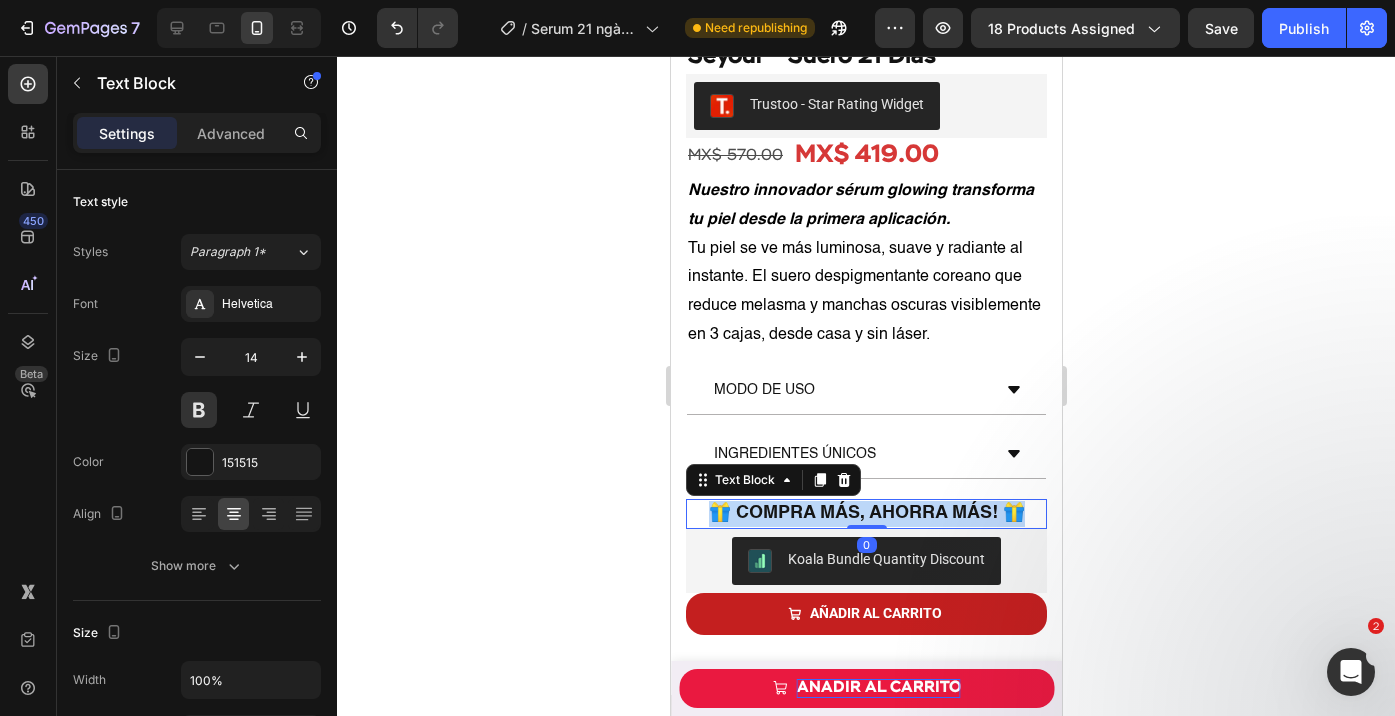 click on "🎁 Compra más, ahorra más! 🎁" at bounding box center (866, 513) 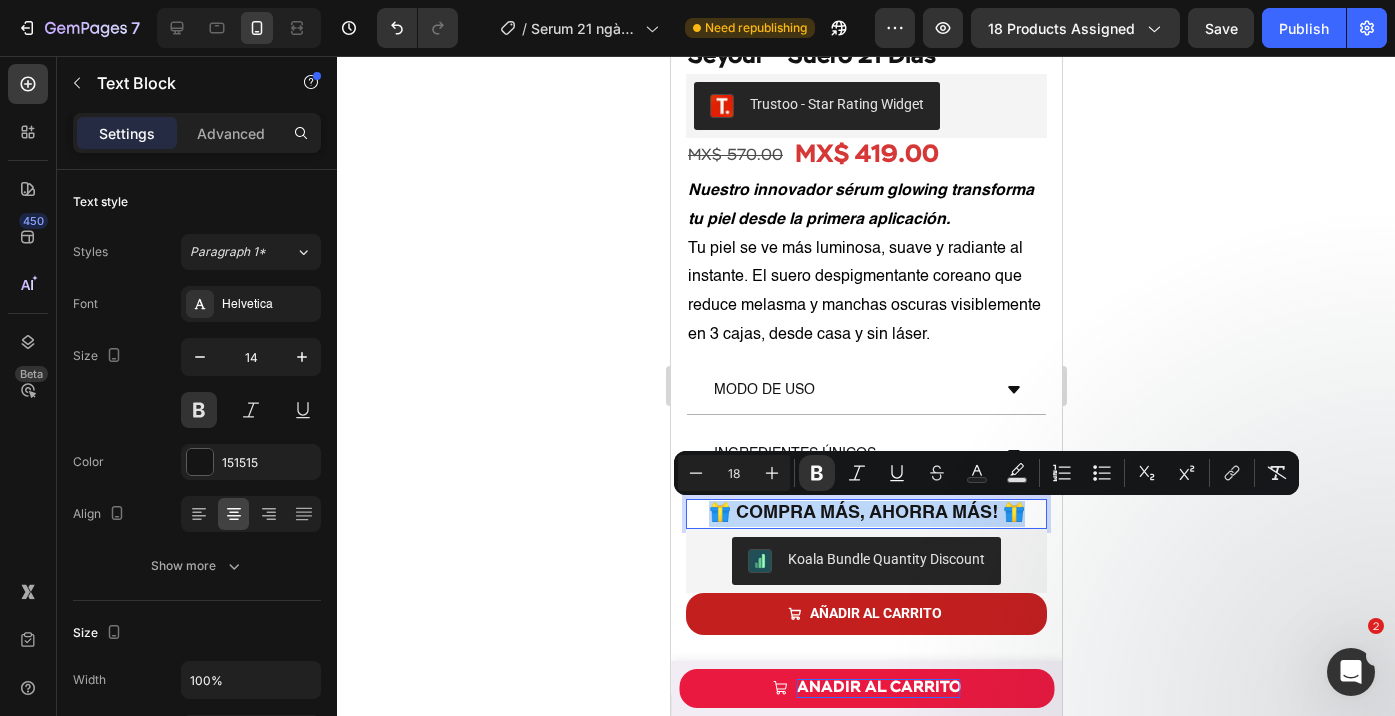 click on "🎁 Compra más, ahorra más! 🎁" at bounding box center [866, 513] 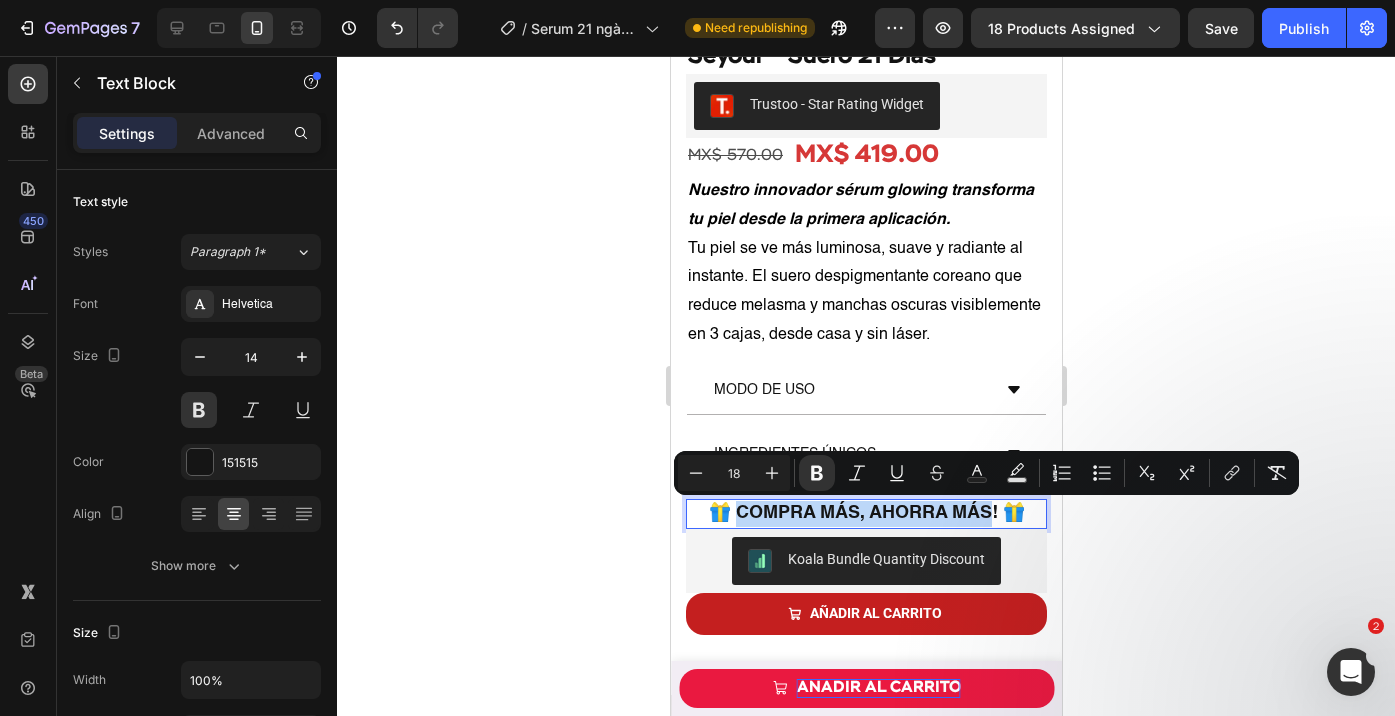 drag, startPoint x: 734, startPoint y: 508, endPoint x: 987, endPoint y: 508, distance: 253 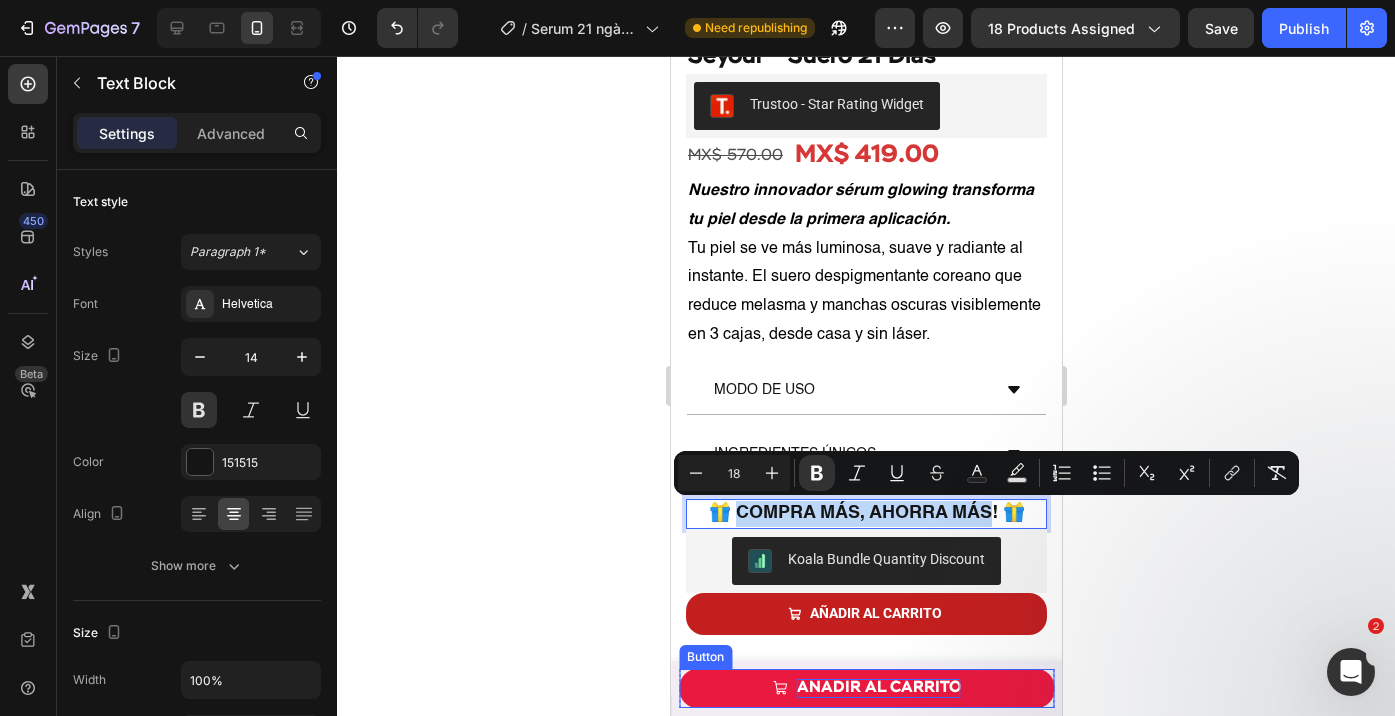 click on "AÑADIR AL CARRITO" at bounding box center (878, 688) 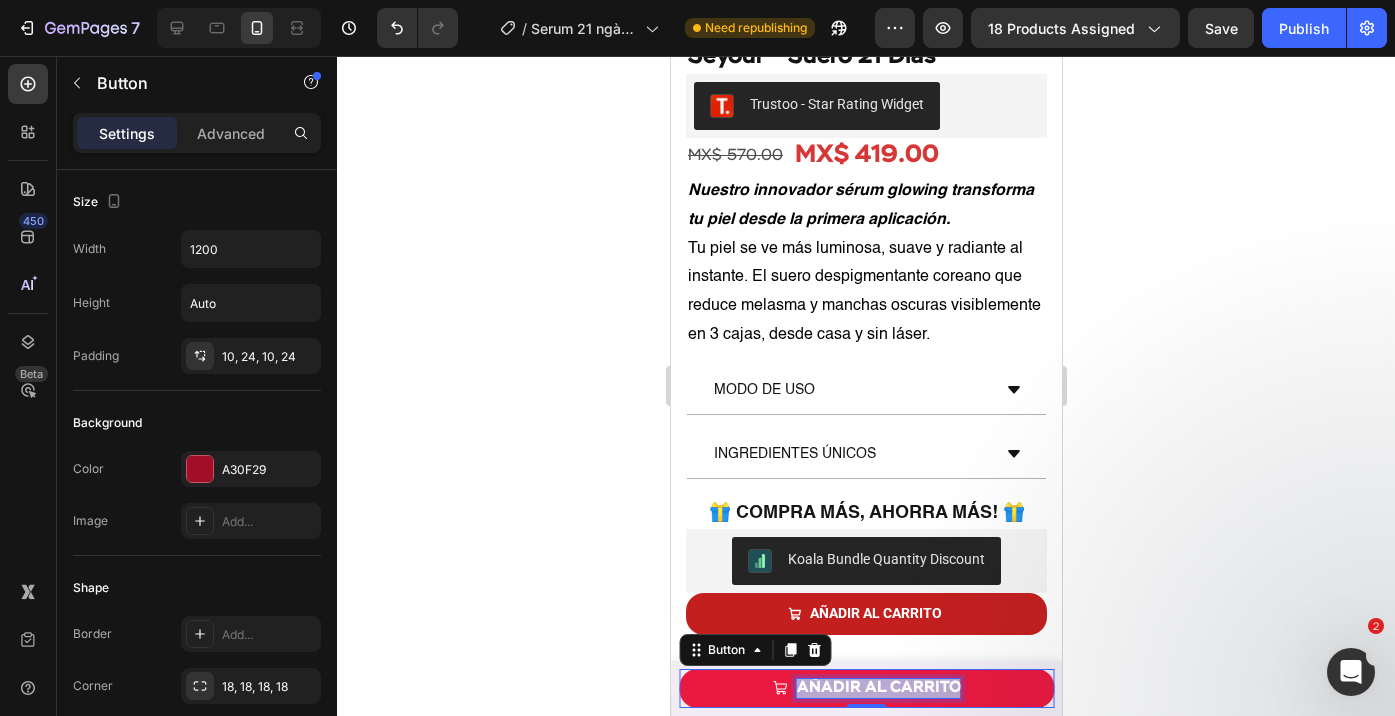 click on "AÑADIR AL CARRITO" at bounding box center [878, 688] 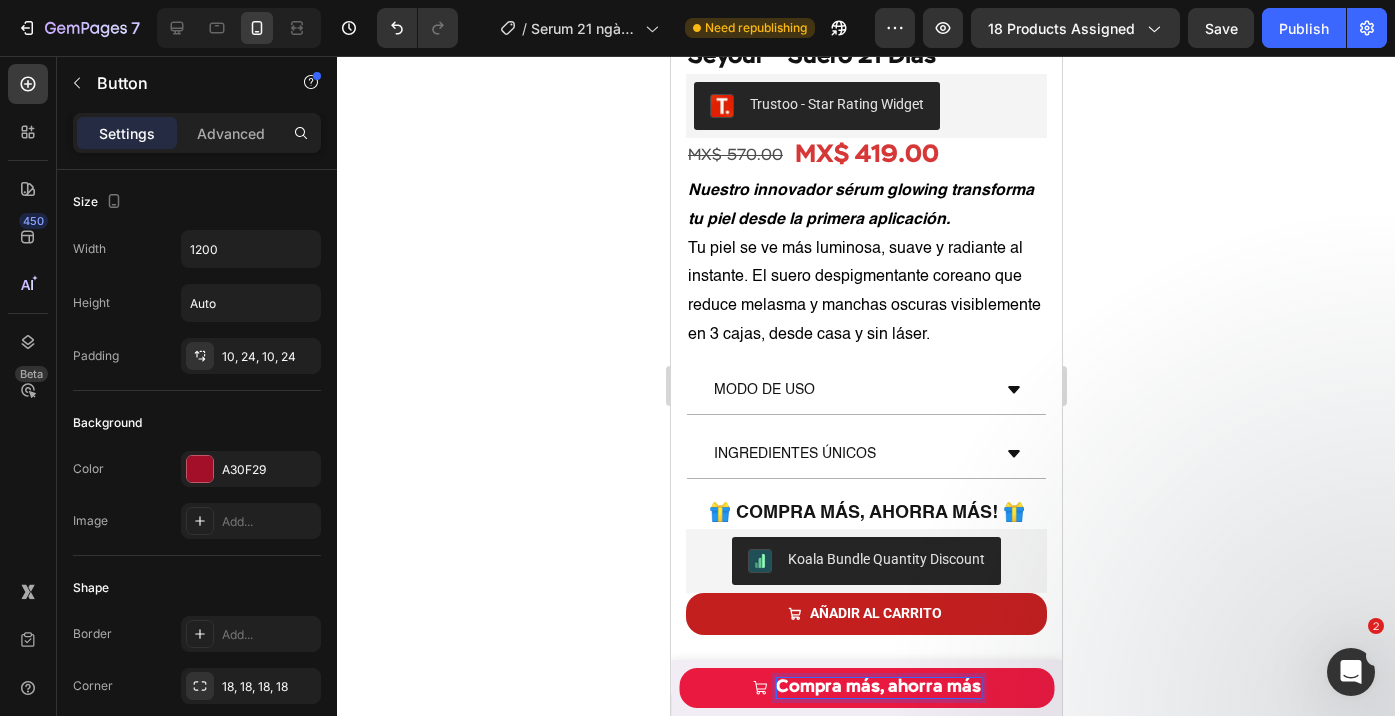 scroll, scrollTop: 721, scrollLeft: 0, axis: vertical 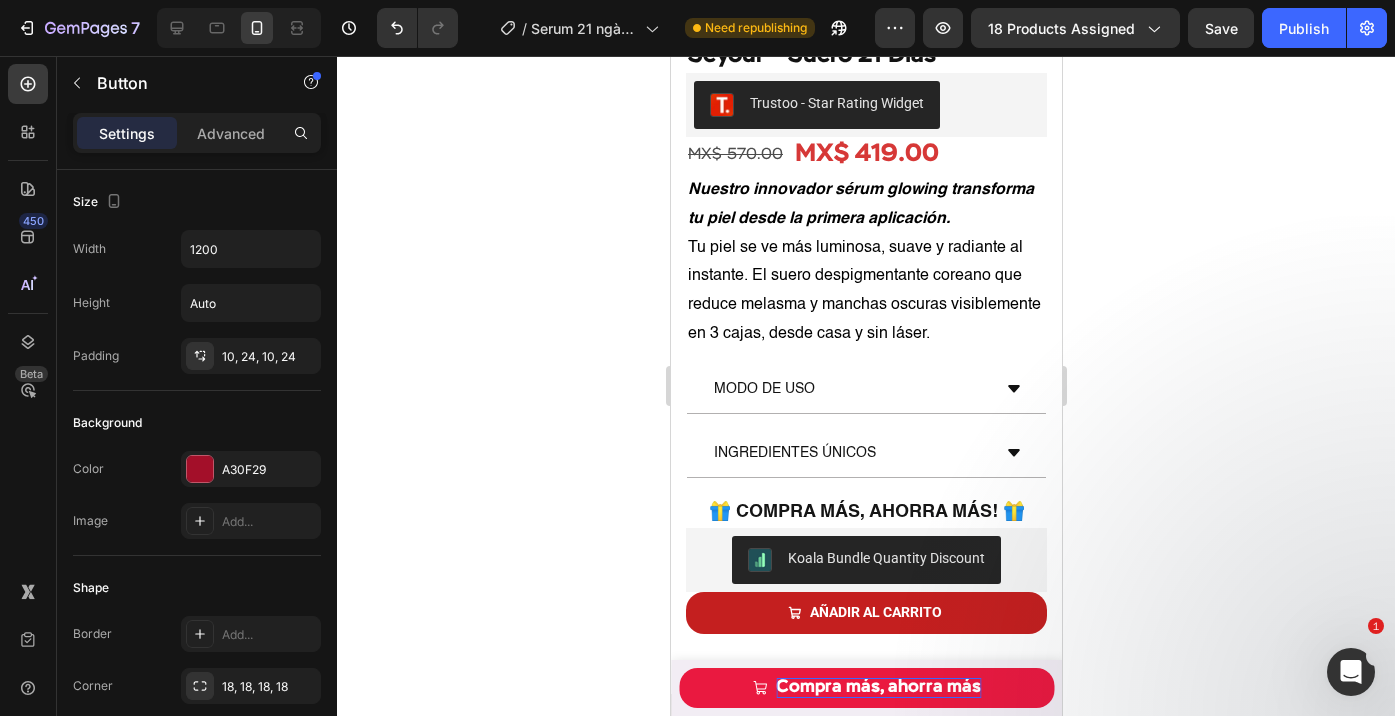 click 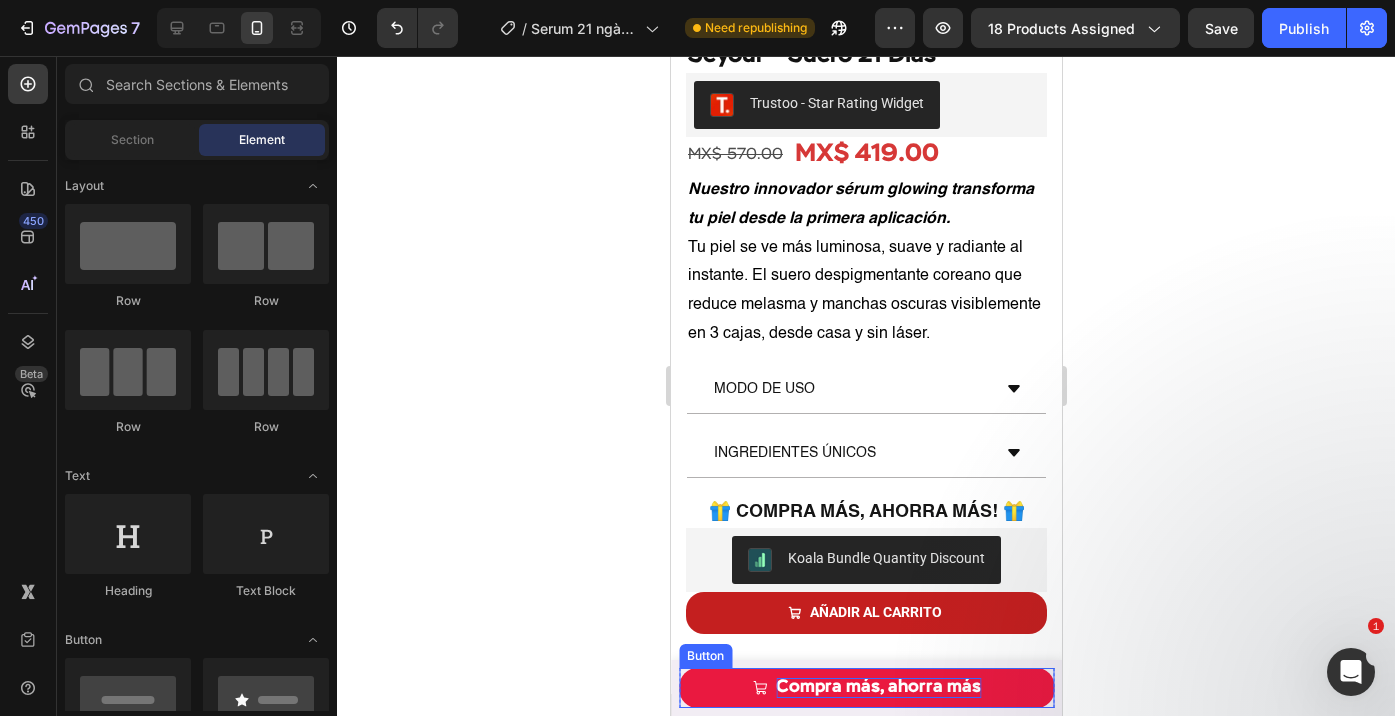 click on "Compra más, ahorra más" at bounding box center [877, 687] 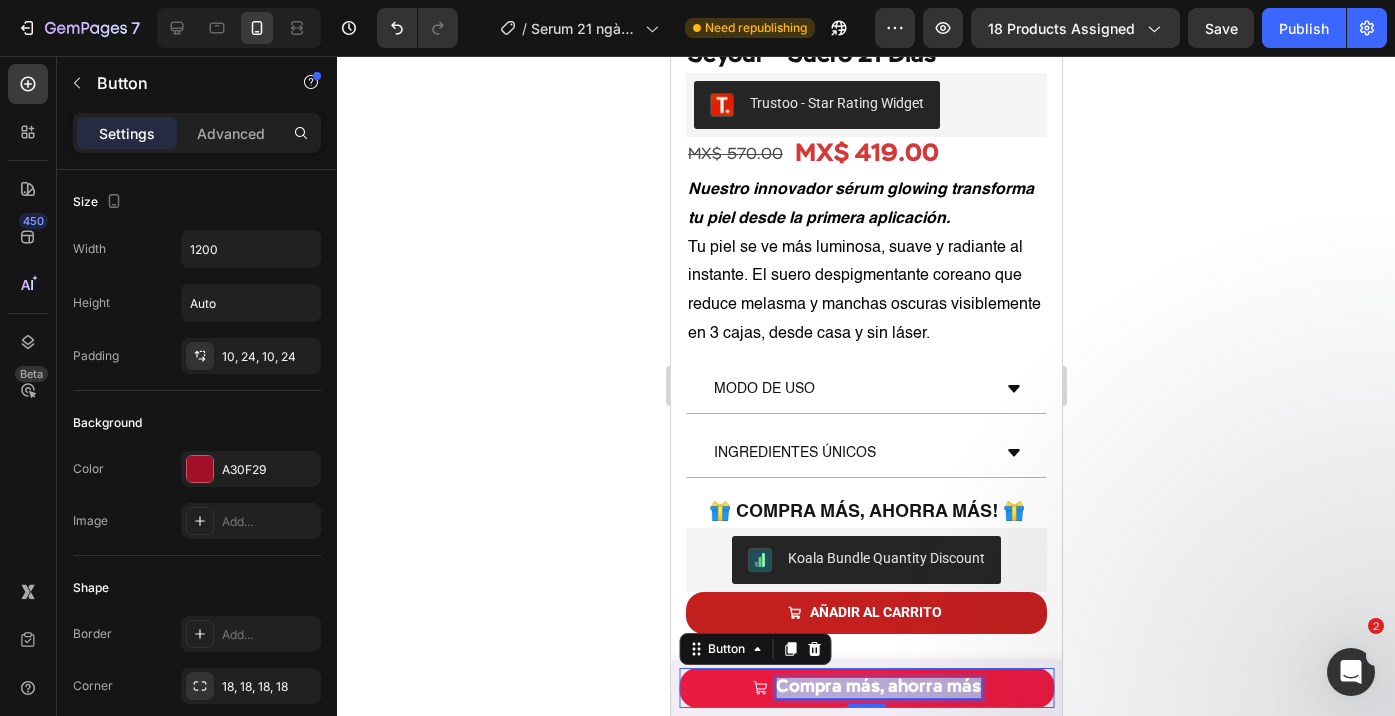 click on "Compra más, ahorra más" at bounding box center [877, 687] 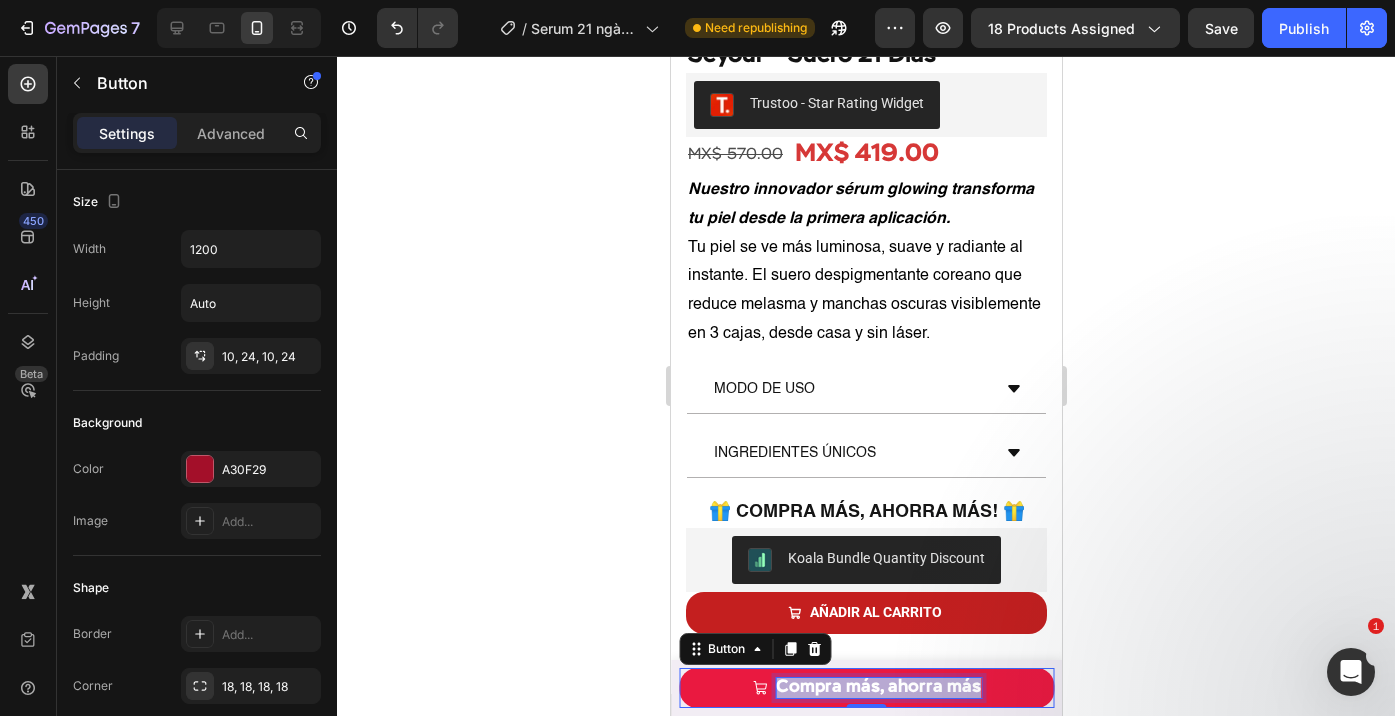 click on "Compra más, ahorra más" at bounding box center (877, 687) 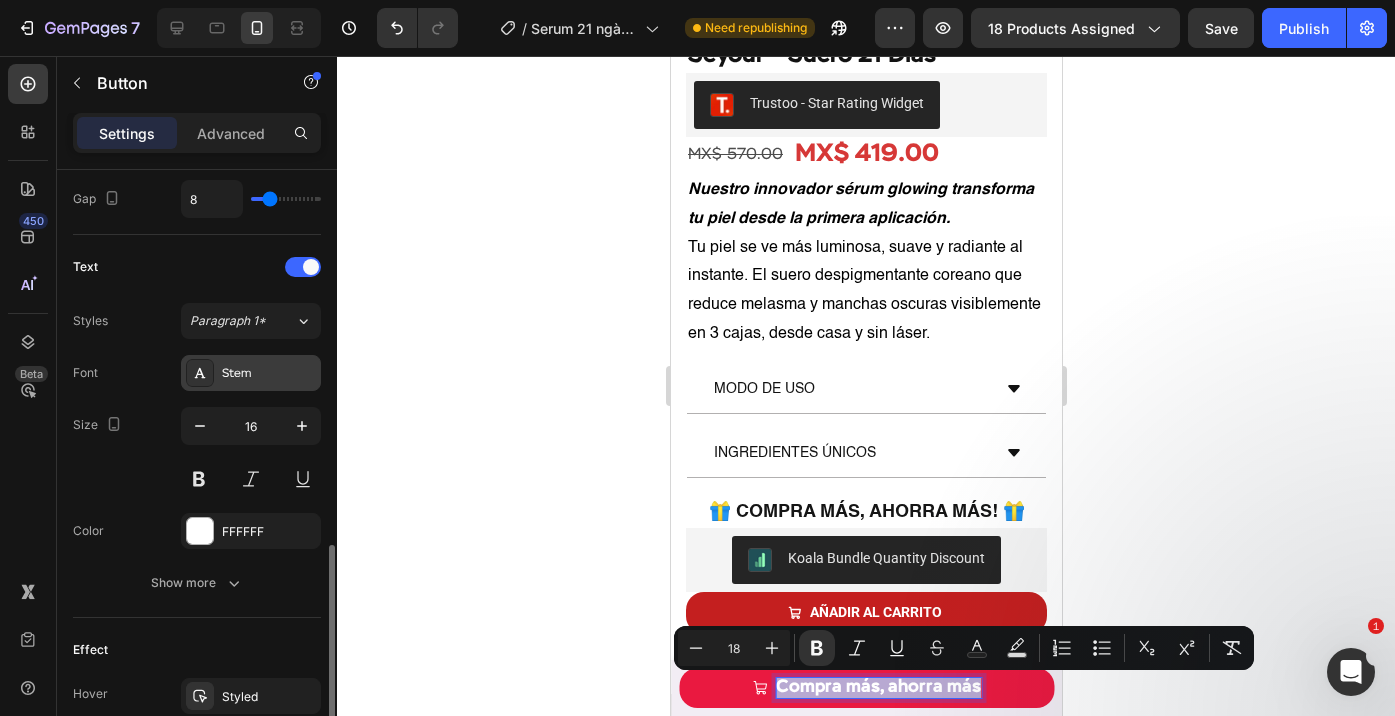 scroll, scrollTop: 838, scrollLeft: 0, axis: vertical 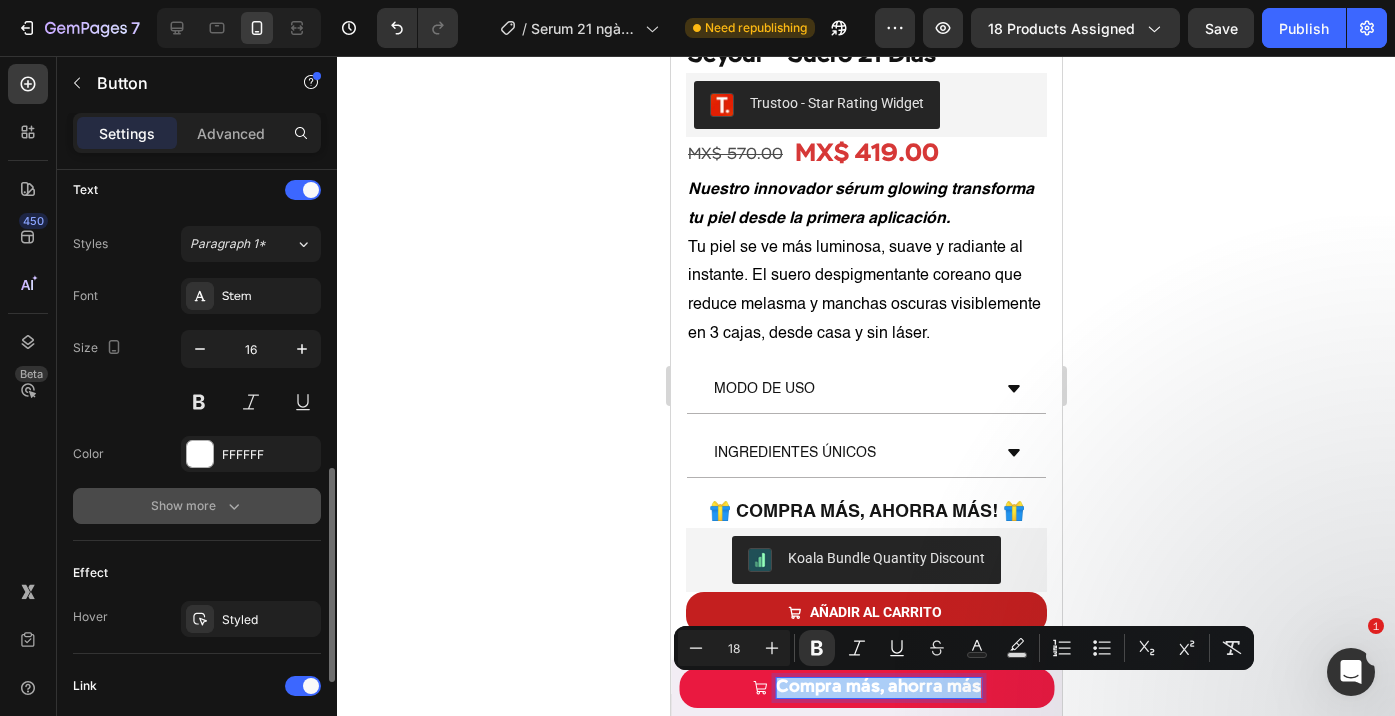 click on "Show more" at bounding box center [197, 506] 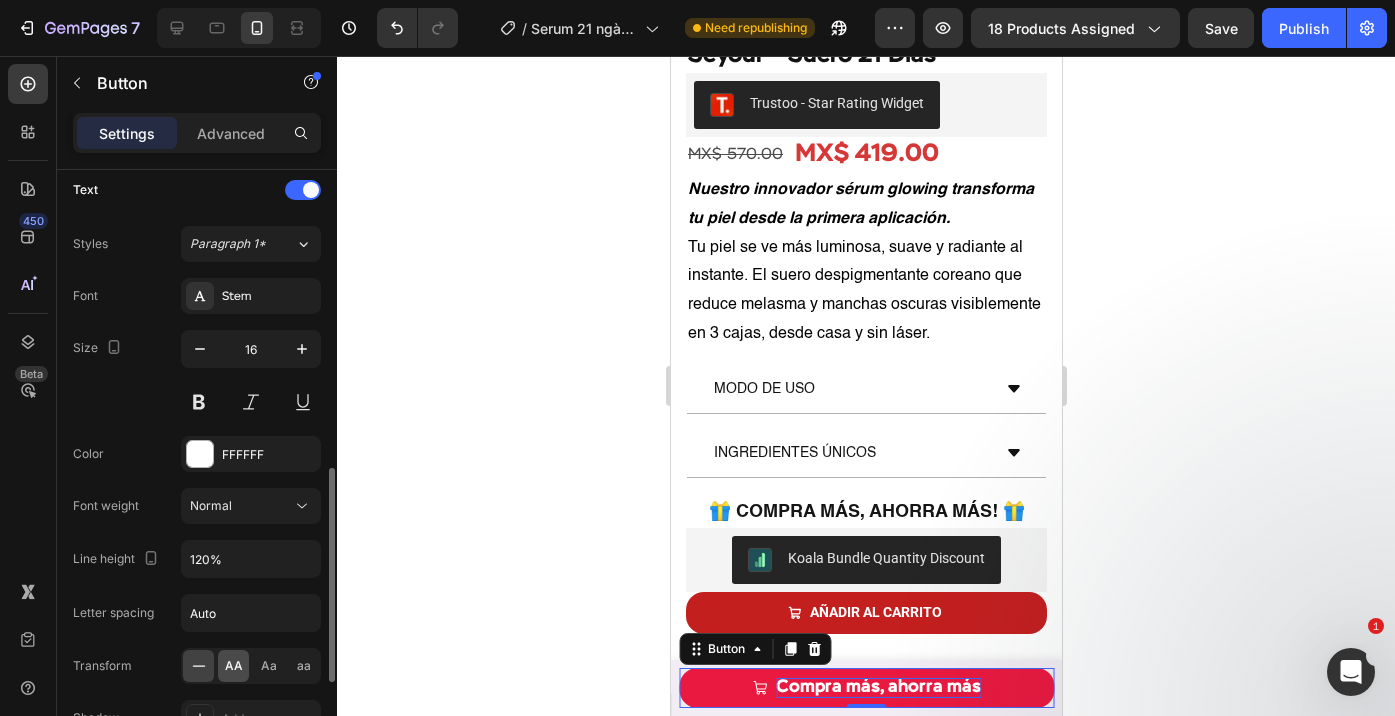 click on "AA" 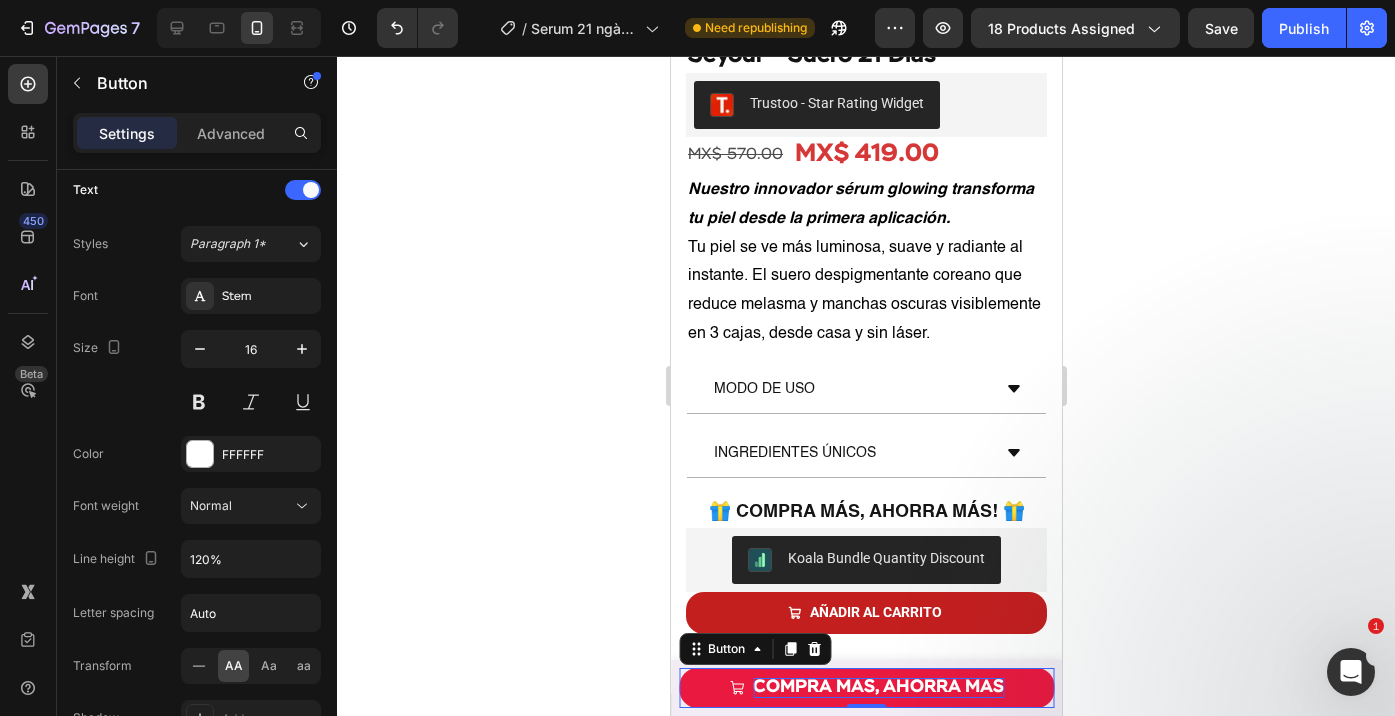 click 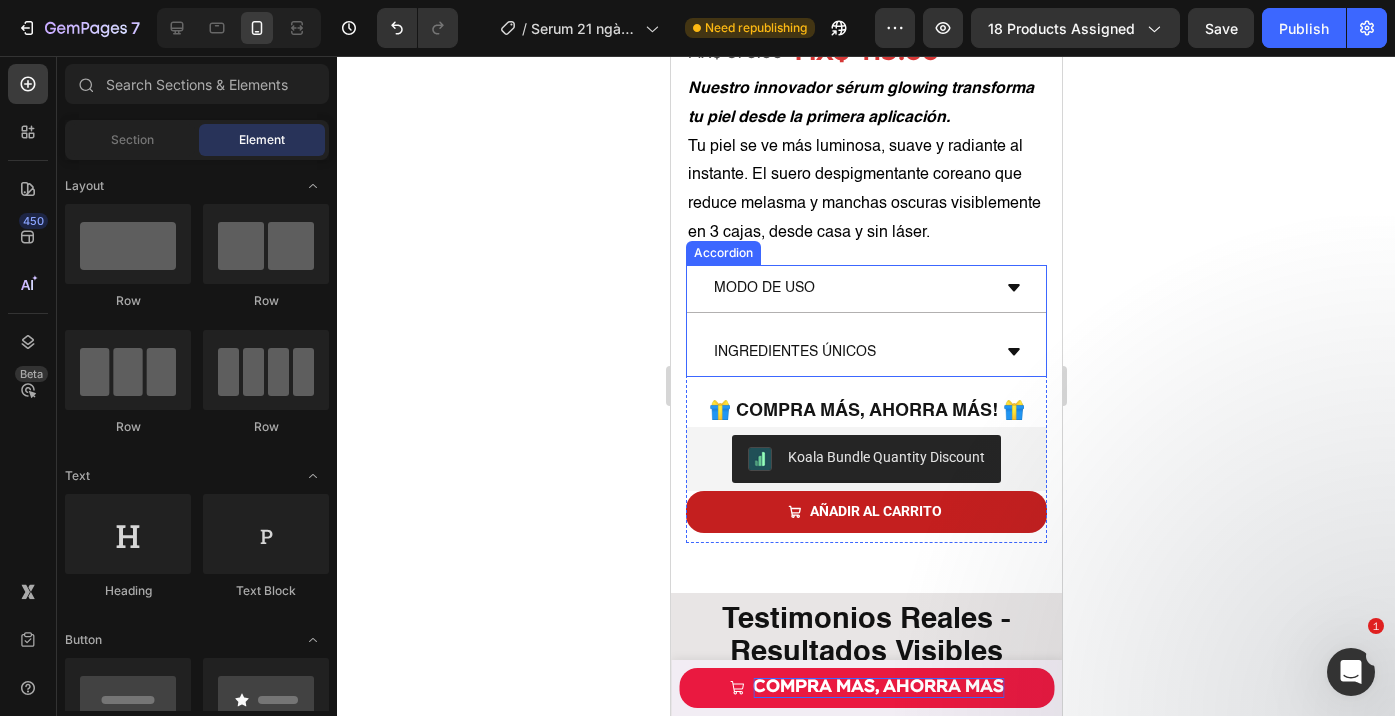 scroll, scrollTop: 848, scrollLeft: 0, axis: vertical 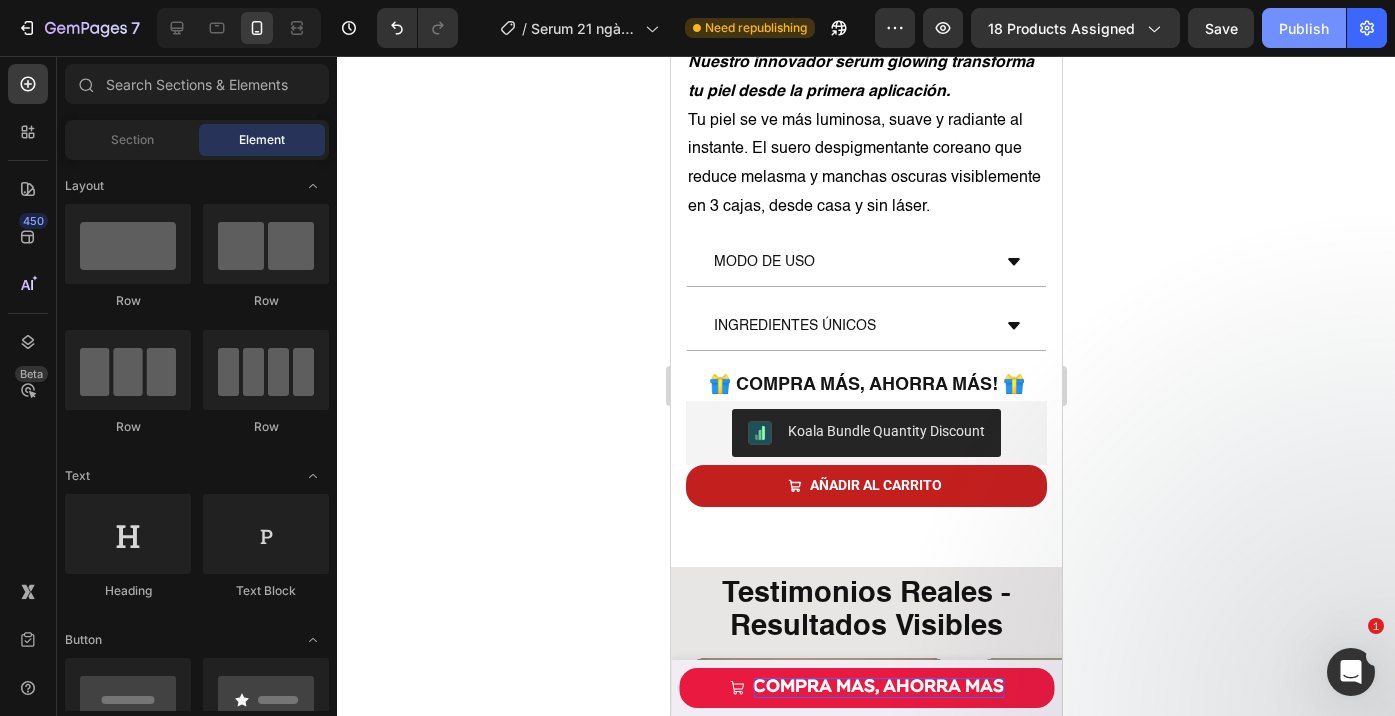 click on "Publish" 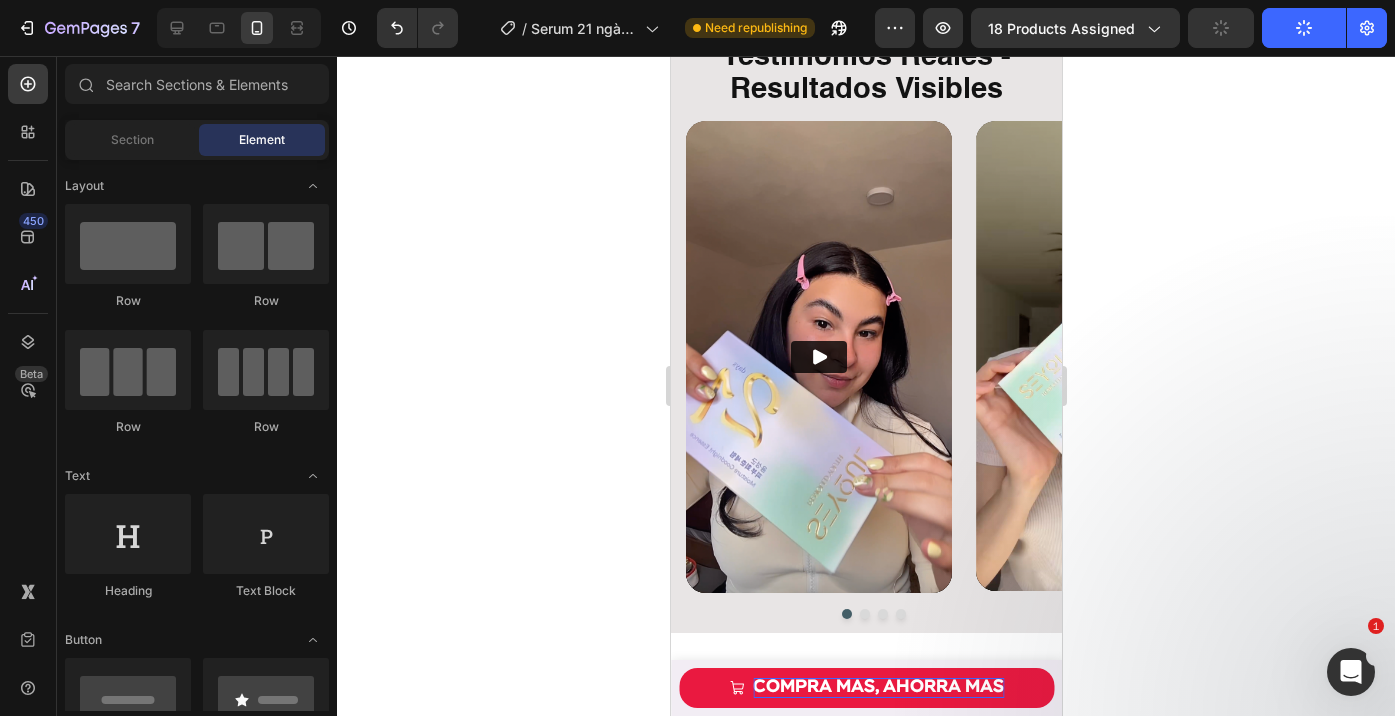 scroll, scrollTop: 1605, scrollLeft: 0, axis: vertical 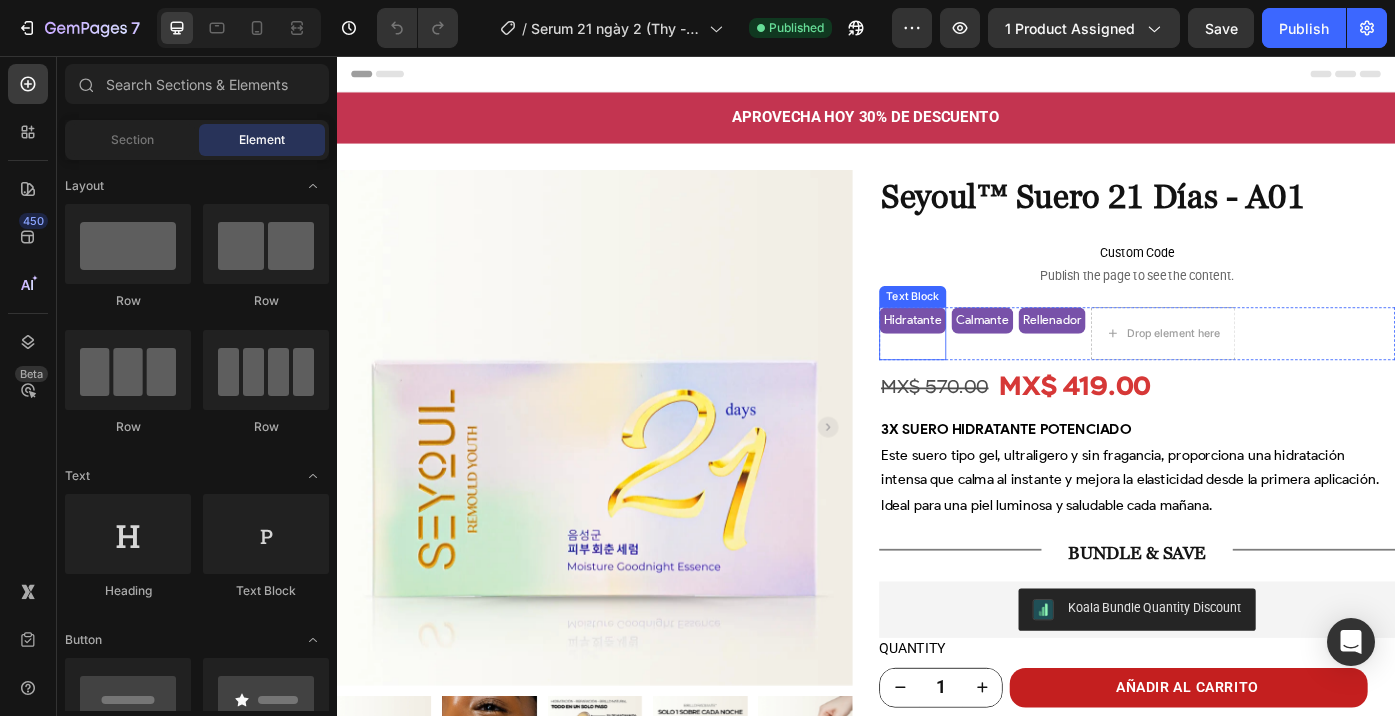 click on "Hidratante" at bounding box center (990, 355) 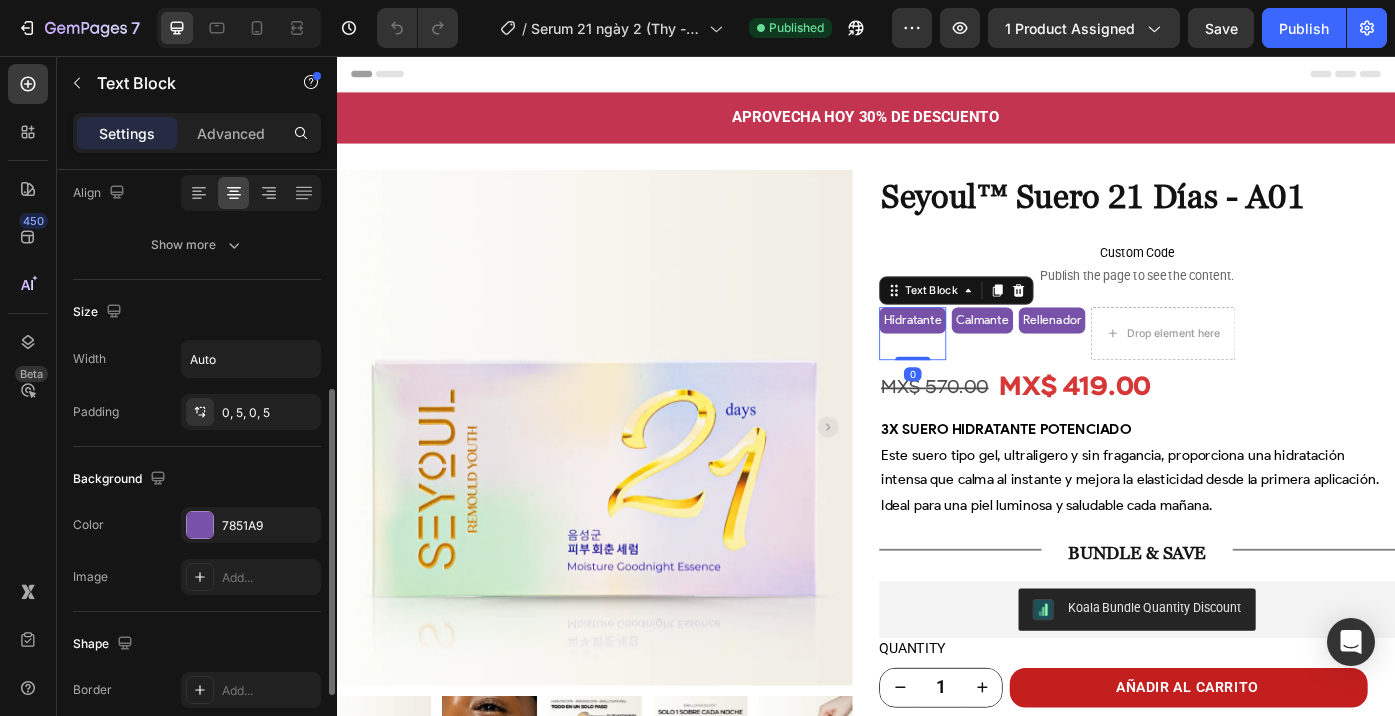 scroll, scrollTop: 358, scrollLeft: 0, axis: vertical 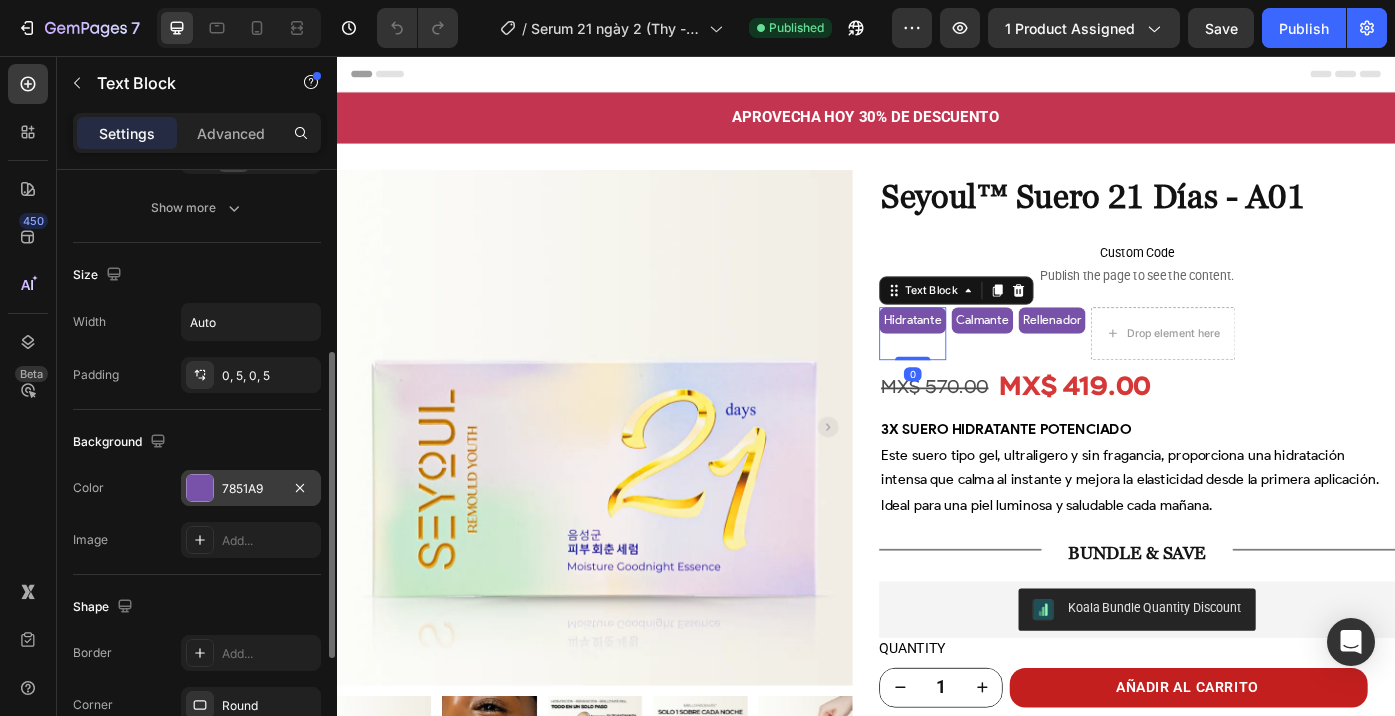 click at bounding box center (200, 488) 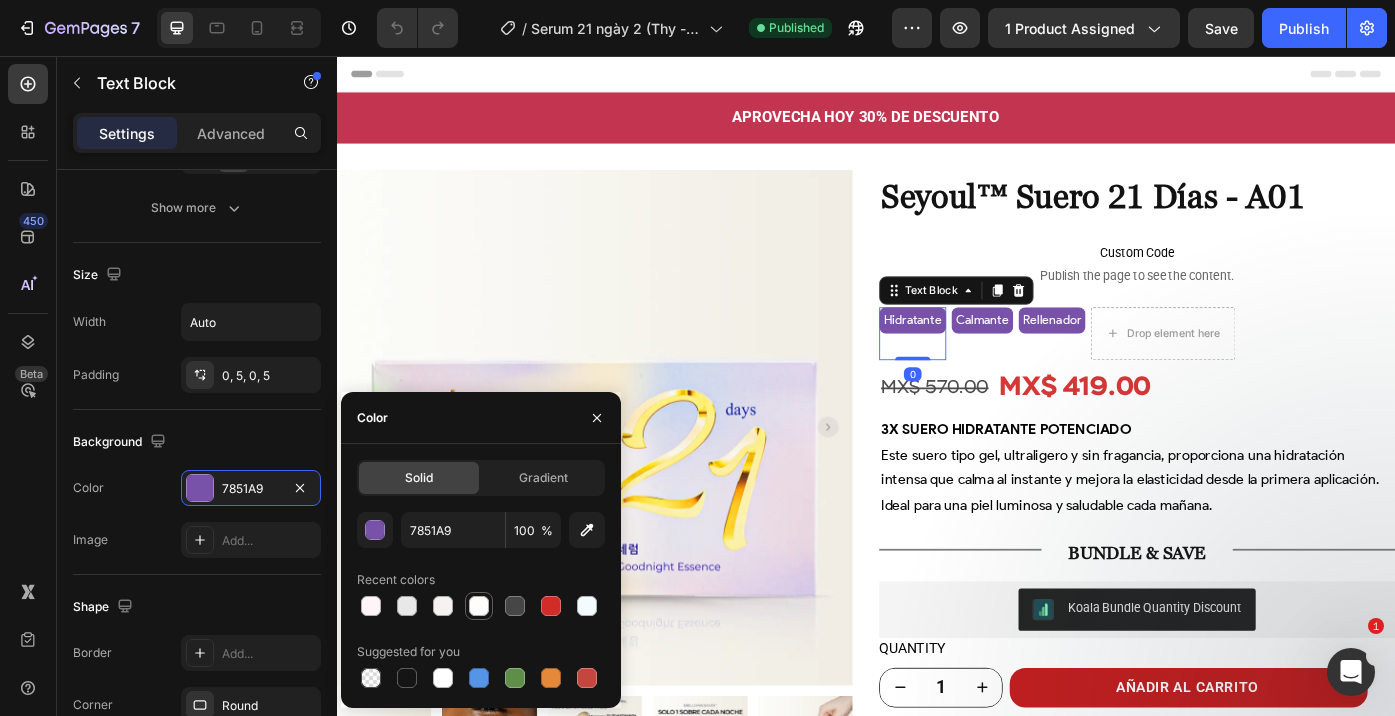 scroll, scrollTop: 0, scrollLeft: 0, axis: both 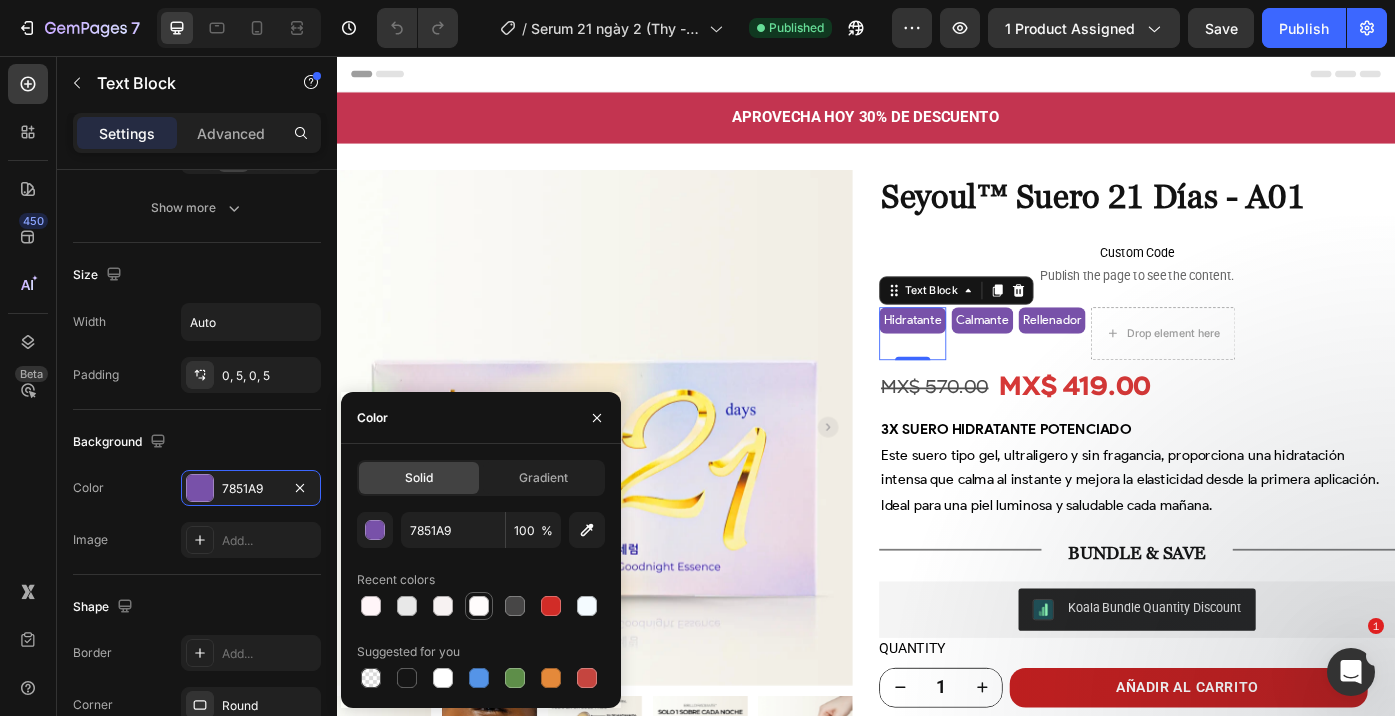 click at bounding box center [479, 606] 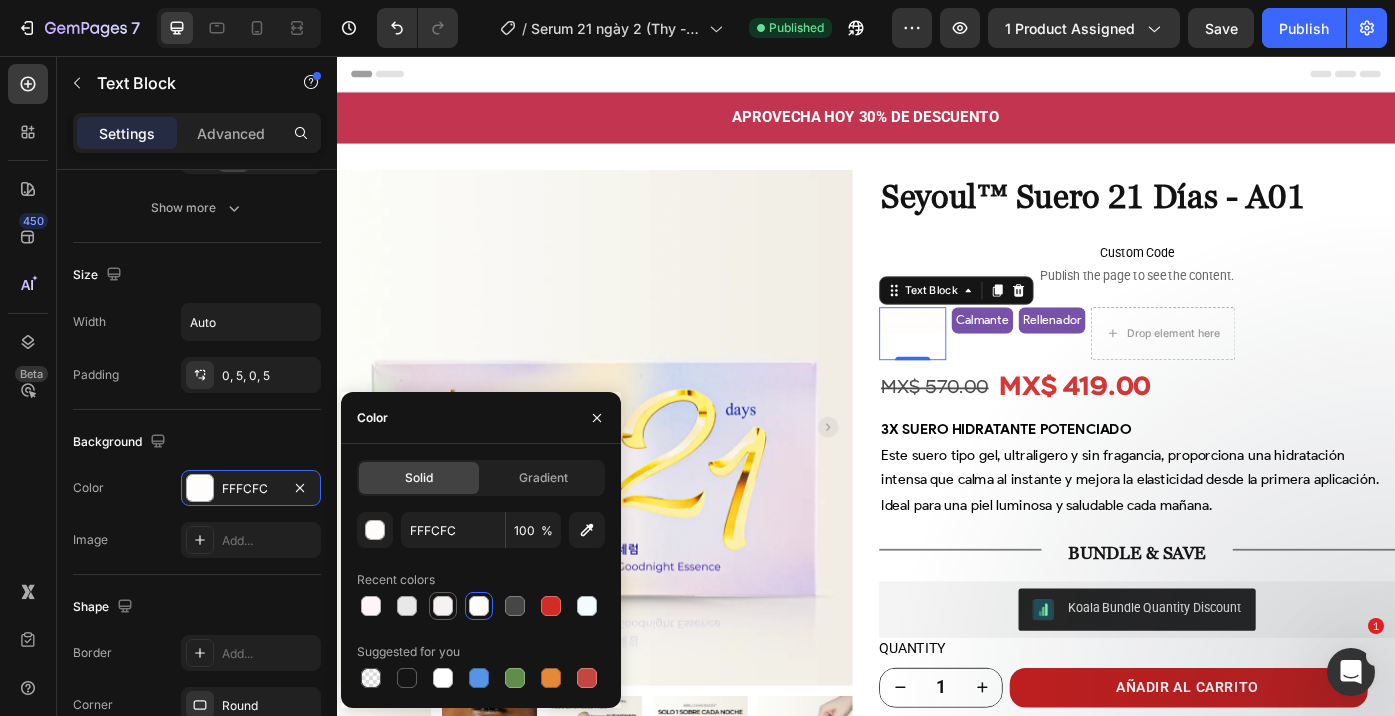 click at bounding box center [443, 606] 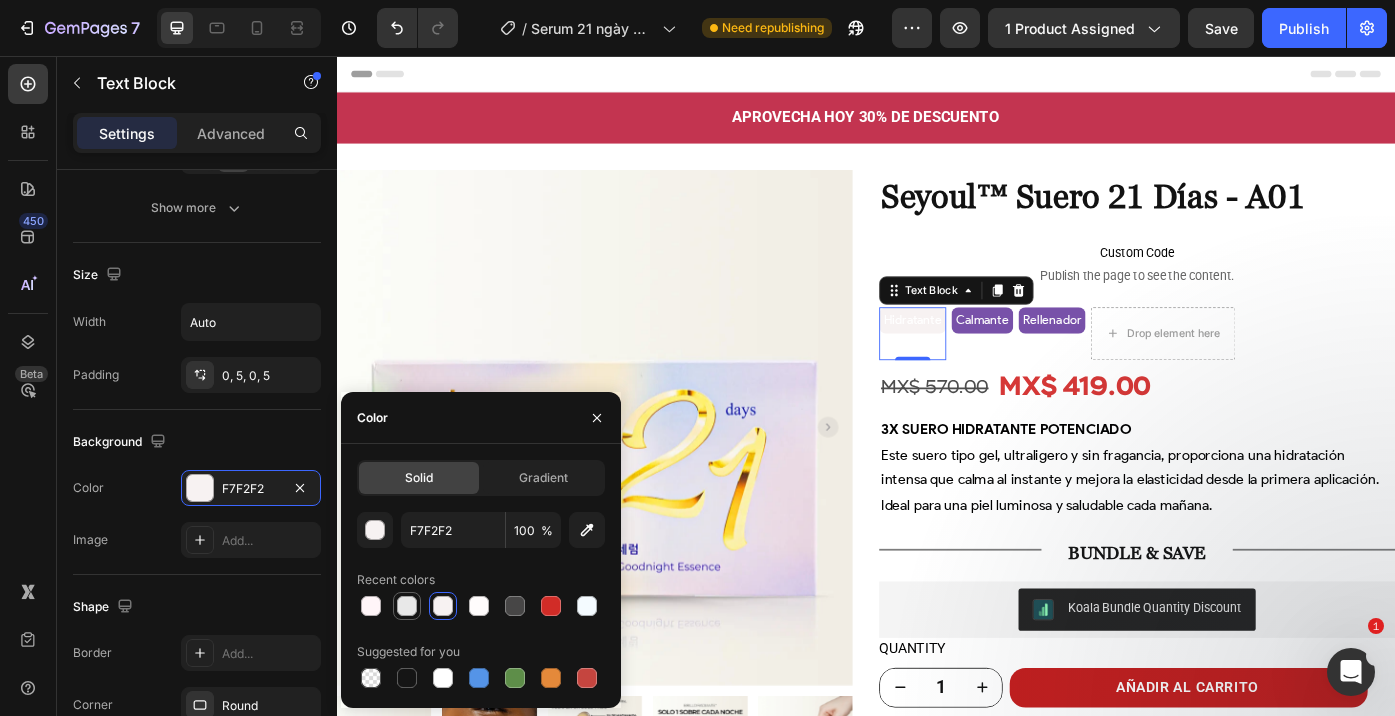 click at bounding box center (407, 606) 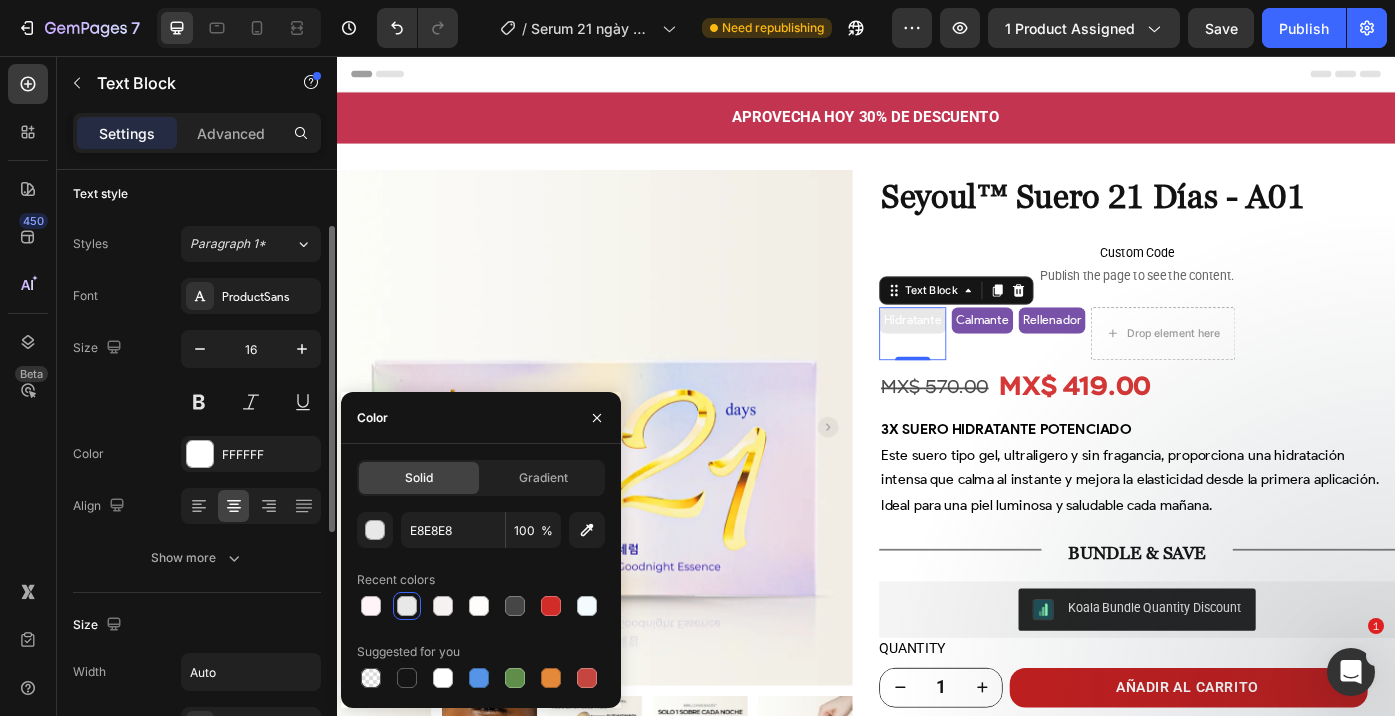 scroll, scrollTop: 0, scrollLeft: 0, axis: both 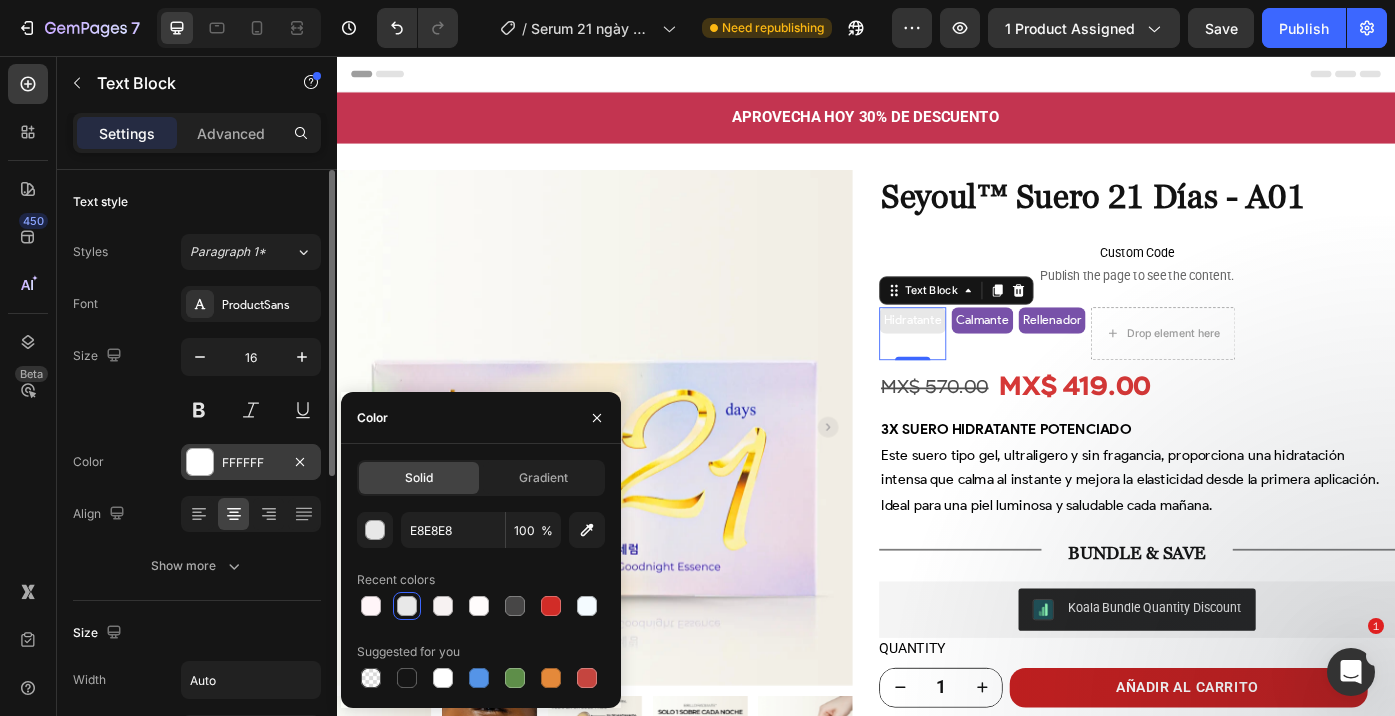 click at bounding box center (200, 462) 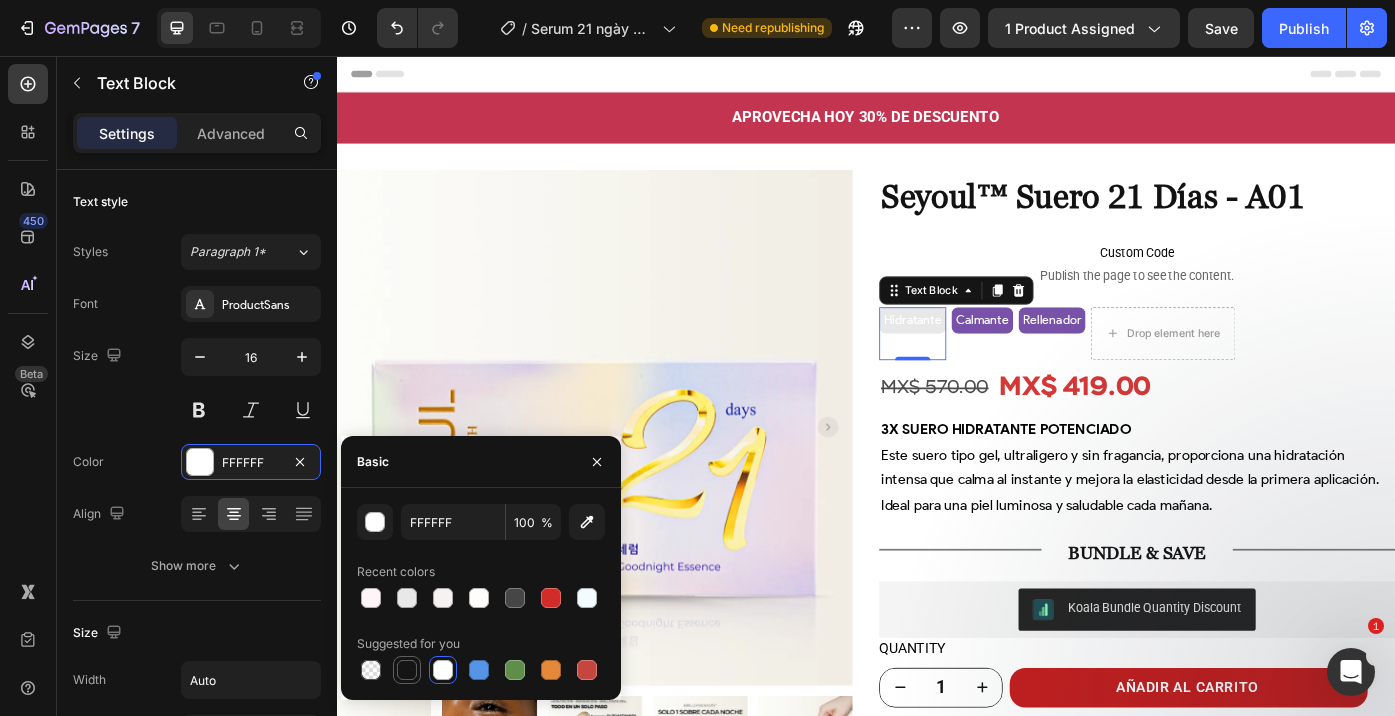 click at bounding box center [407, 670] 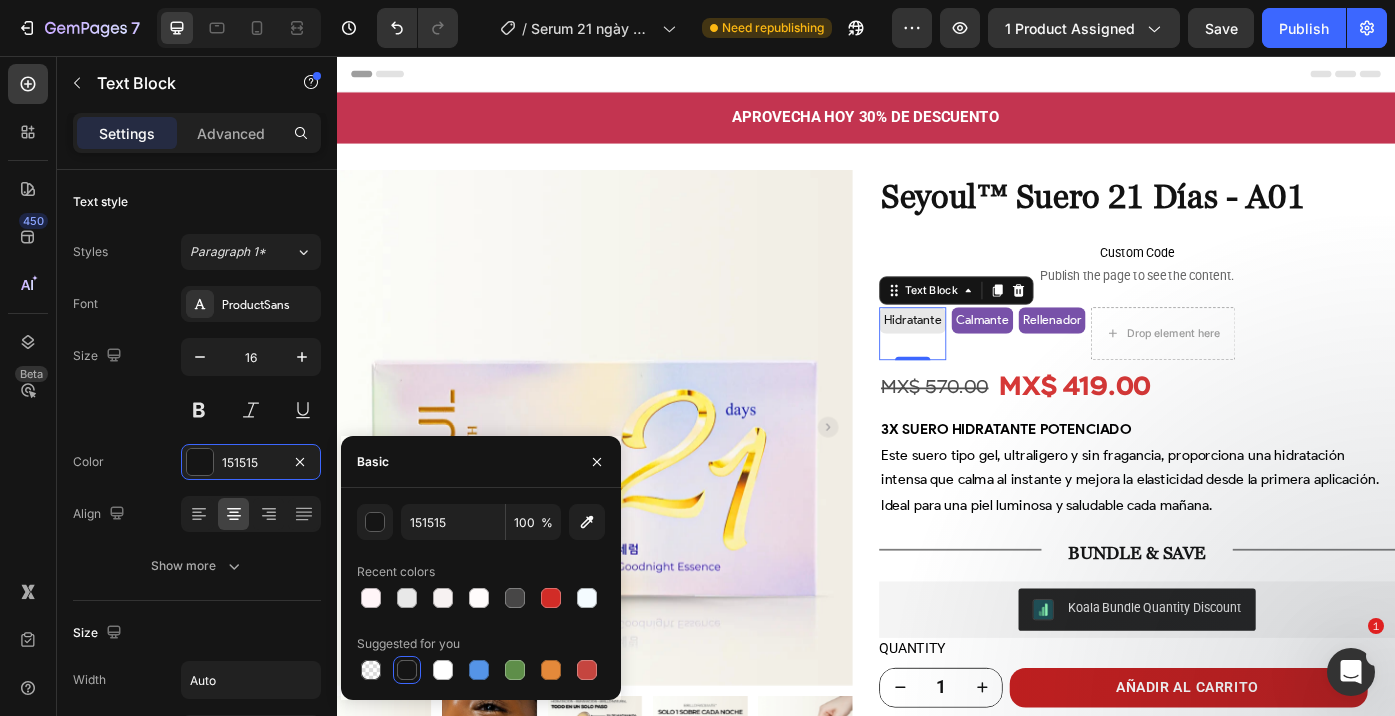 click on "Calmante" at bounding box center (1069, 355) 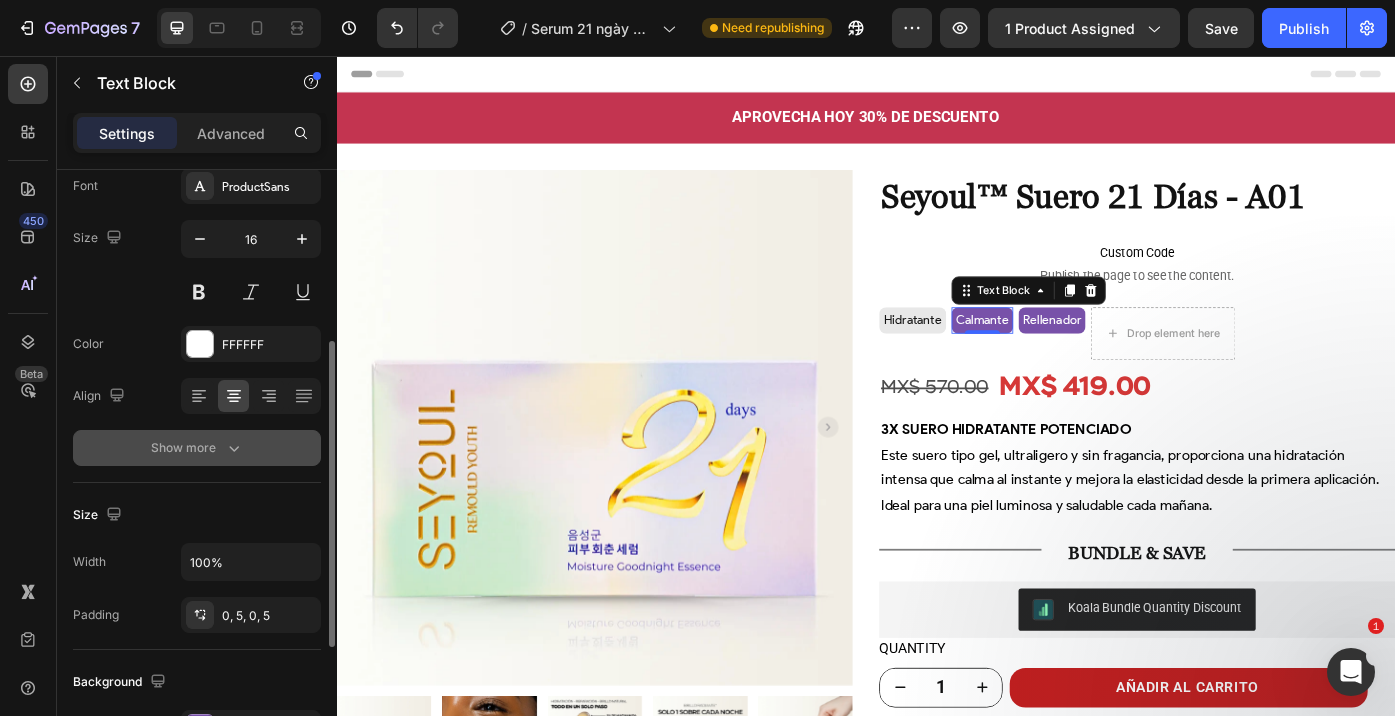 scroll, scrollTop: 215, scrollLeft: 0, axis: vertical 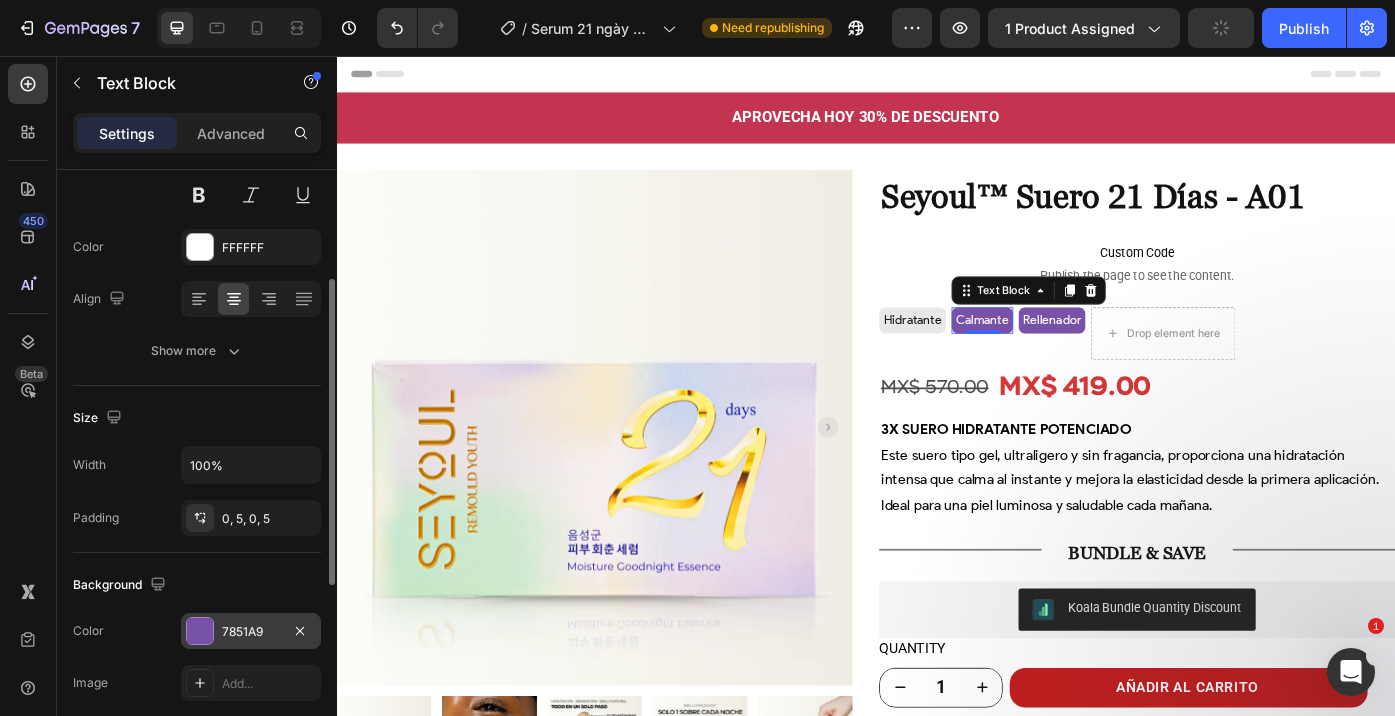 click on "7851A9" at bounding box center [251, 632] 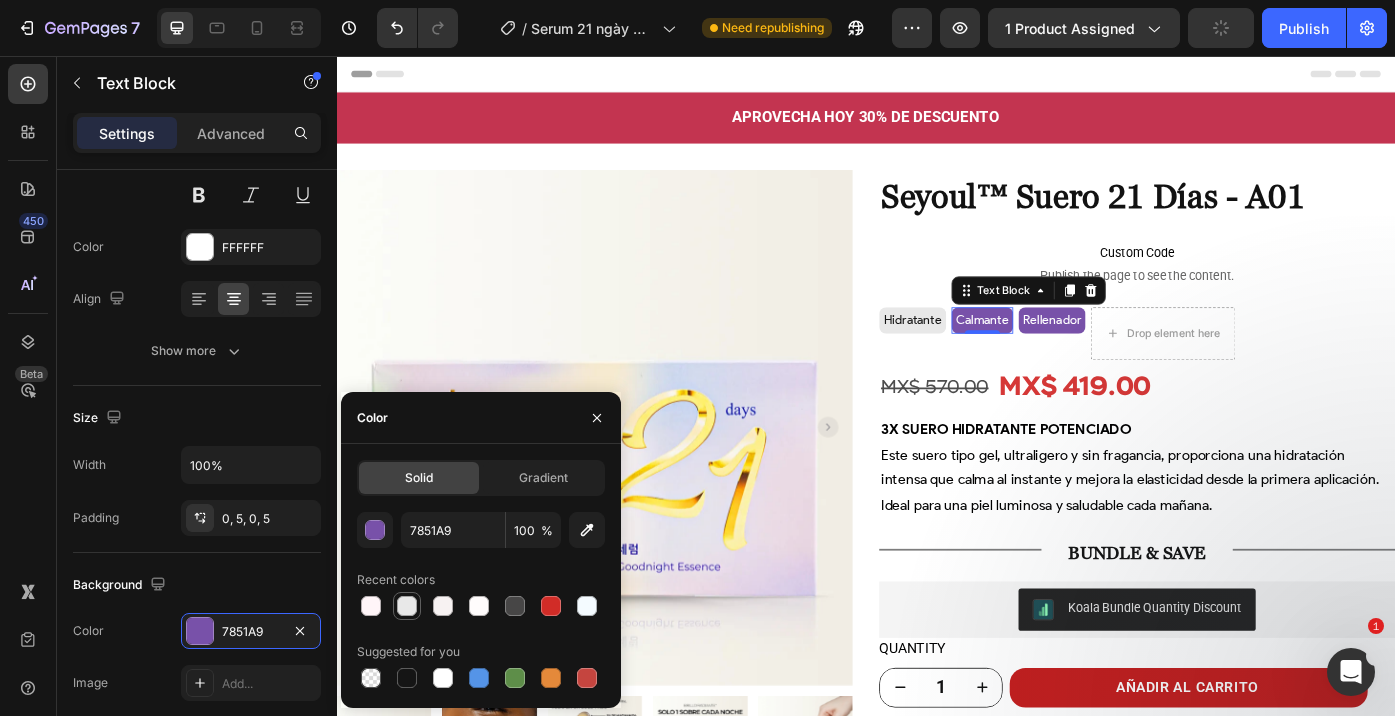click at bounding box center [407, 606] 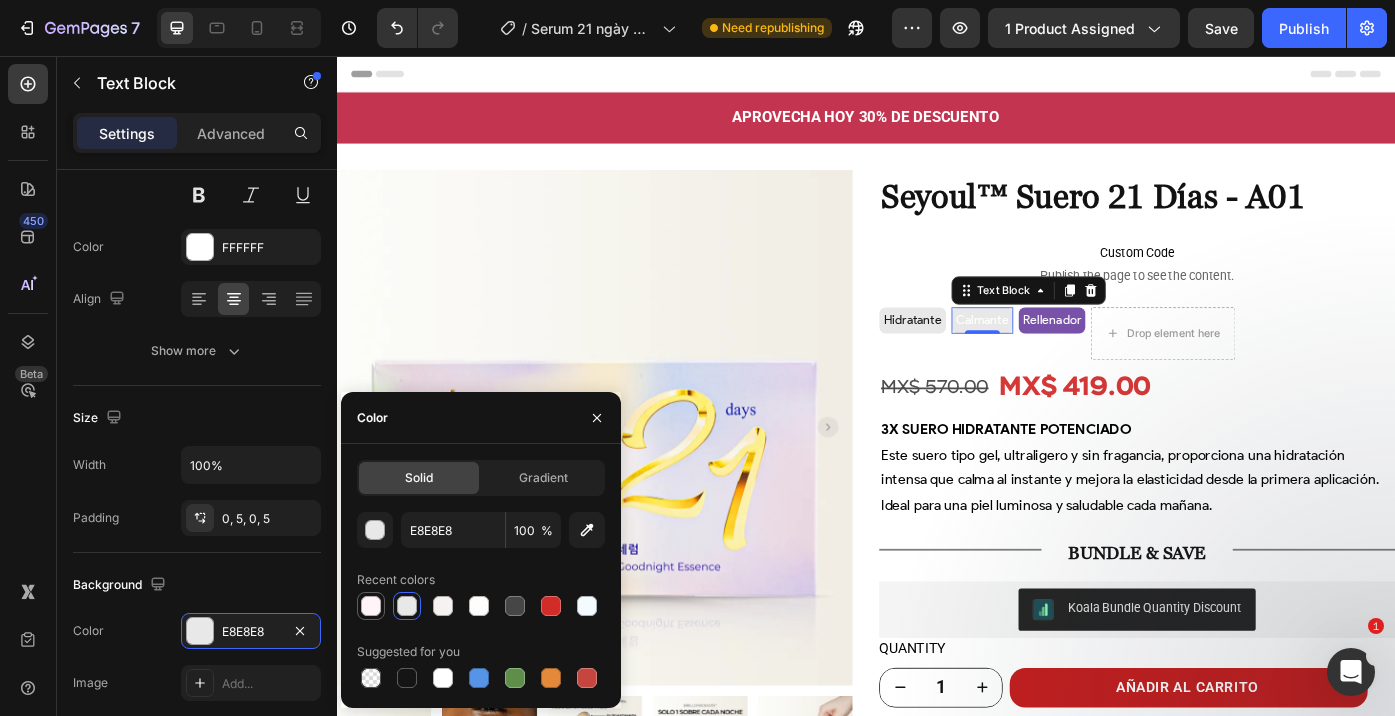 click at bounding box center [371, 606] 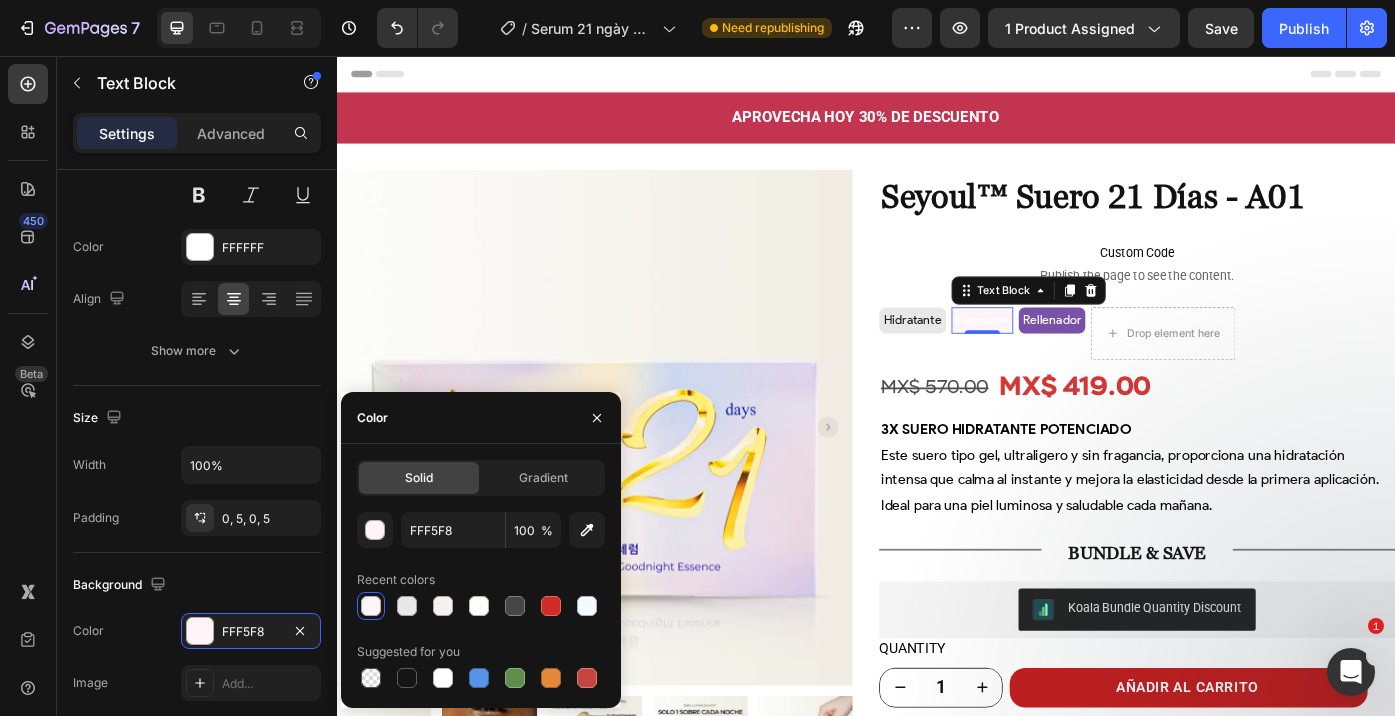 click 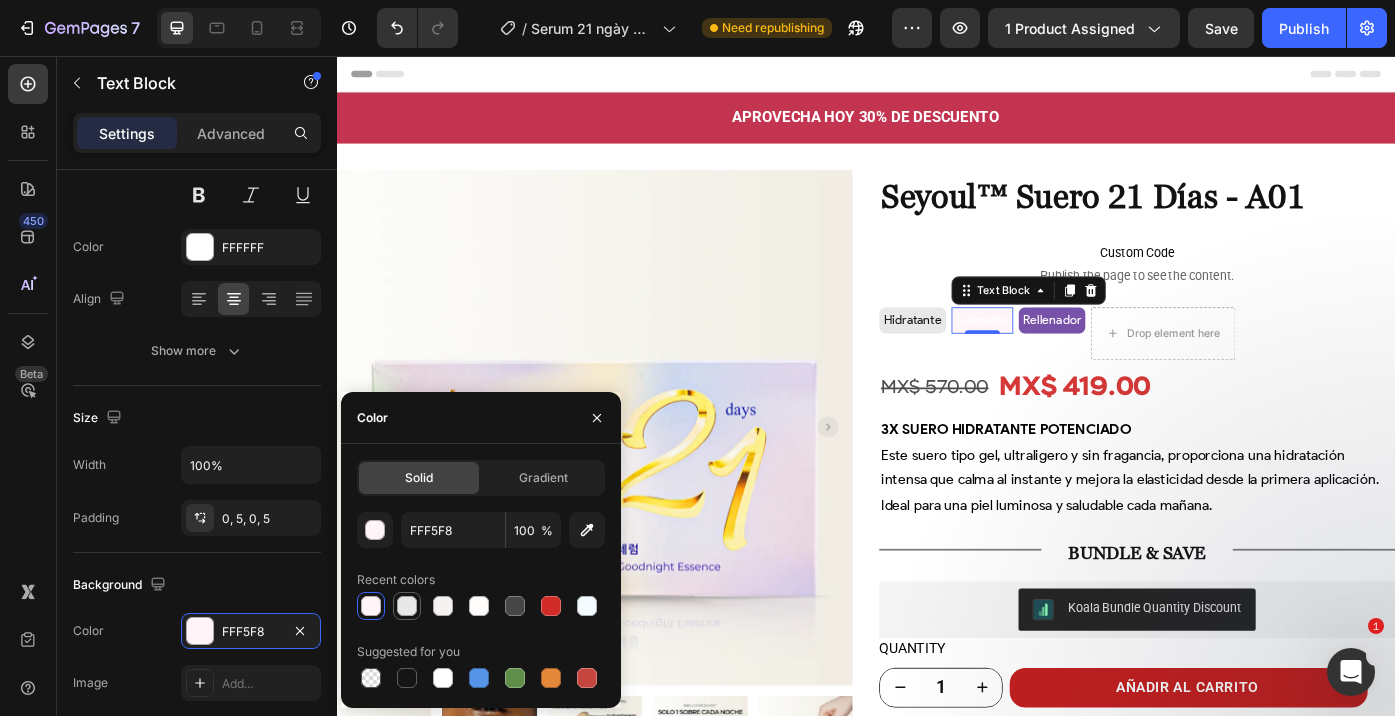 click at bounding box center (407, 606) 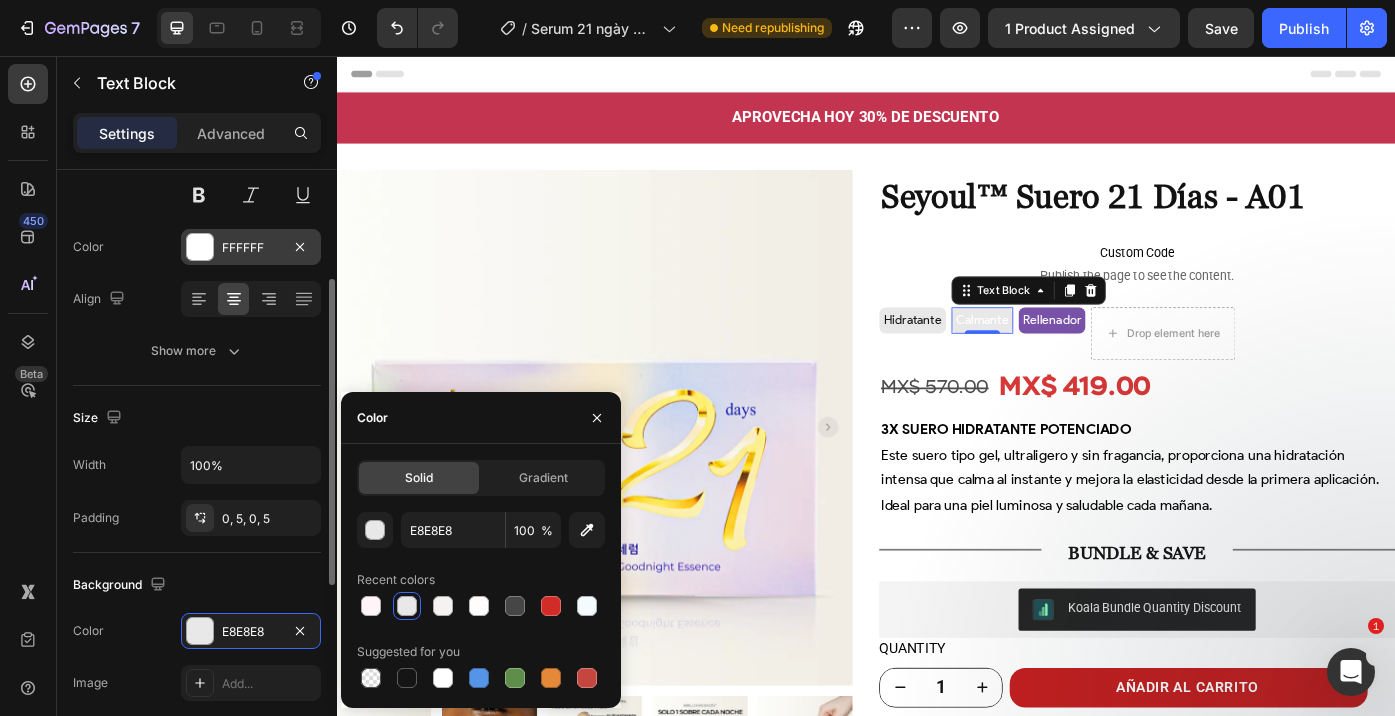 click on "FFFFFF" at bounding box center [251, 248] 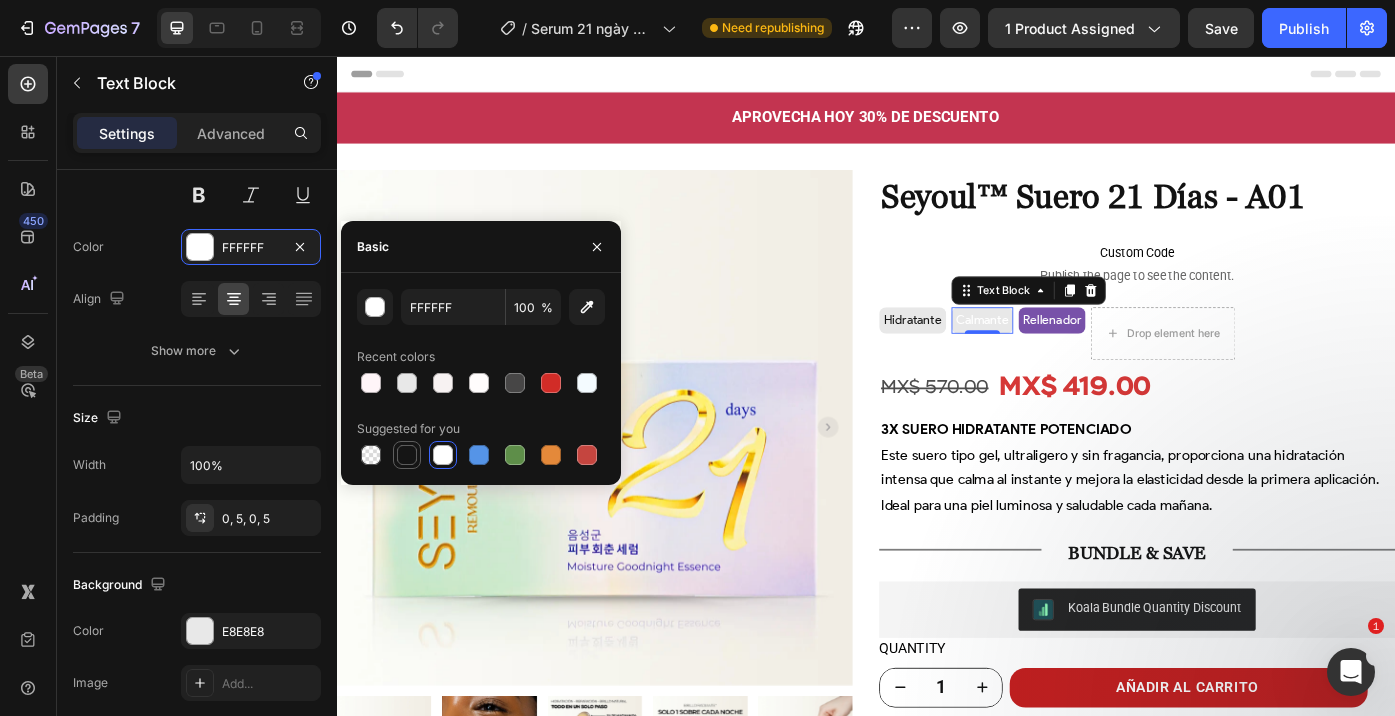 click at bounding box center (407, 455) 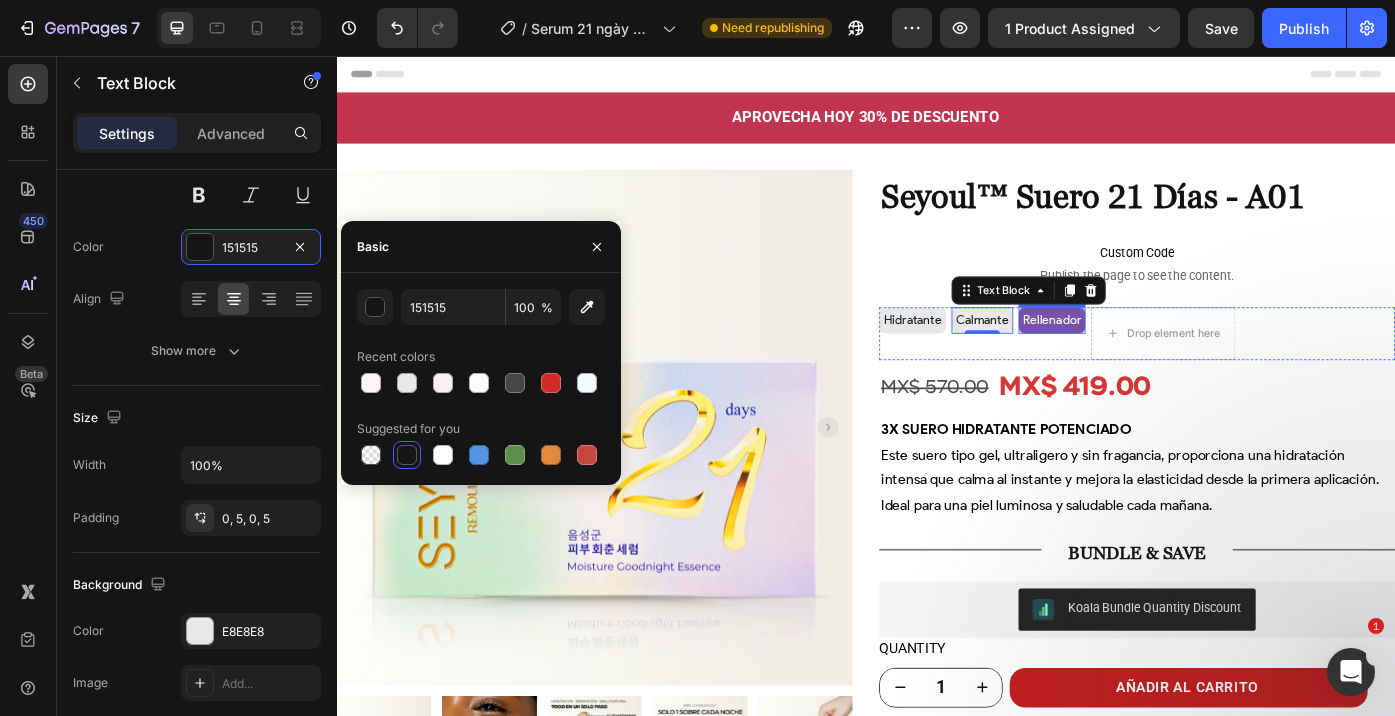 click on "Rellenador" at bounding box center (1148, 355) 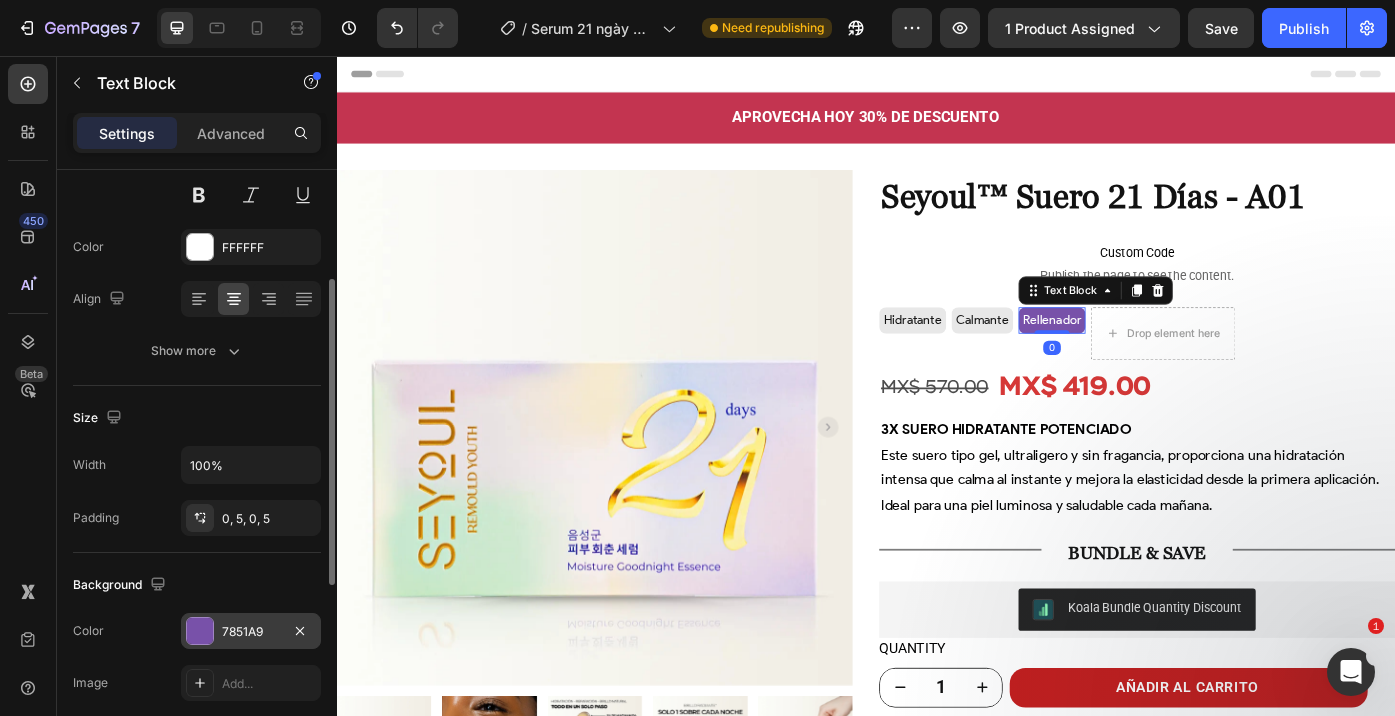 click on "7851A9" at bounding box center (251, 632) 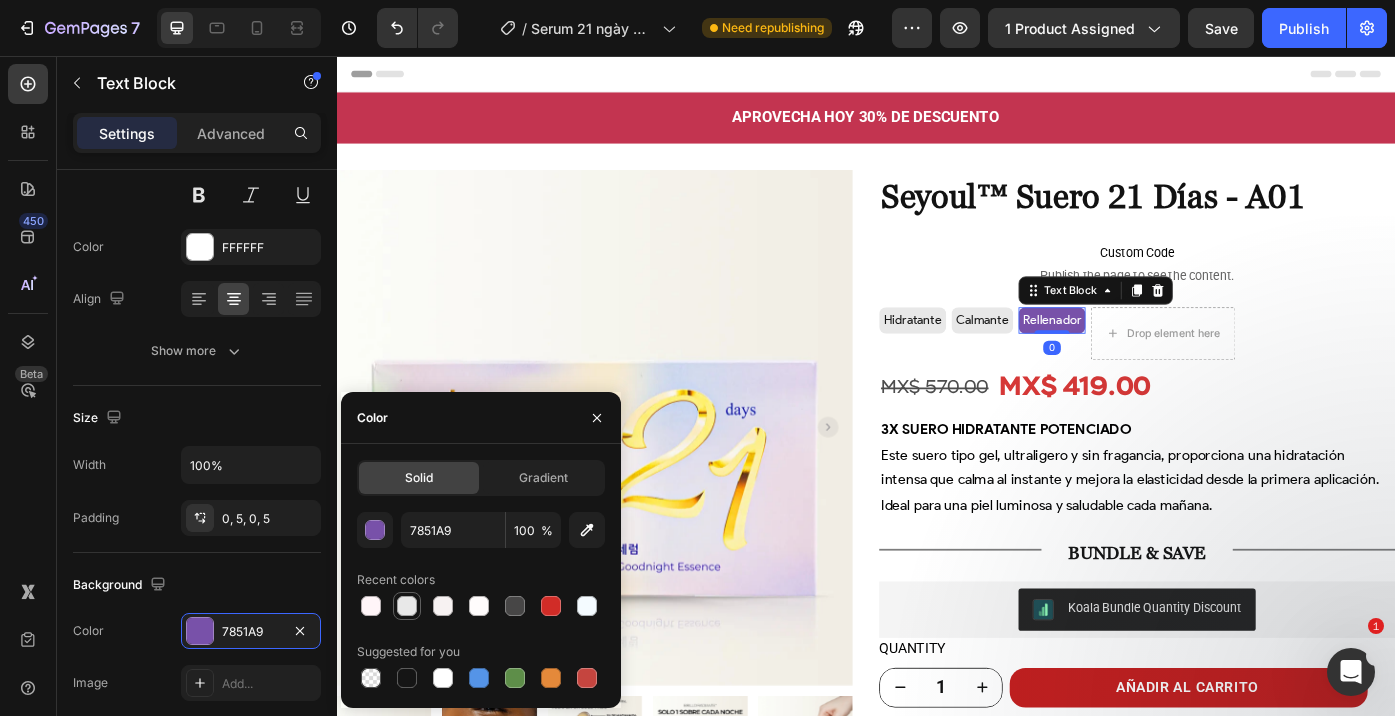 click at bounding box center [407, 606] 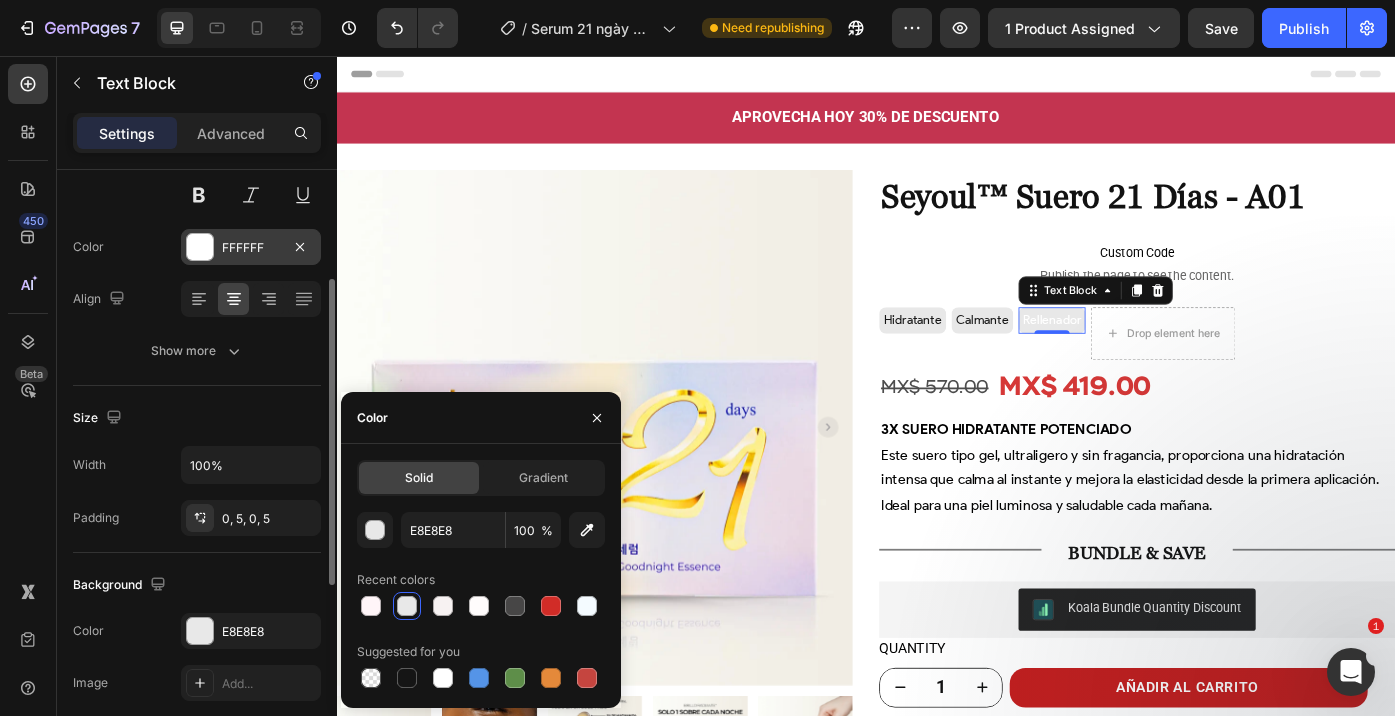 click on "FFFFFF" at bounding box center (251, 248) 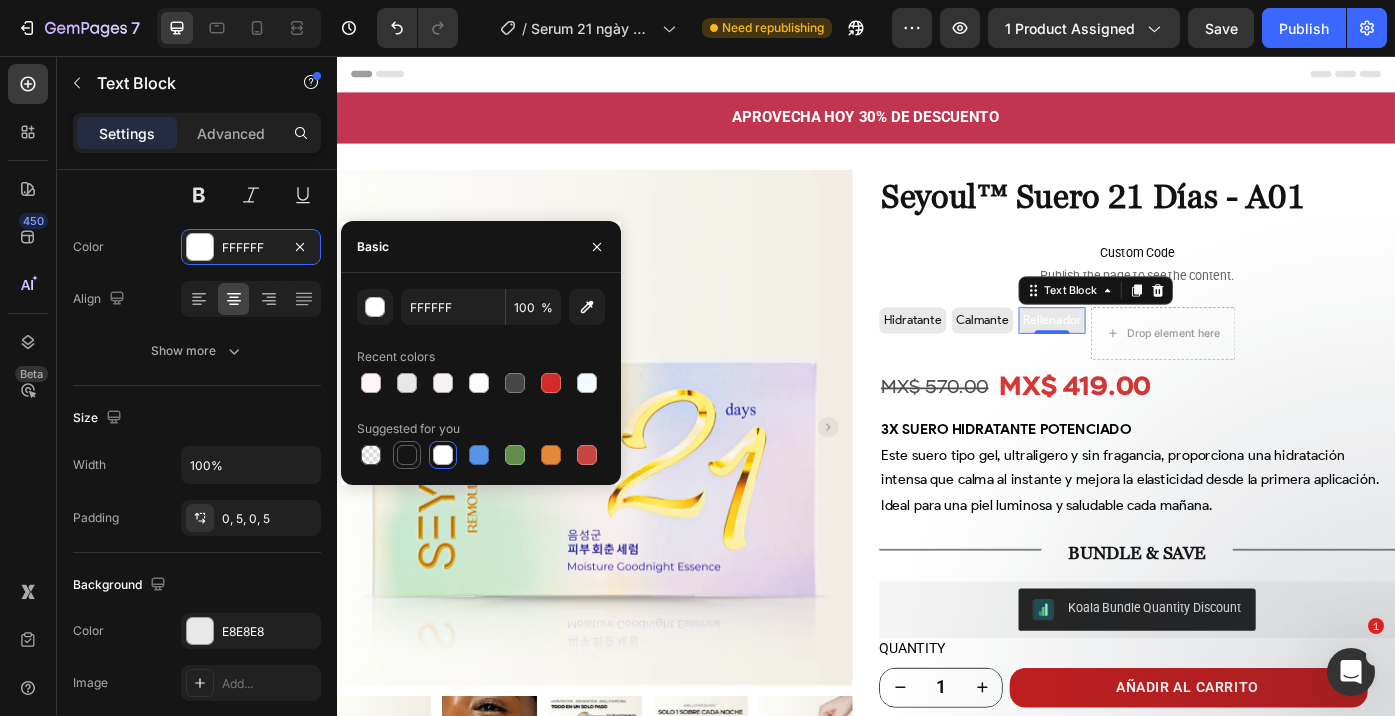 click at bounding box center (407, 455) 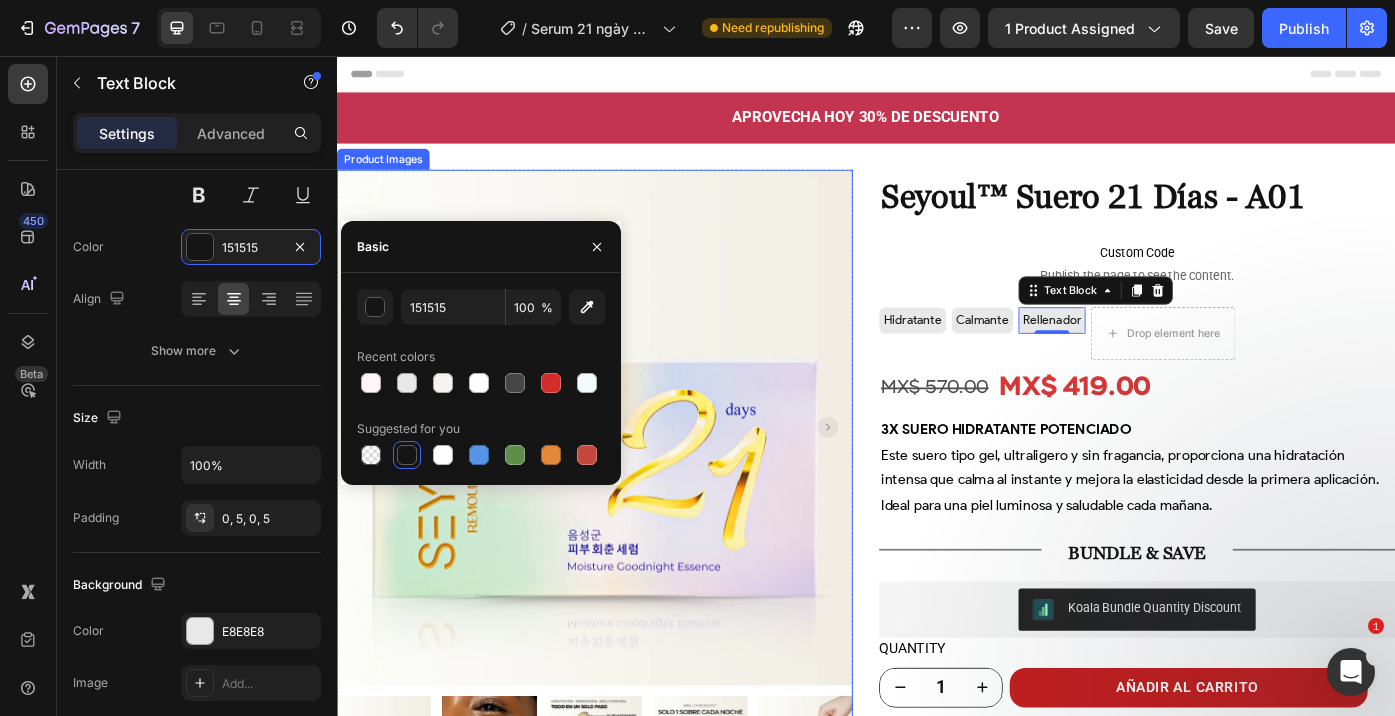click at bounding box center (629, 477) 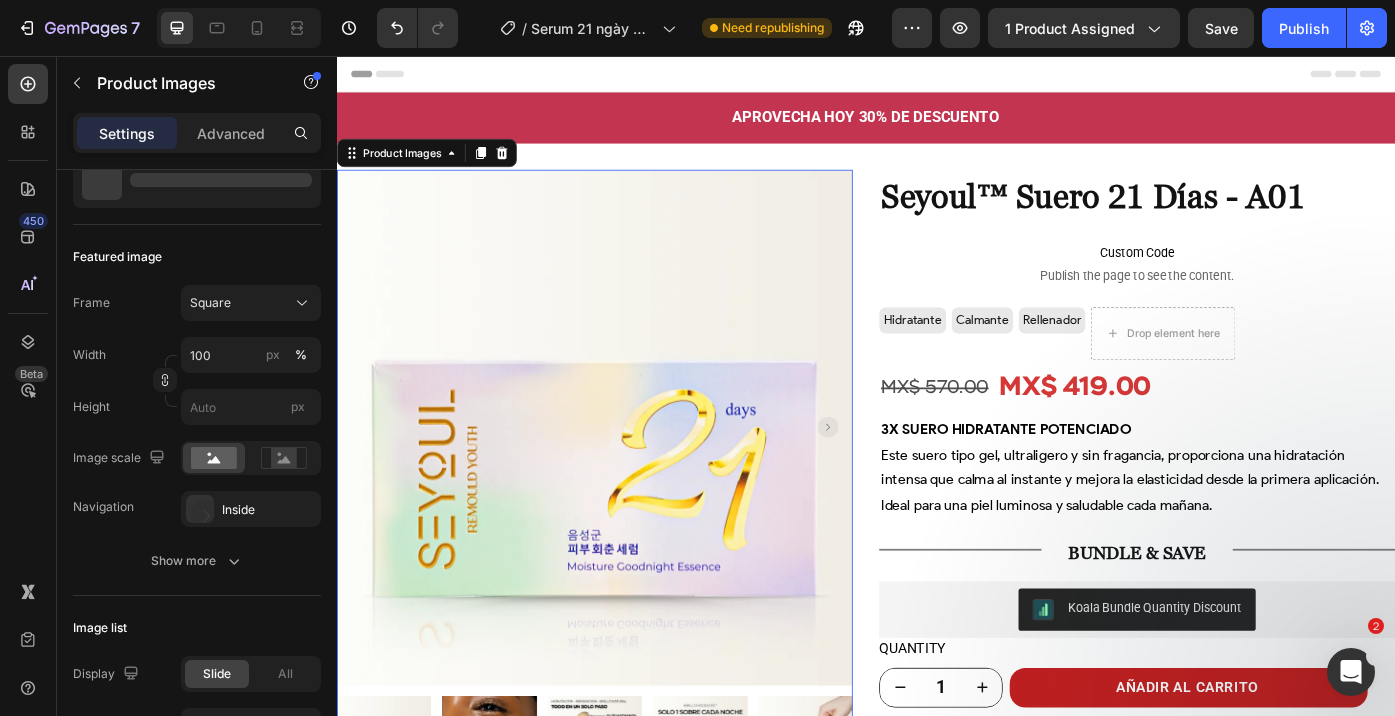 scroll, scrollTop: 0, scrollLeft: 0, axis: both 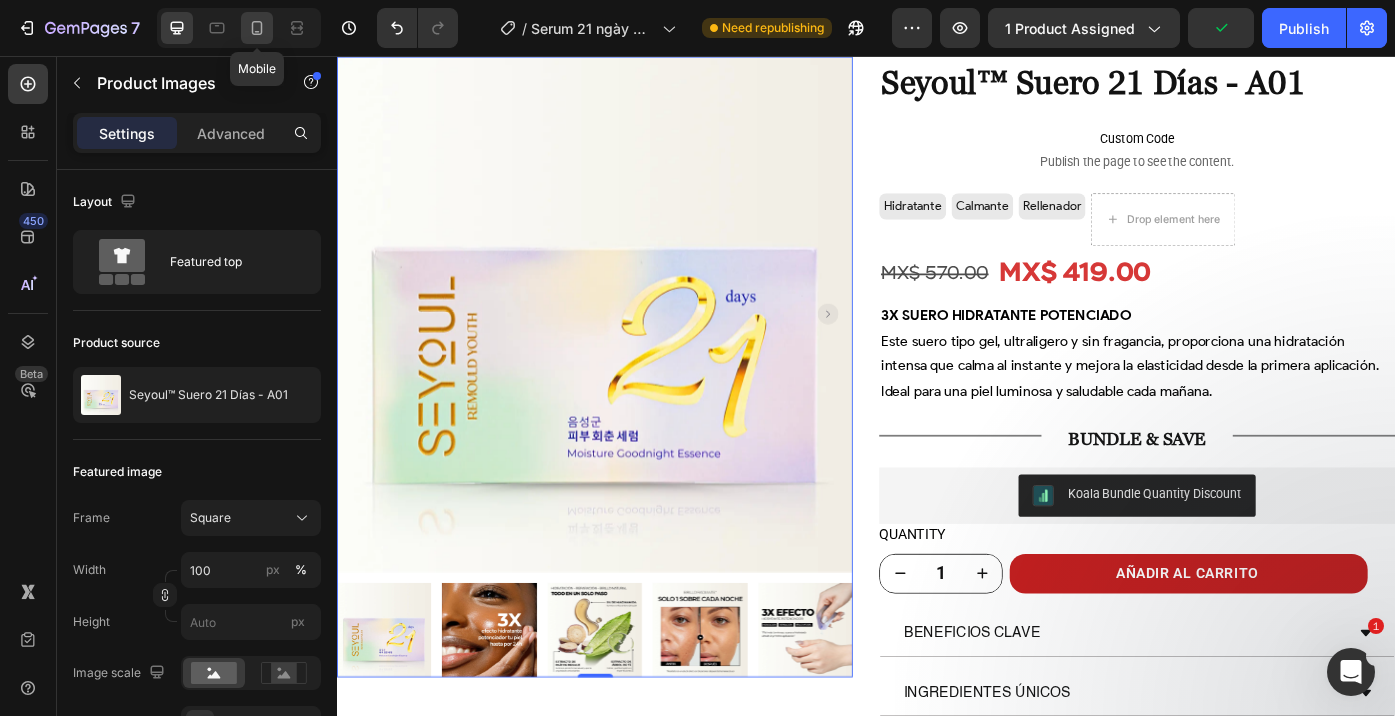click 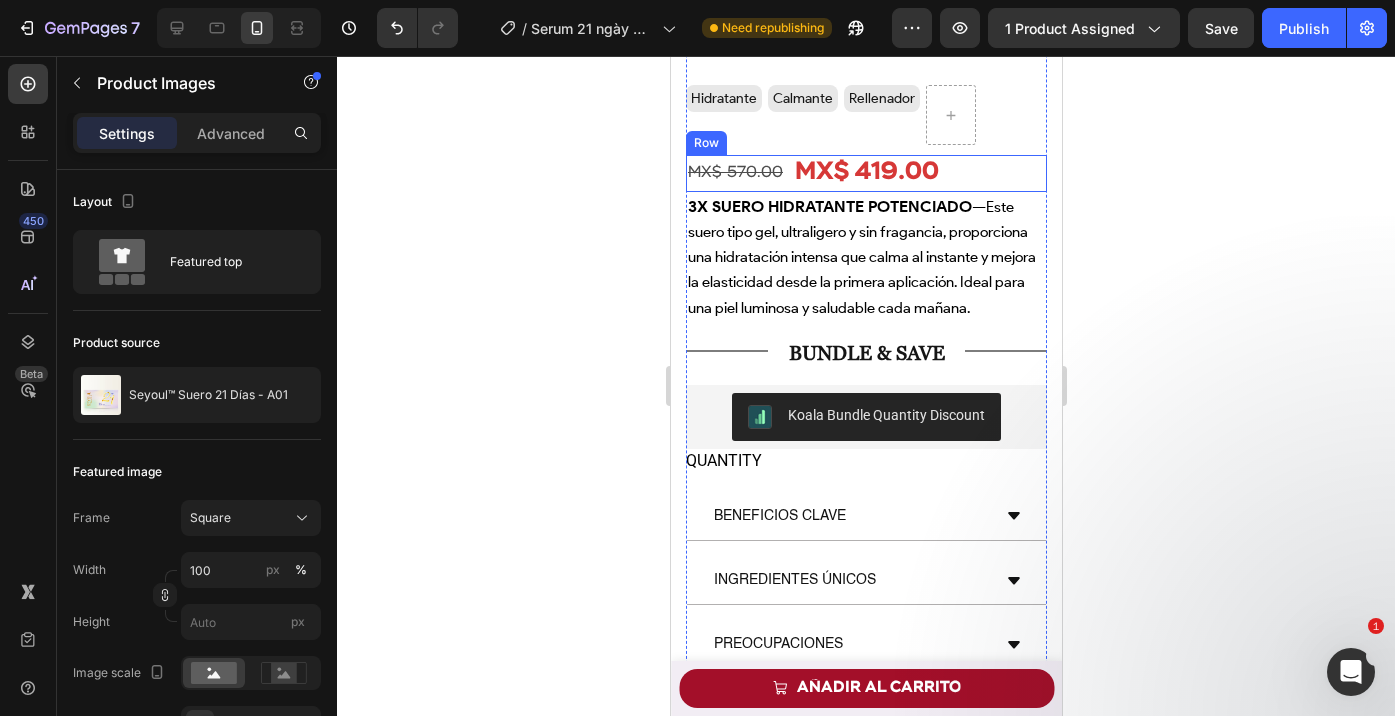 scroll, scrollTop: 506, scrollLeft: 0, axis: vertical 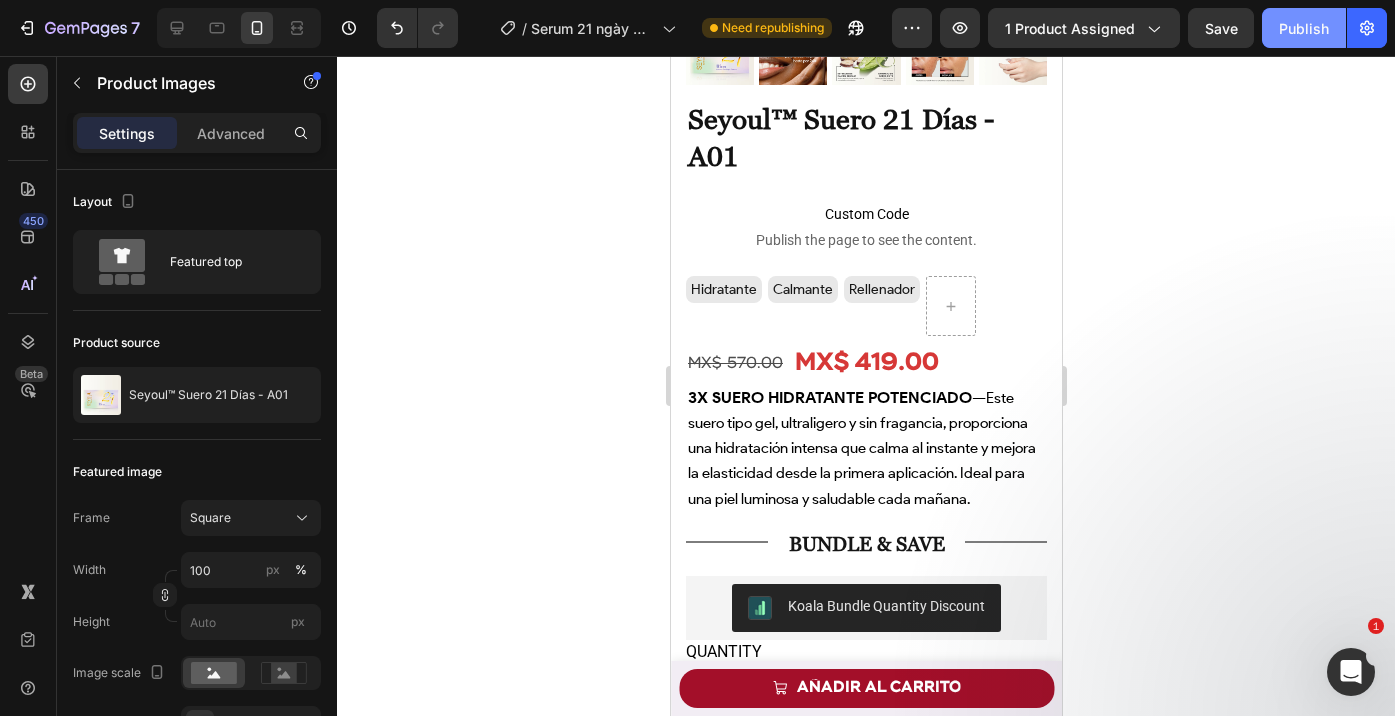 click on "Publish" 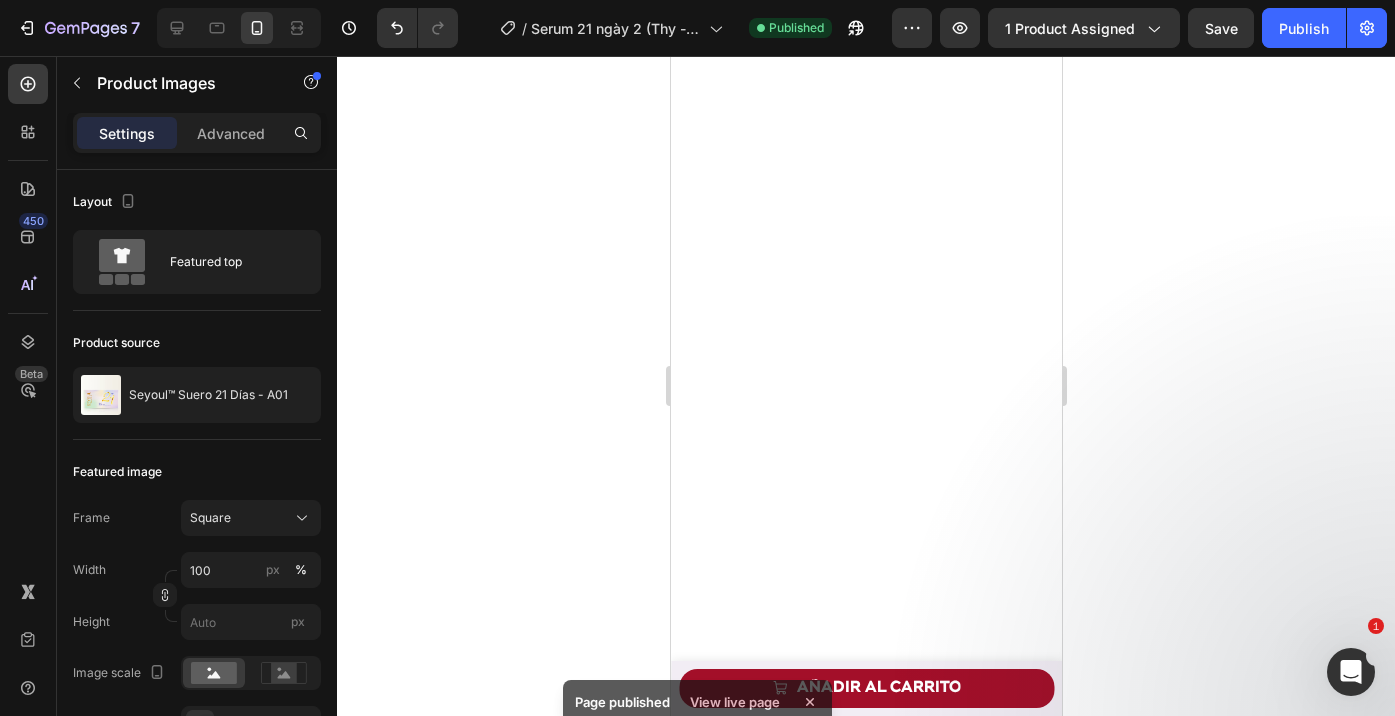 scroll, scrollTop: 276, scrollLeft: 0, axis: vertical 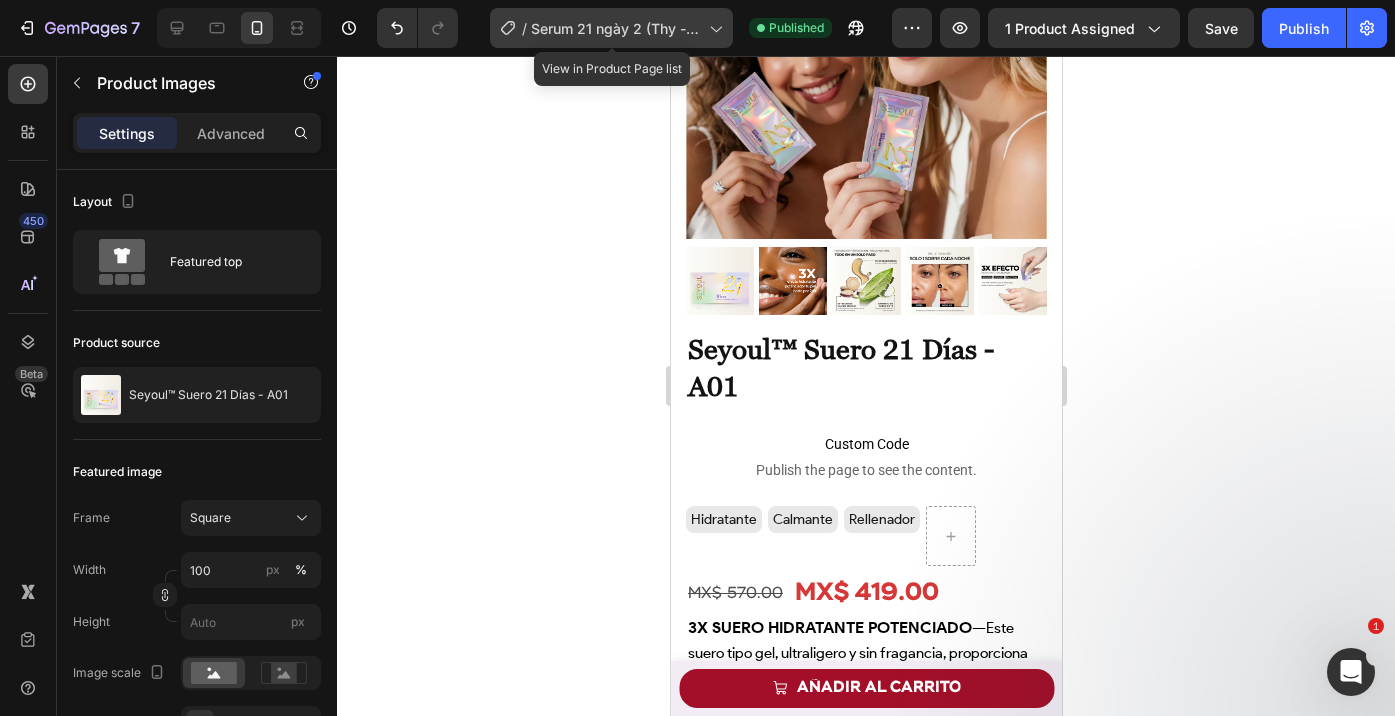 click on "Serum [NUMBER] ngày [DATE] ([PERSON] - [PERSON] ) - Hướng mới" at bounding box center (616, 28) 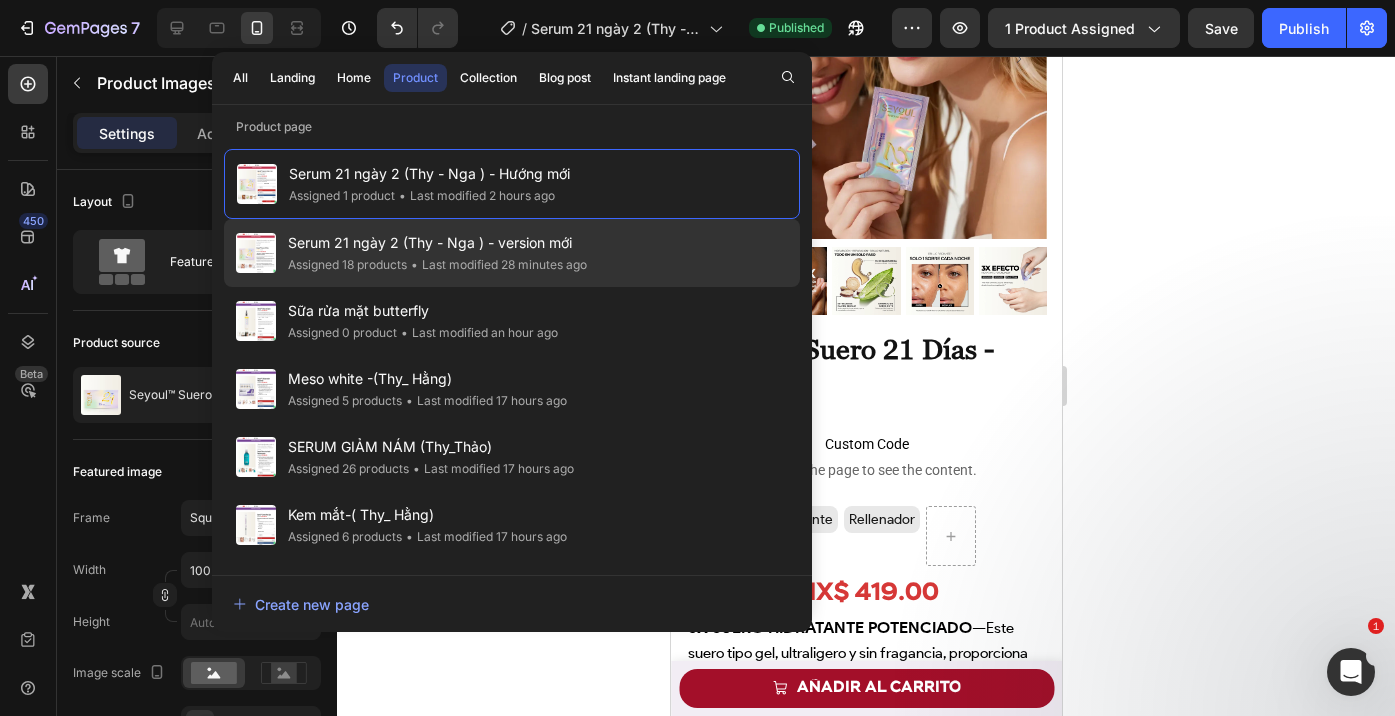 click on "Serum 21 ngày 2 (Thy - Nga ) - version mới" at bounding box center [437, 243] 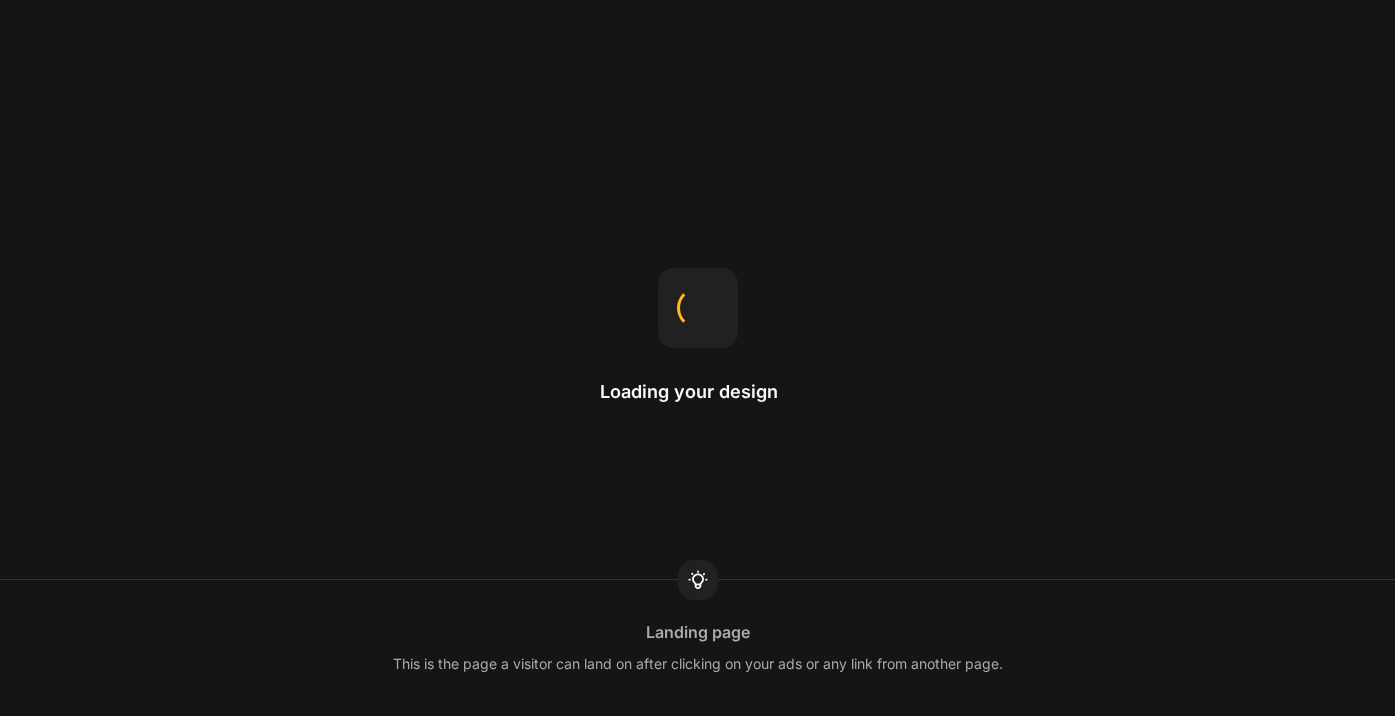 scroll, scrollTop: 0, scrollLeft: 0, axis: both 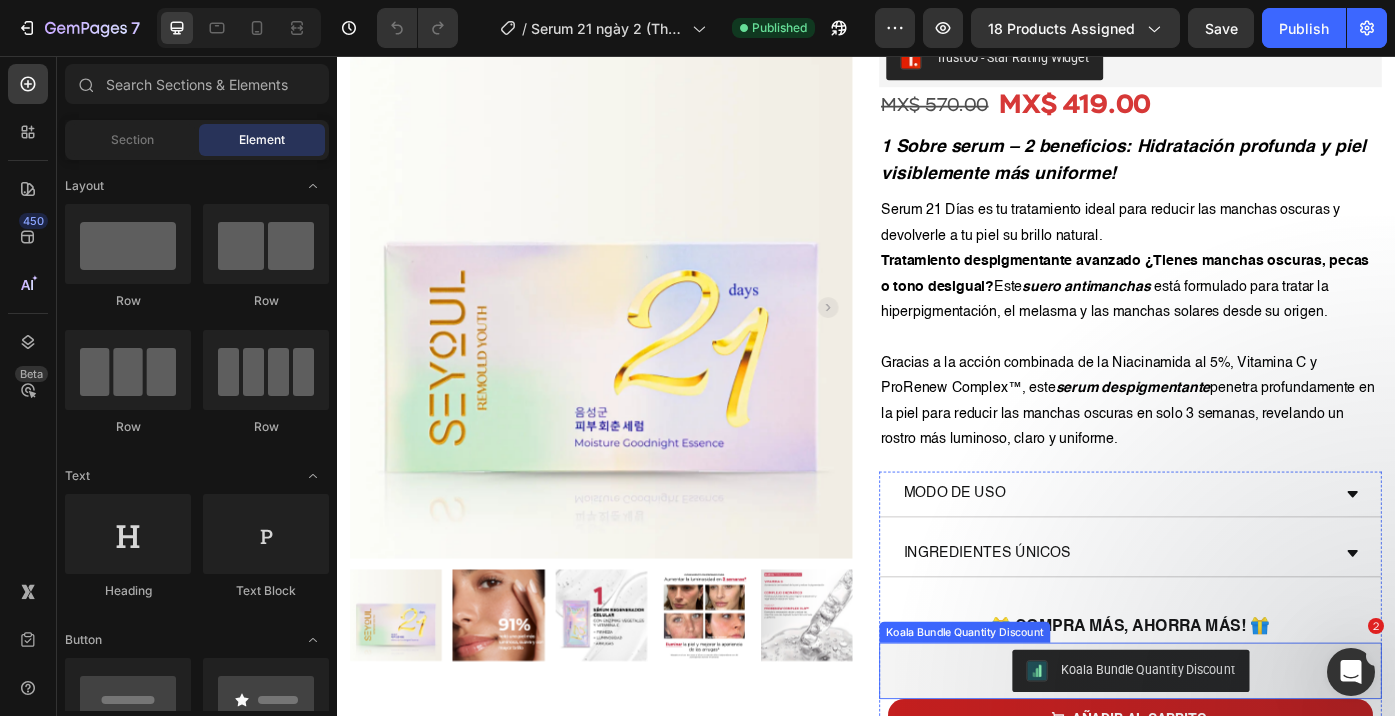 click on "Koala Bundle Quantity Discount" at bounding box center (1237, 753) 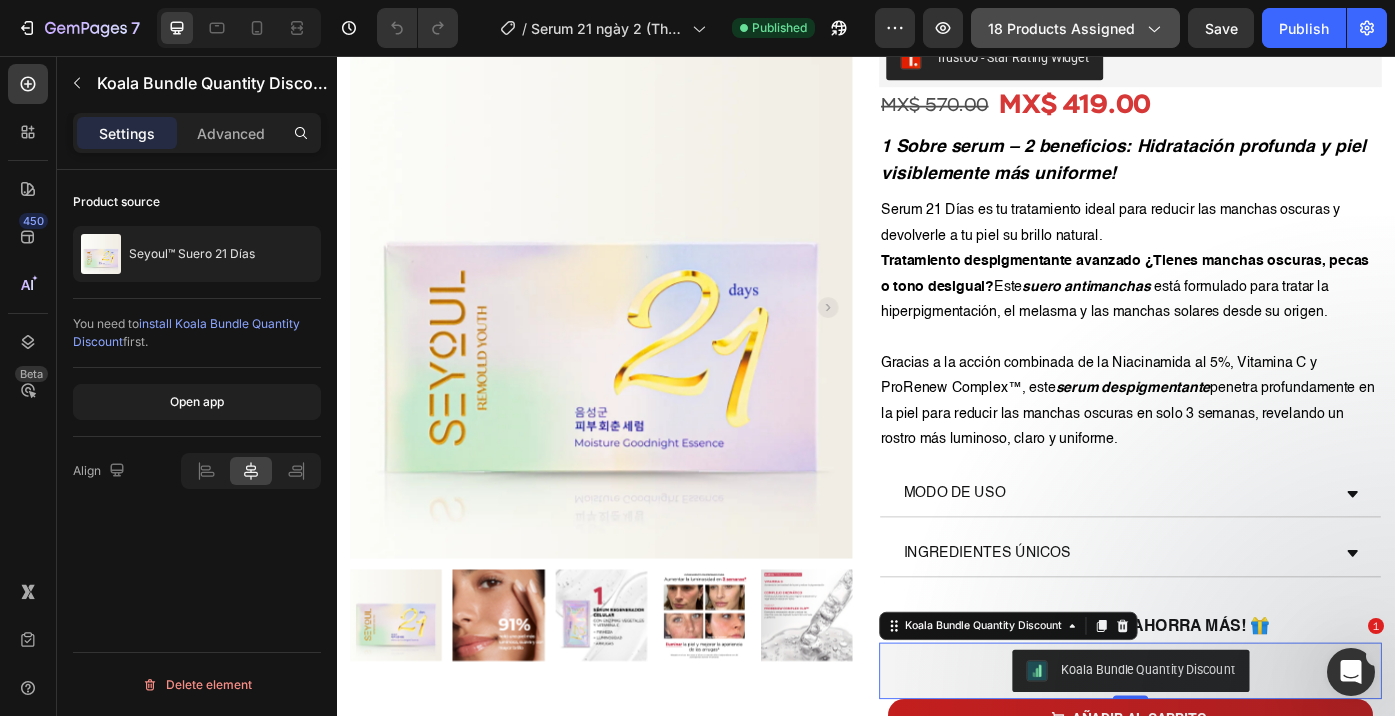click on "18 products assigned" 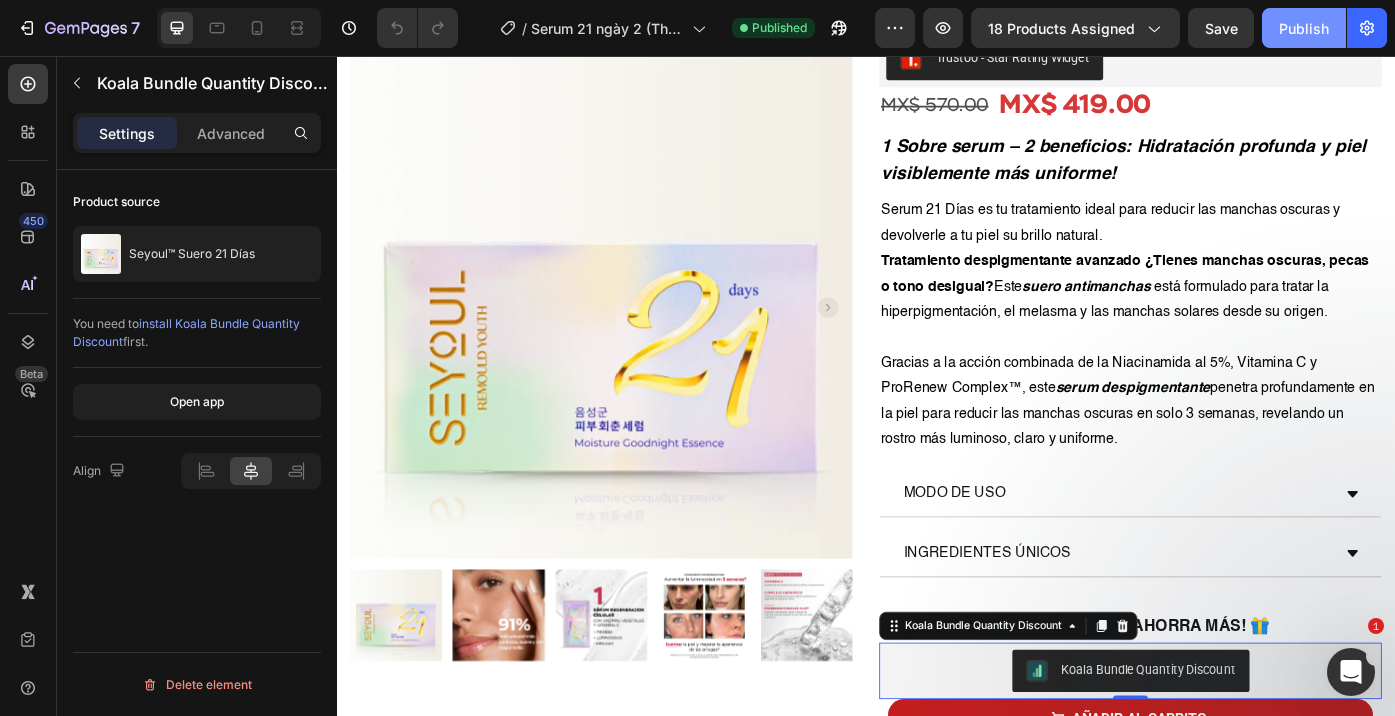 click on "Publish" 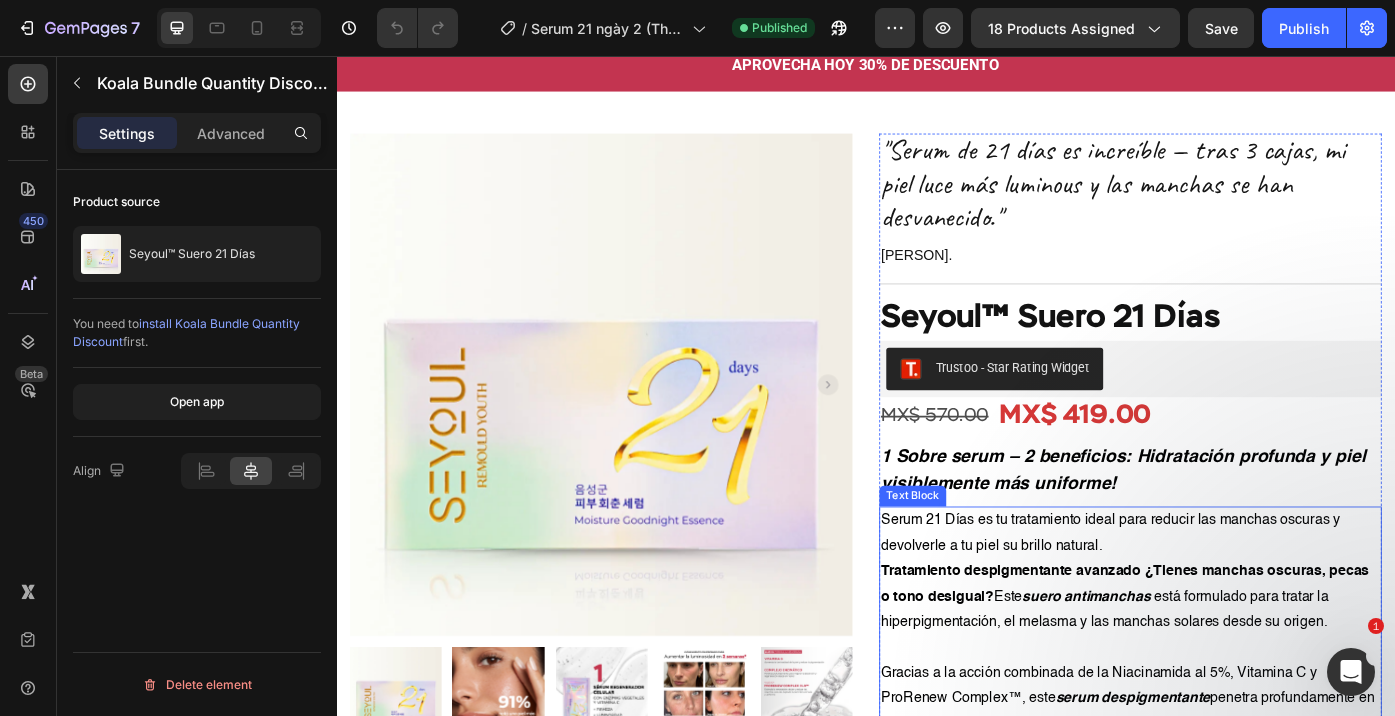 scroll, scrollTop: 14, scrollLeft: 0, axis: vertical 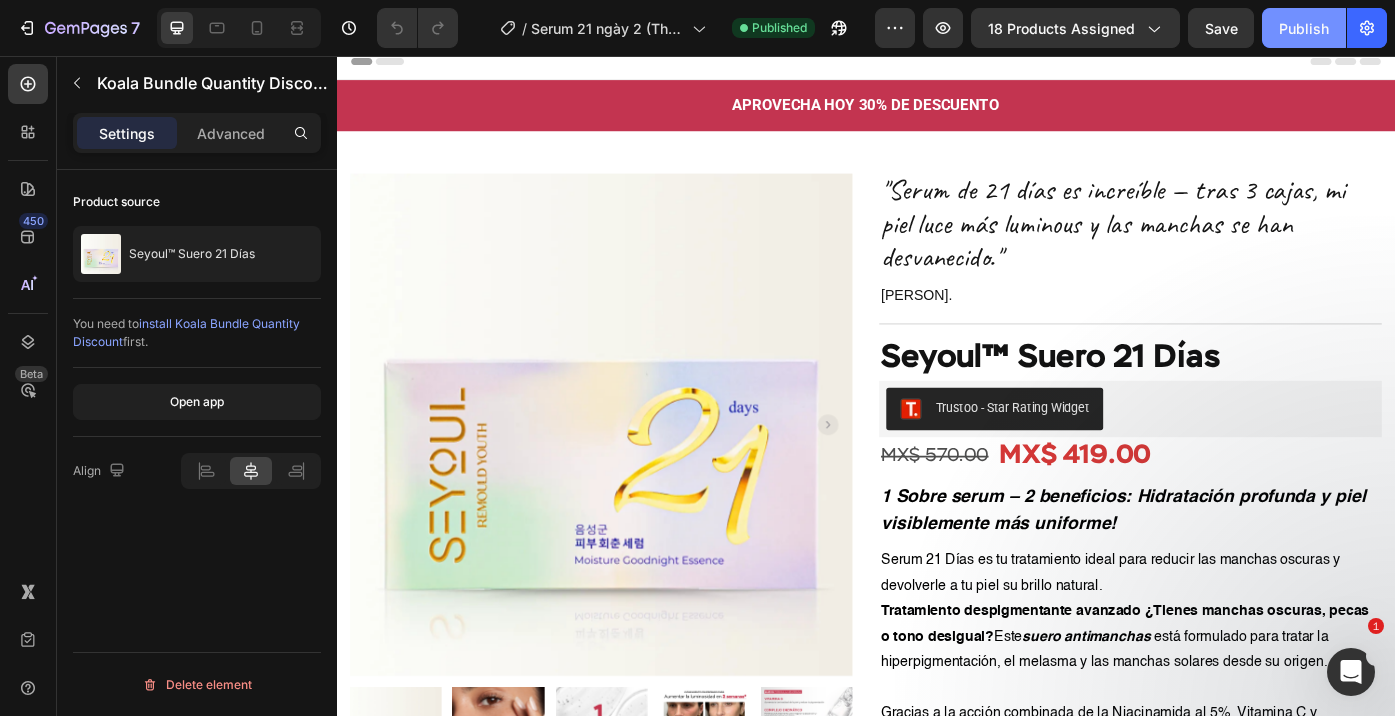 click on "Publish" 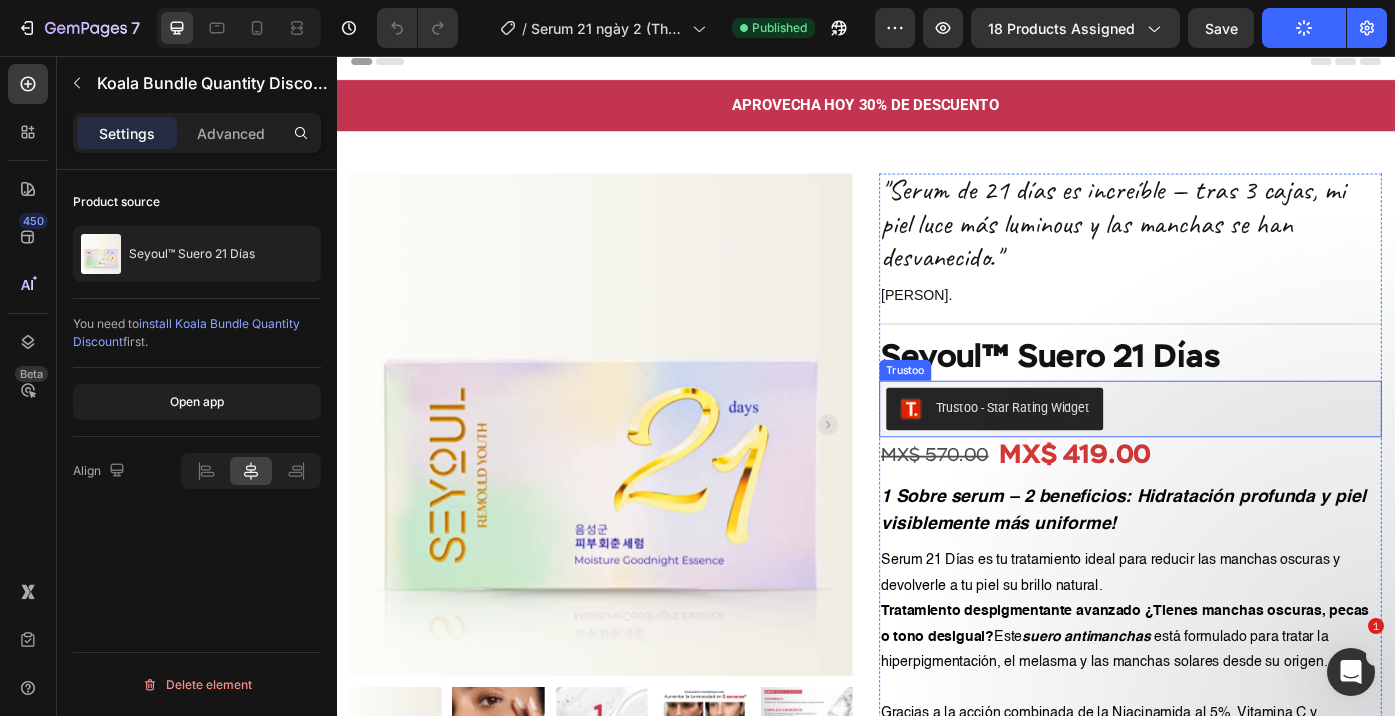 click on "Trustoo - Star Rating Widget" at bounding box center (1083, 456) 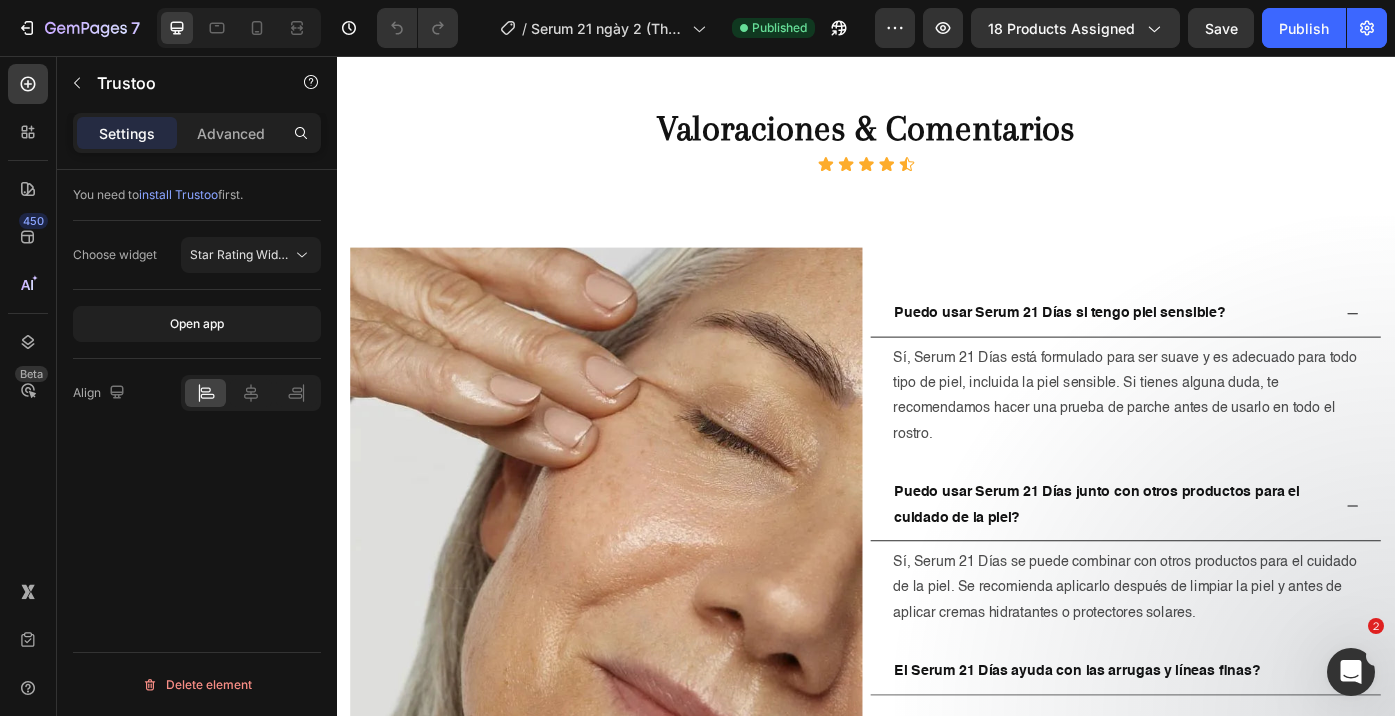 scroll, scrollTop: 6873, scrollLeft: 0, axis: vertical 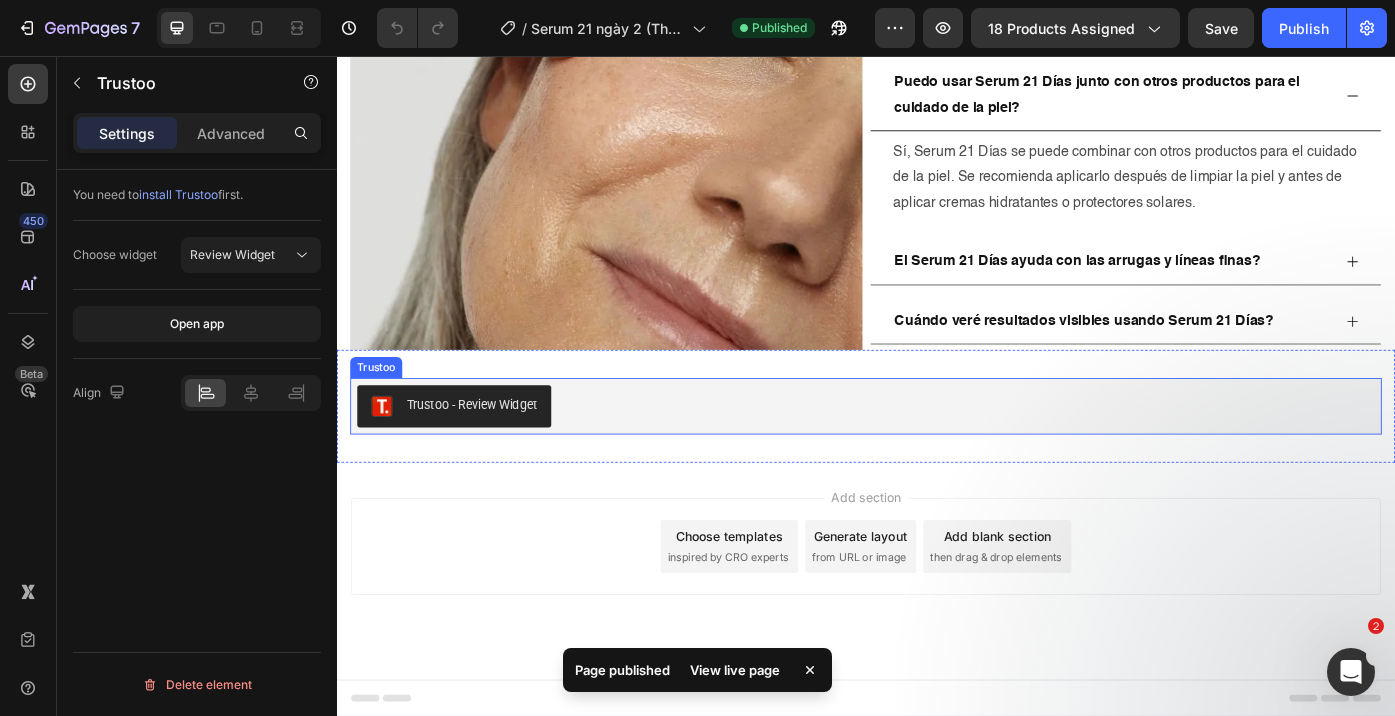 click on "Trustoo - Review Widget" at bounding box center (937, 453) 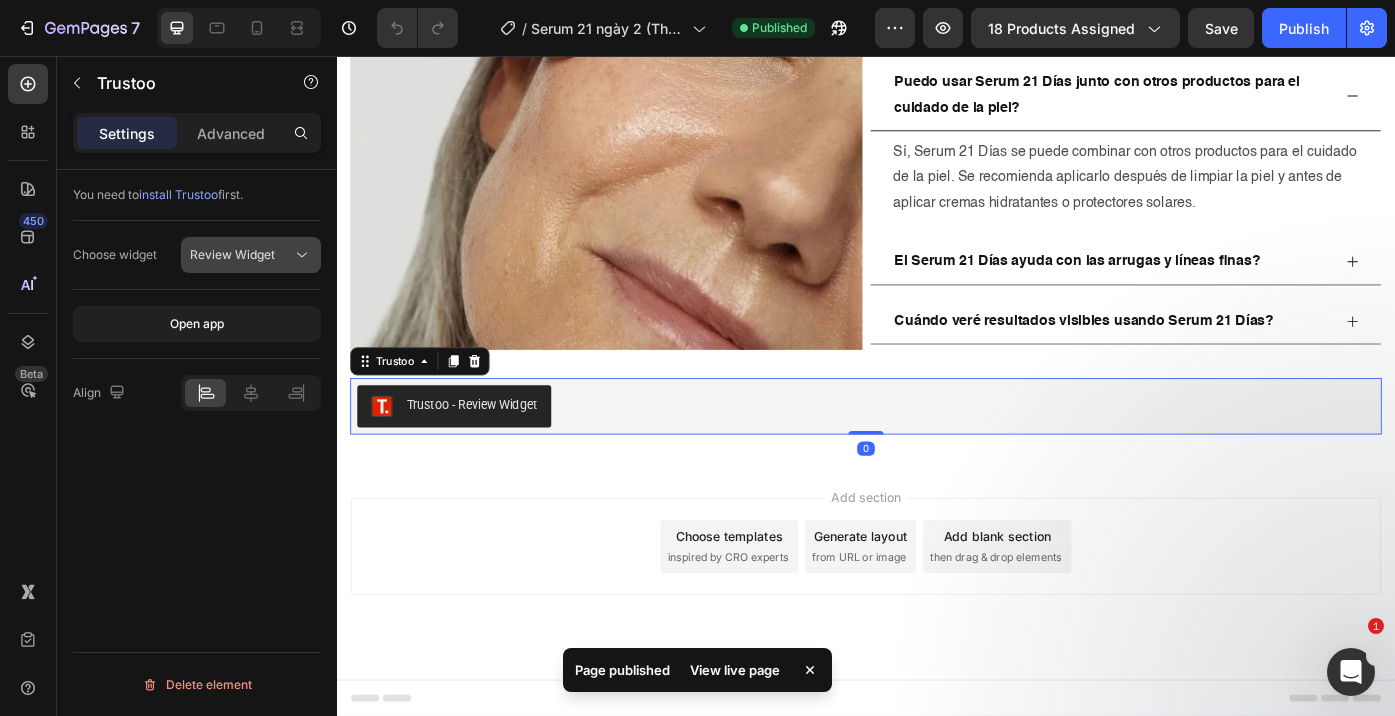 click on "Review Widget" 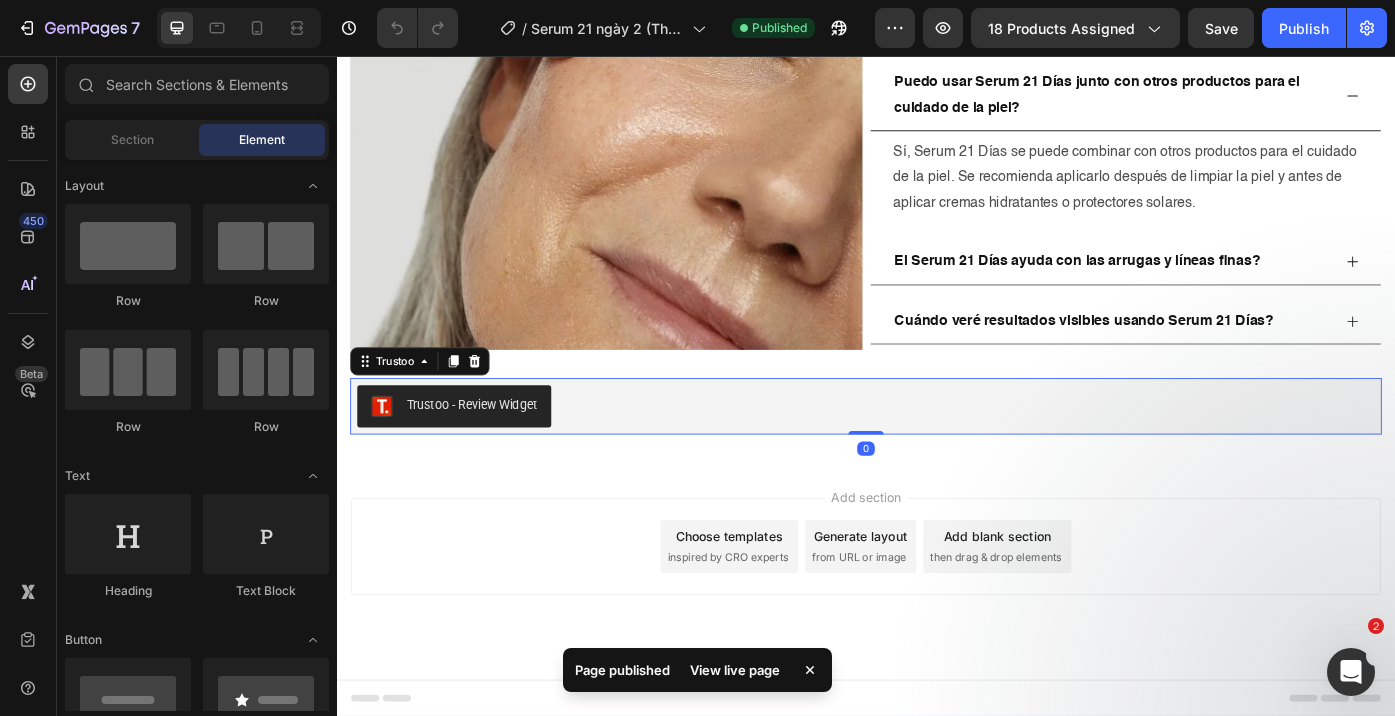 click on "Add section Choose templates inspired by CRO experts Generate layout from URL or image Add blank section then drag & drop elements" at bounding box center [937, 612] 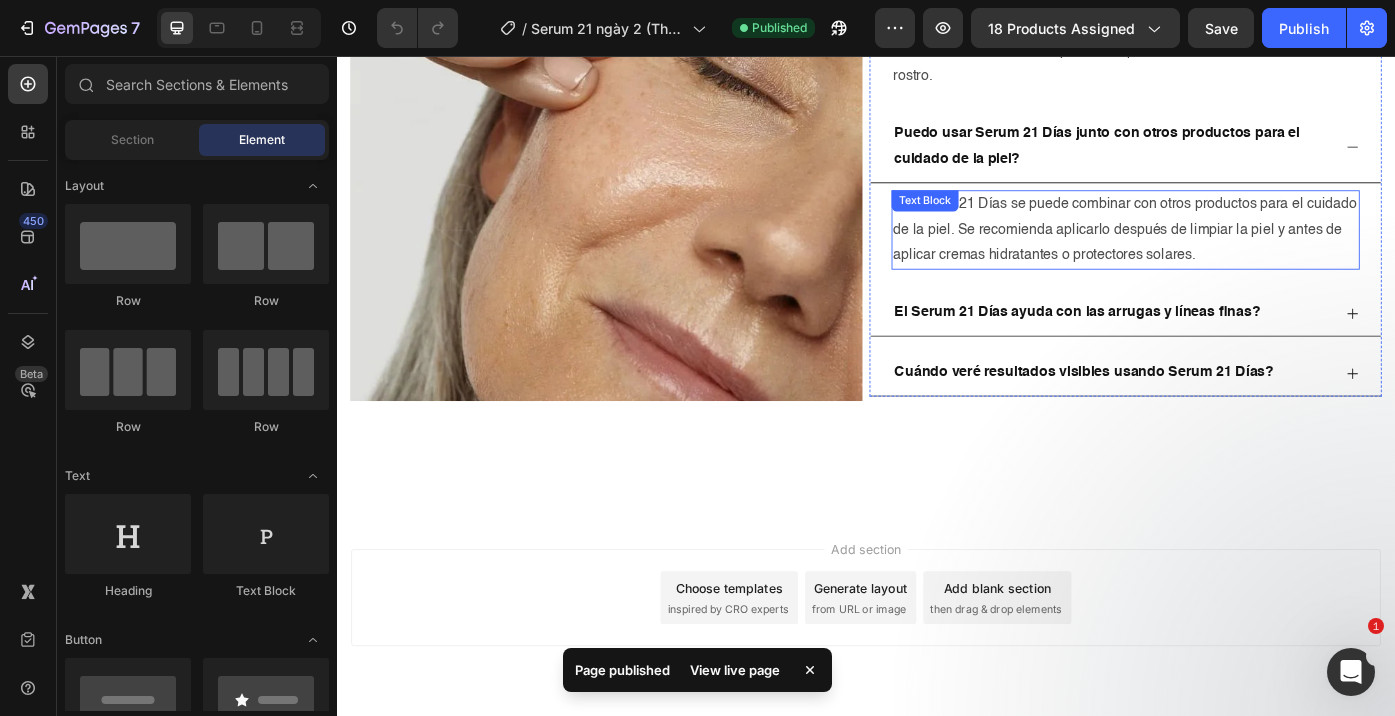 scroll, scrollTop: 5241, scrollLeft: 0, axis: vertical 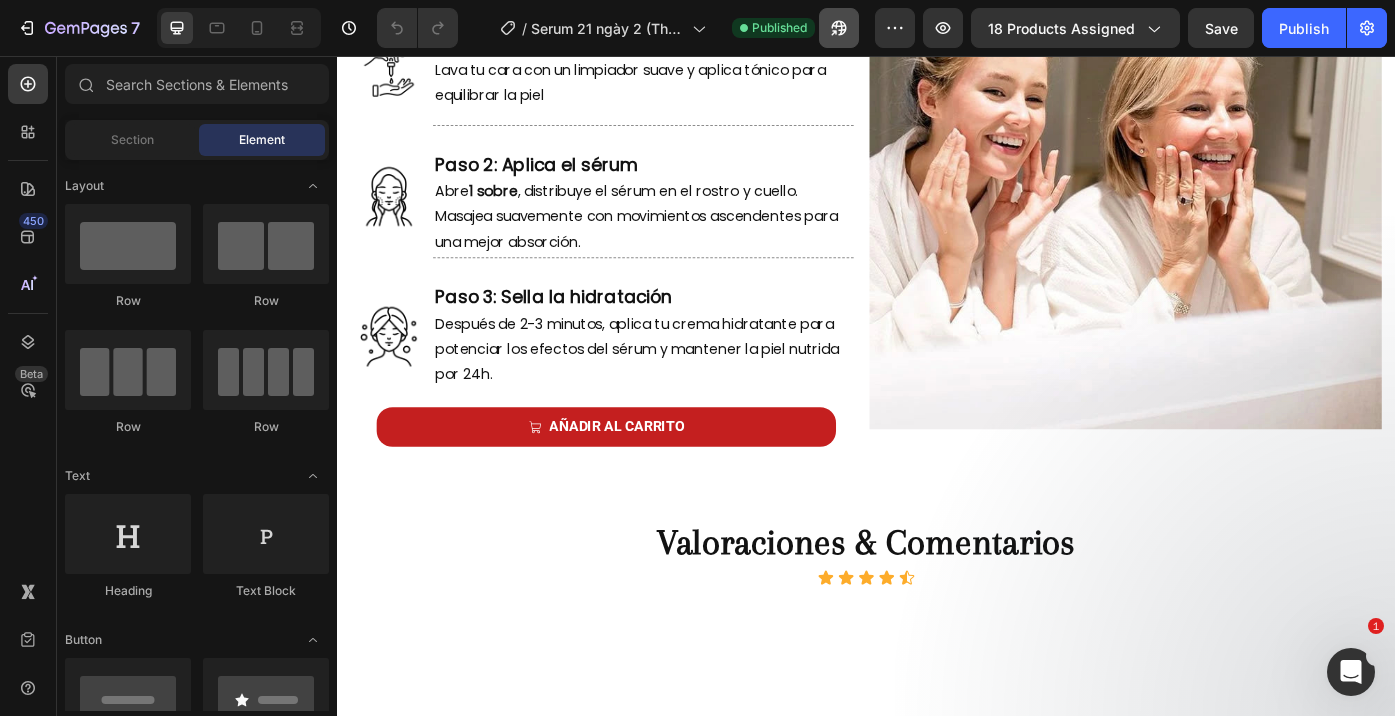 click 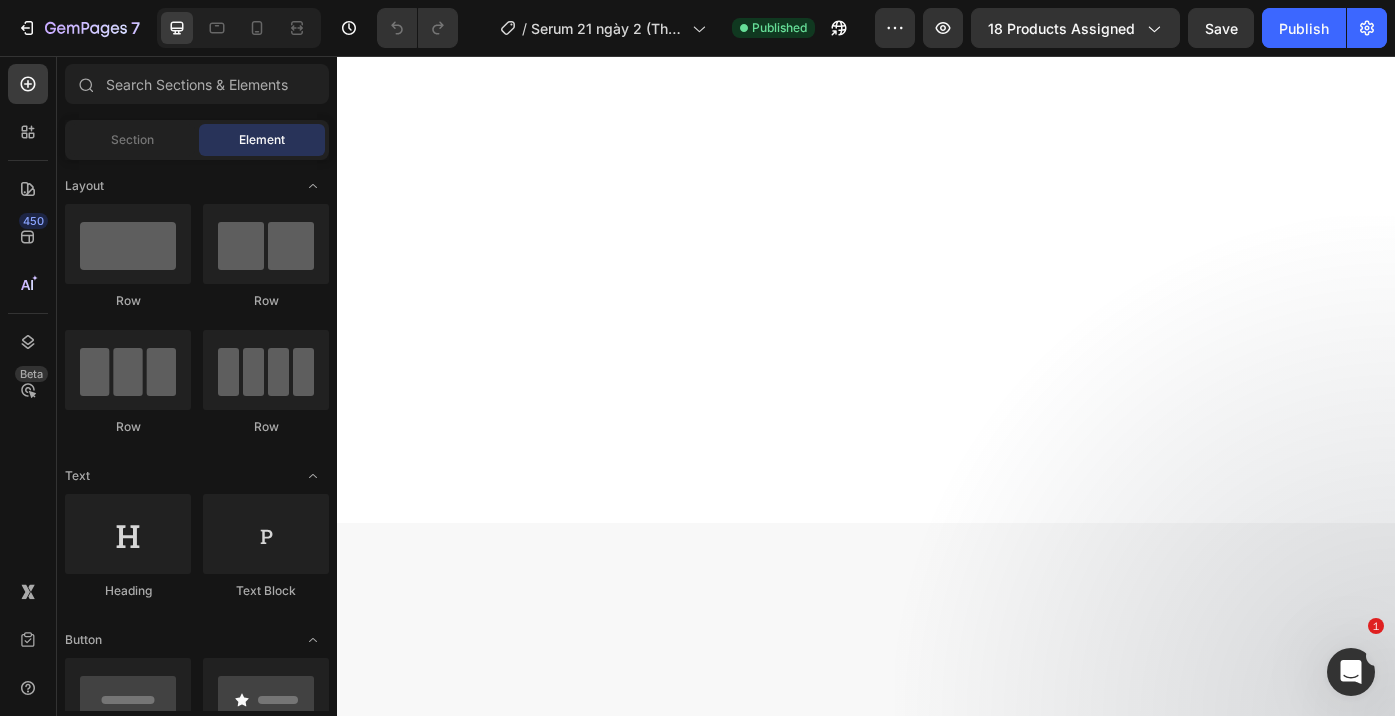 scroll, scrollTop: 0, scrollLeft: 0, axis: both 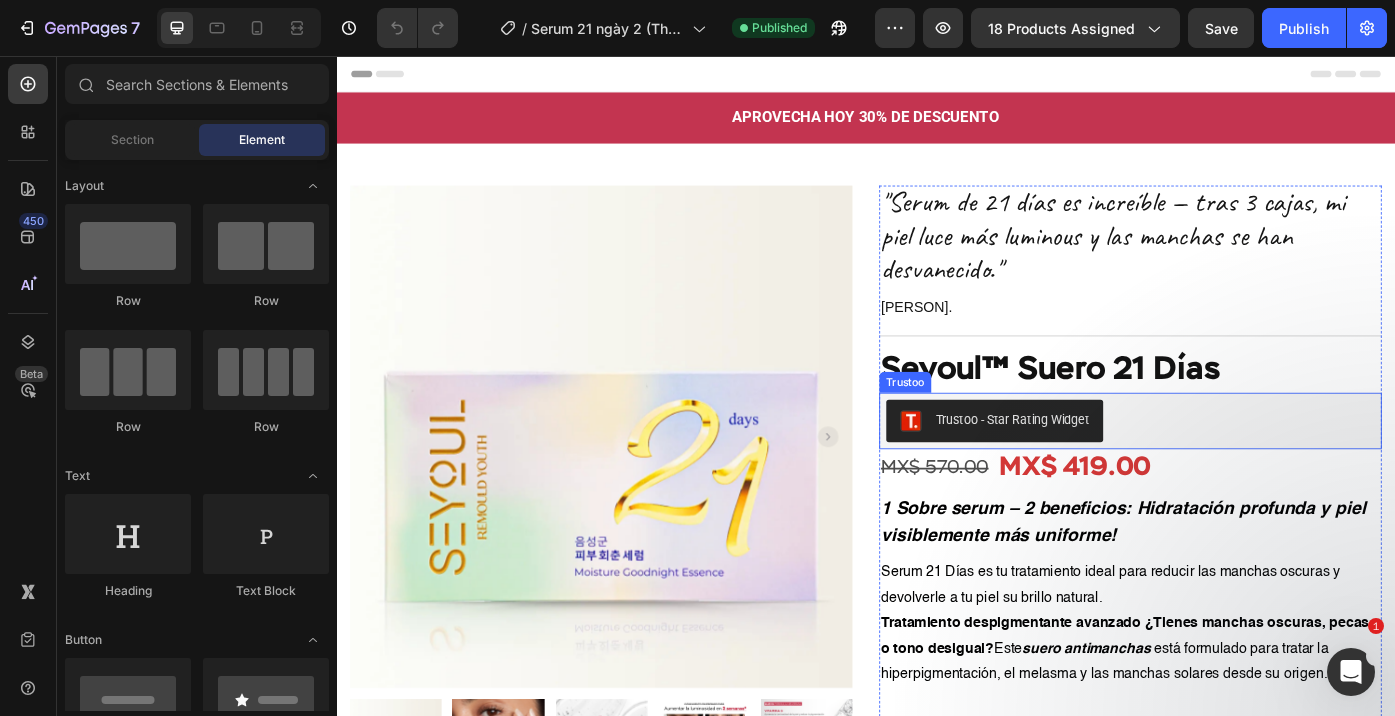 click on "Trustoo - Star Rating Widget" at bounding box center (1103, 468) 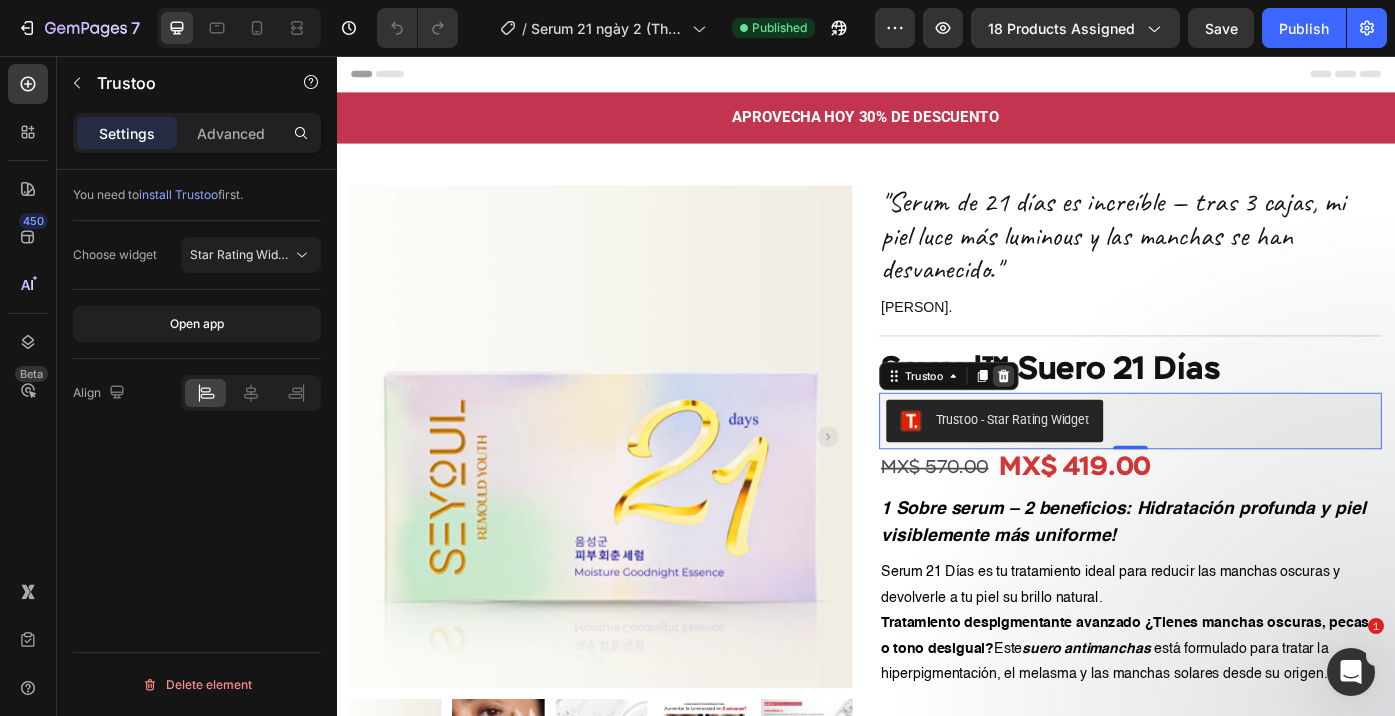 click 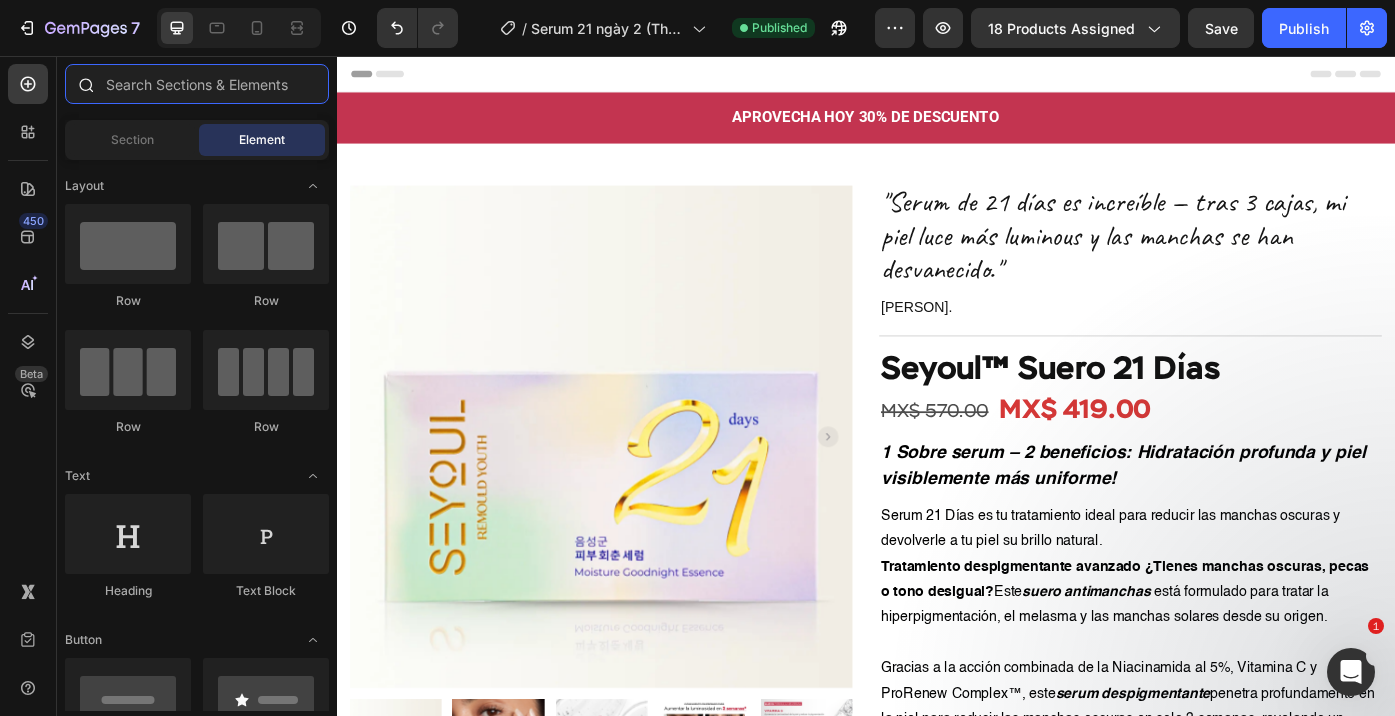 click at bounding box center [197, 84] 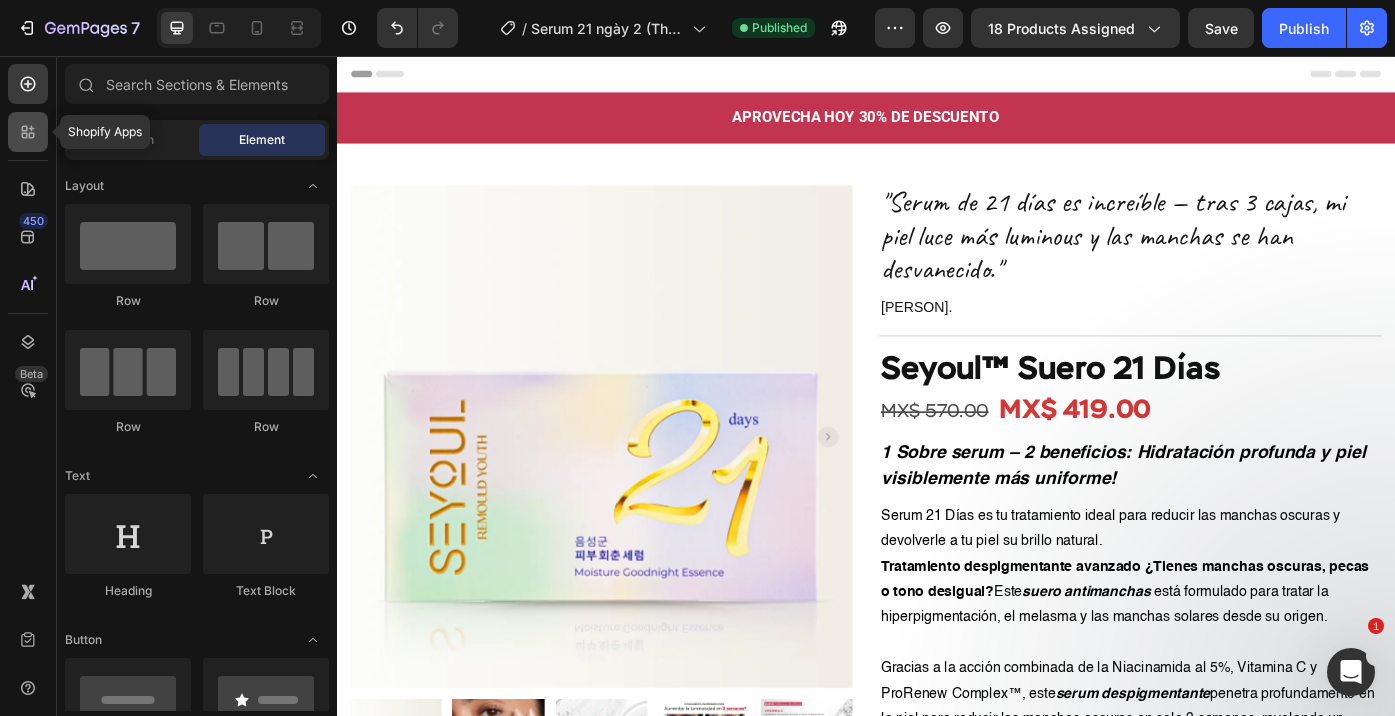 click 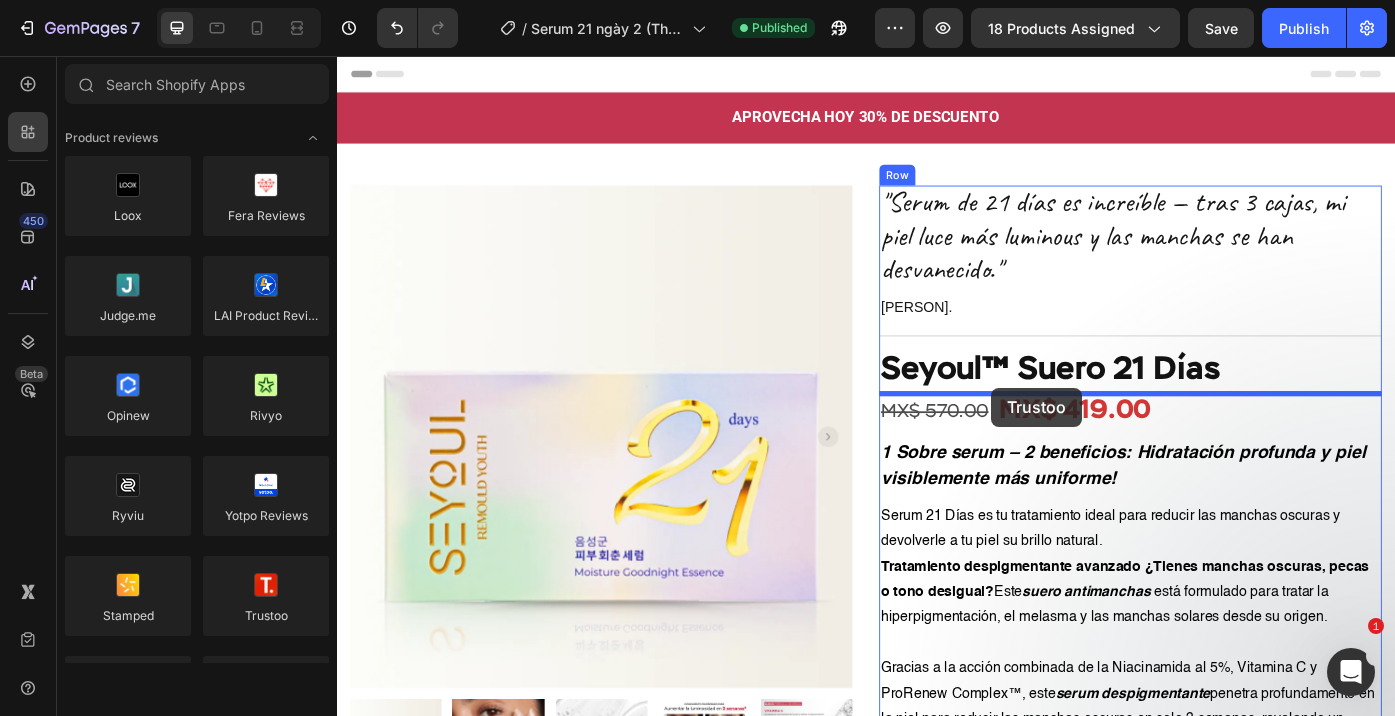 drag, startPoint x: 612, startPoint y: 656, endPoint x: 1079, endPoint y: 432, distance: 517.94305 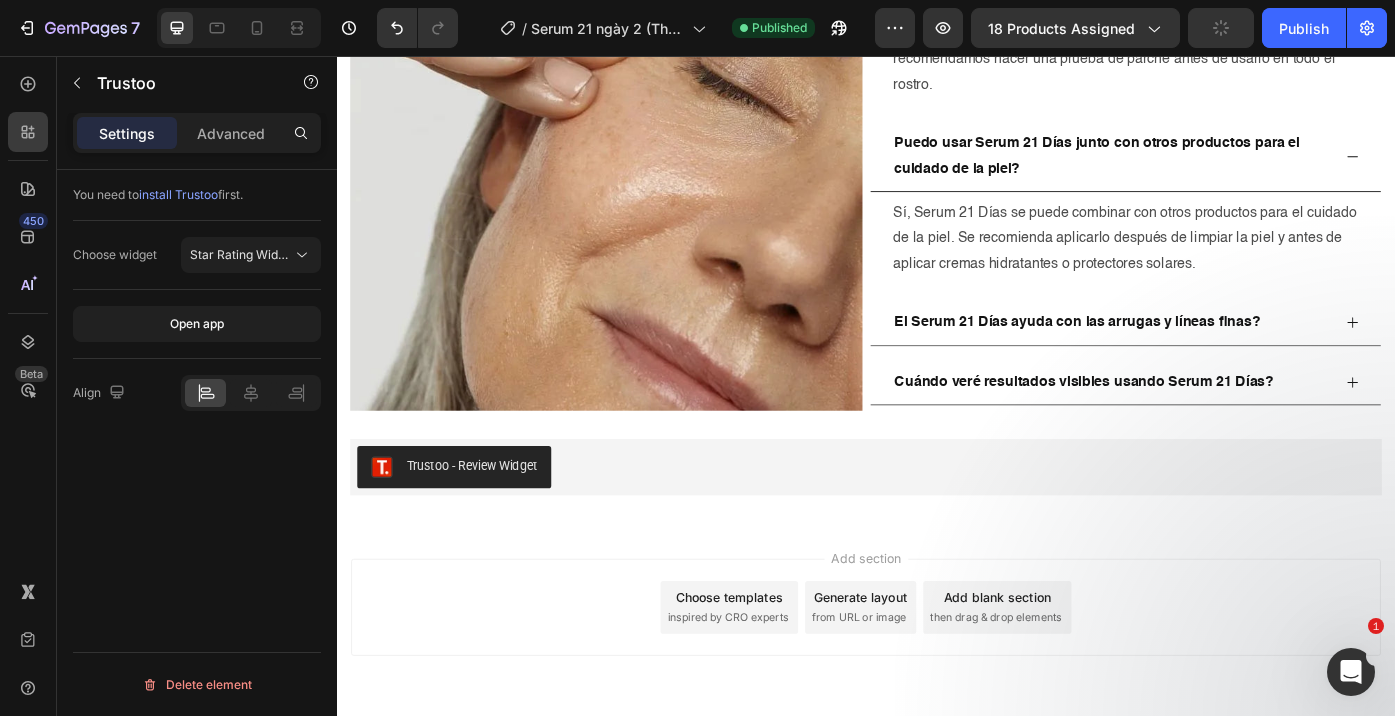 scroll, scrollTop: 6873, scrollLeft: 0, axis: vertical 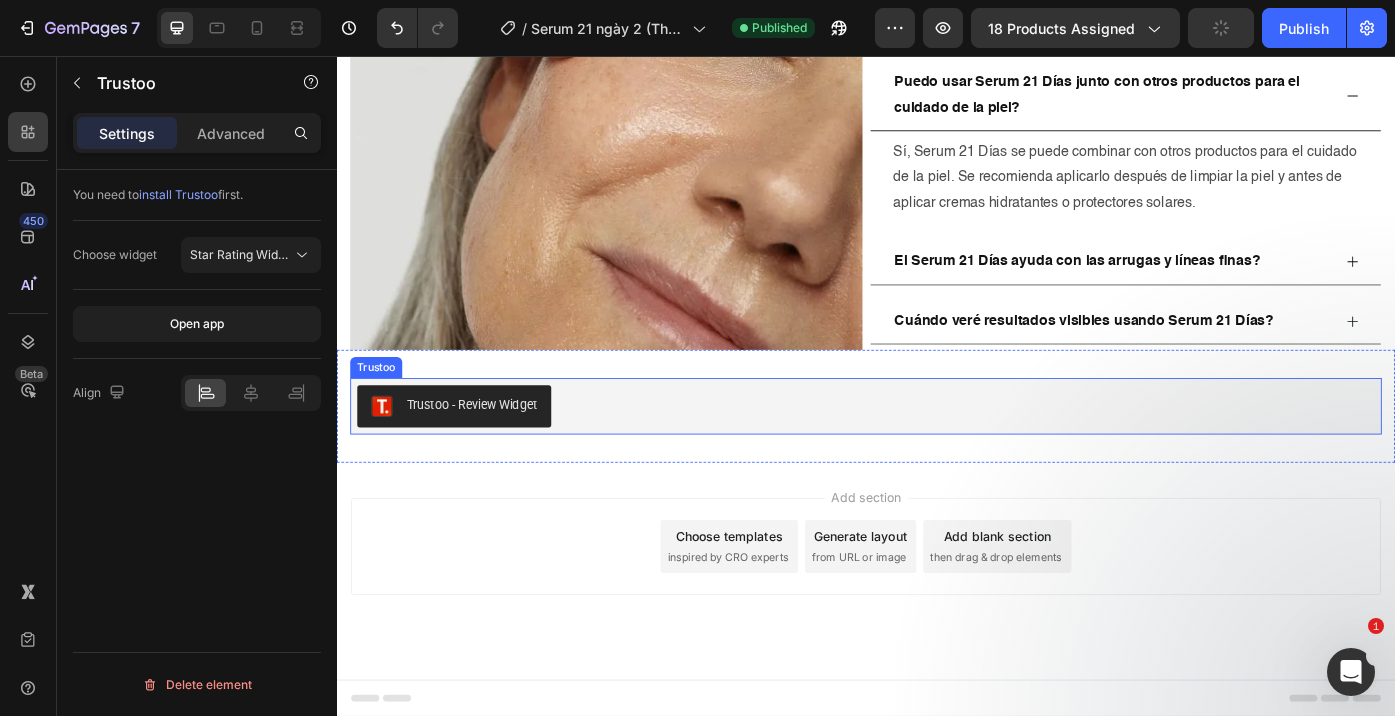 click on "Trustoo - Review Widget" at bounding box center (937, 453) 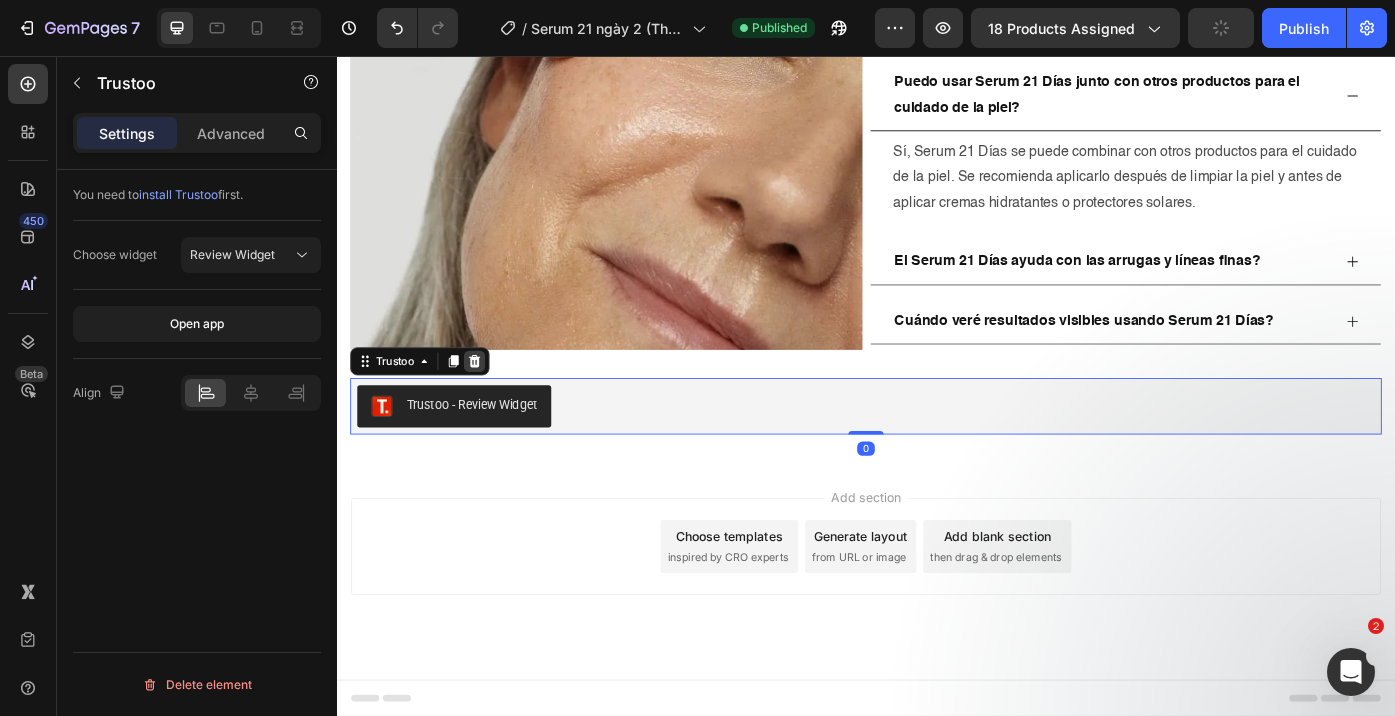 click 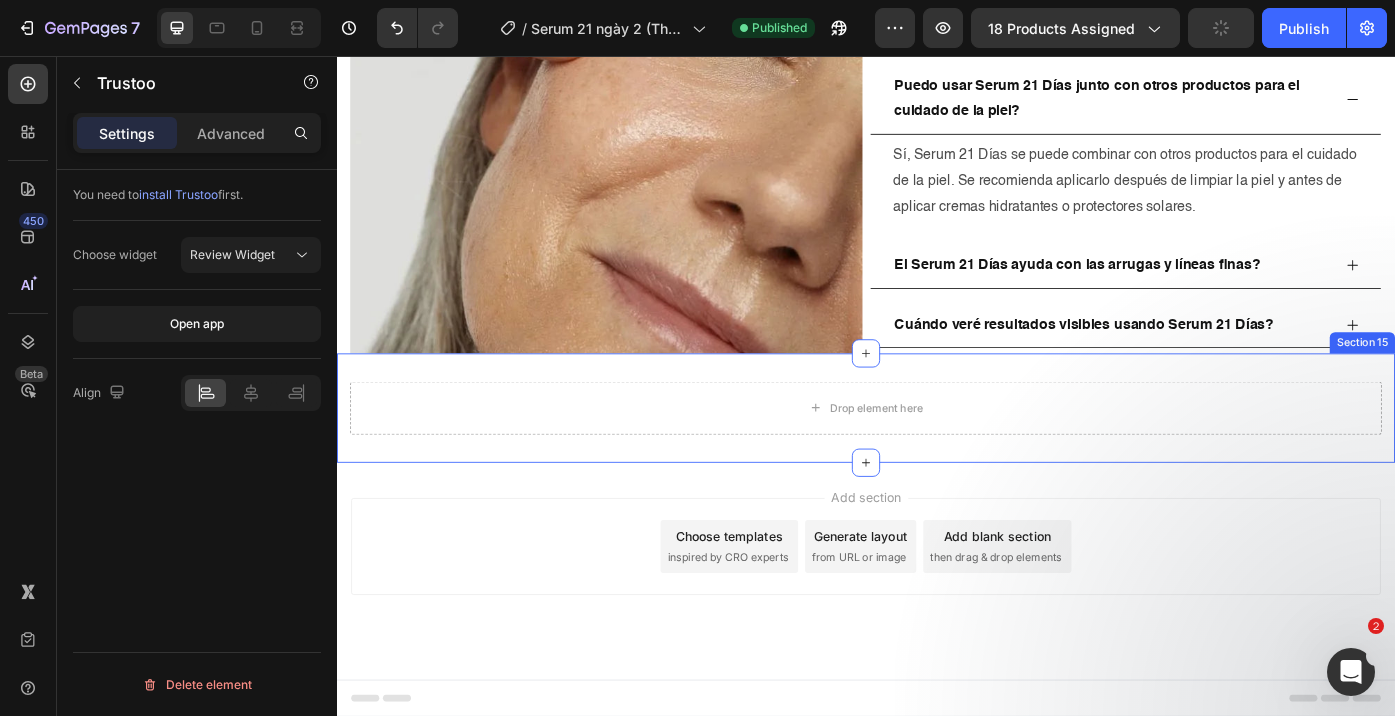scroll, scrollTop: 6869, scrollLeft: 0, axis: vertical 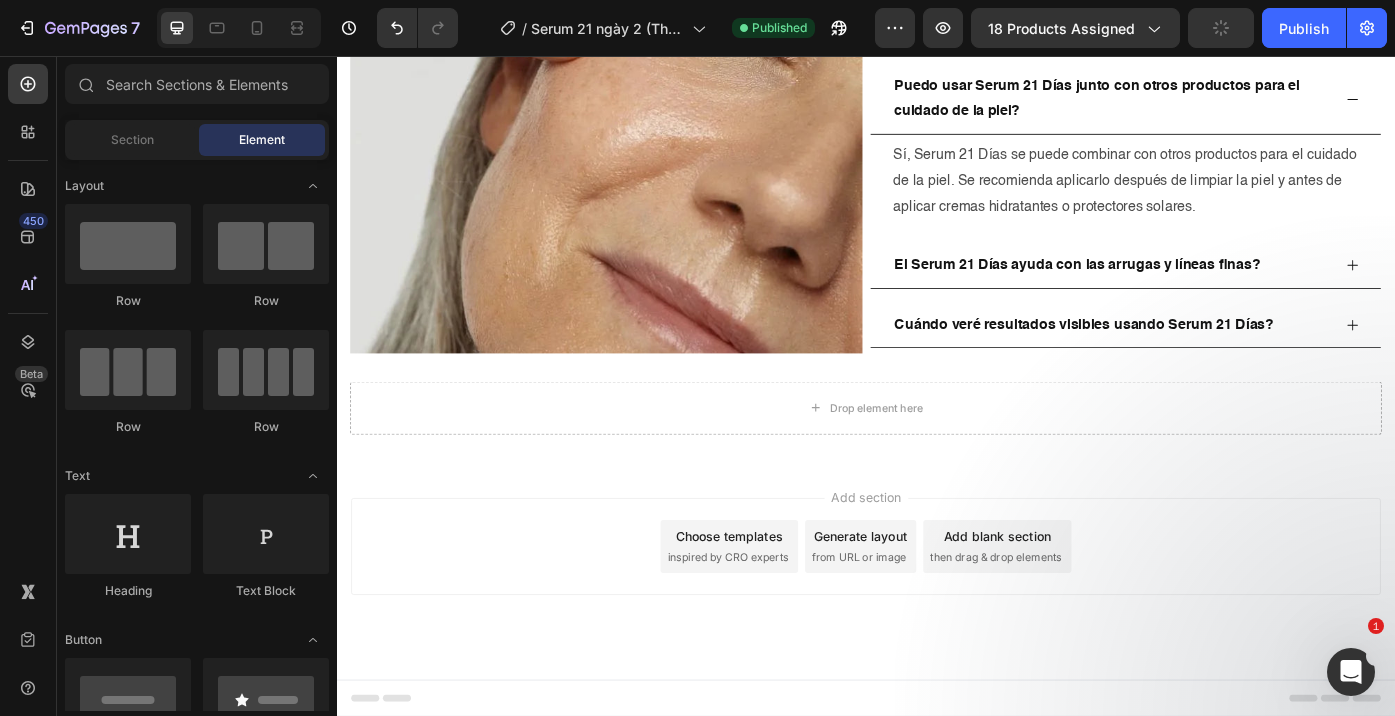 click on "450 Beta" at bounding box center (28, 318) 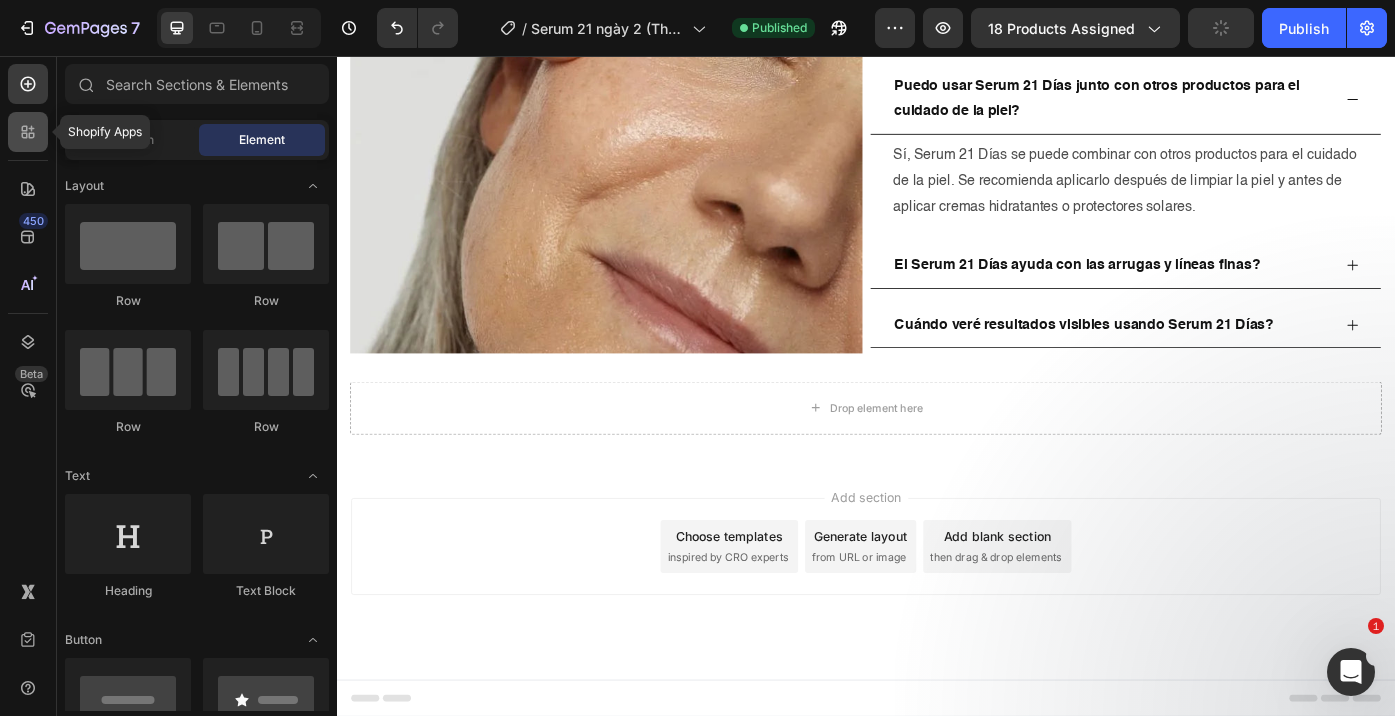 click 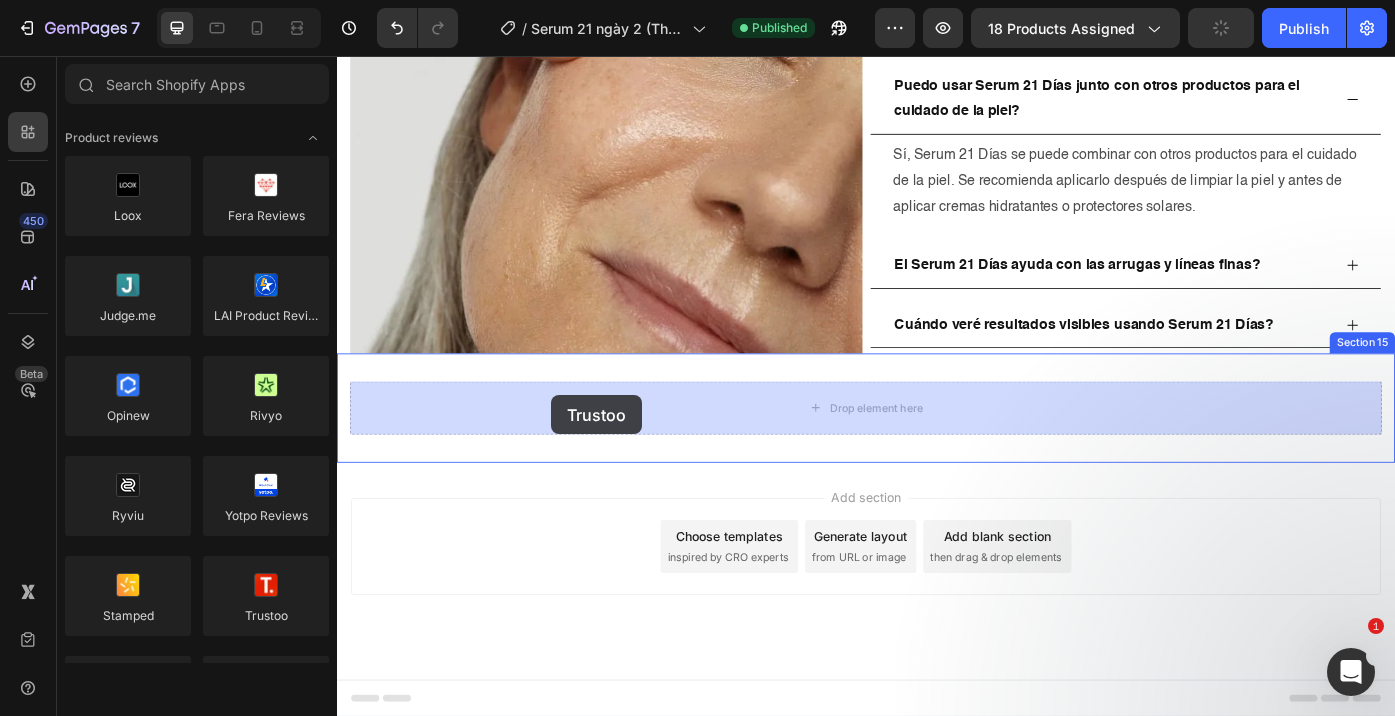 drag, startPoint x: 586, startPoint y: 665, endPoint x: 580, endPoint y: 441, distance: 224.08034 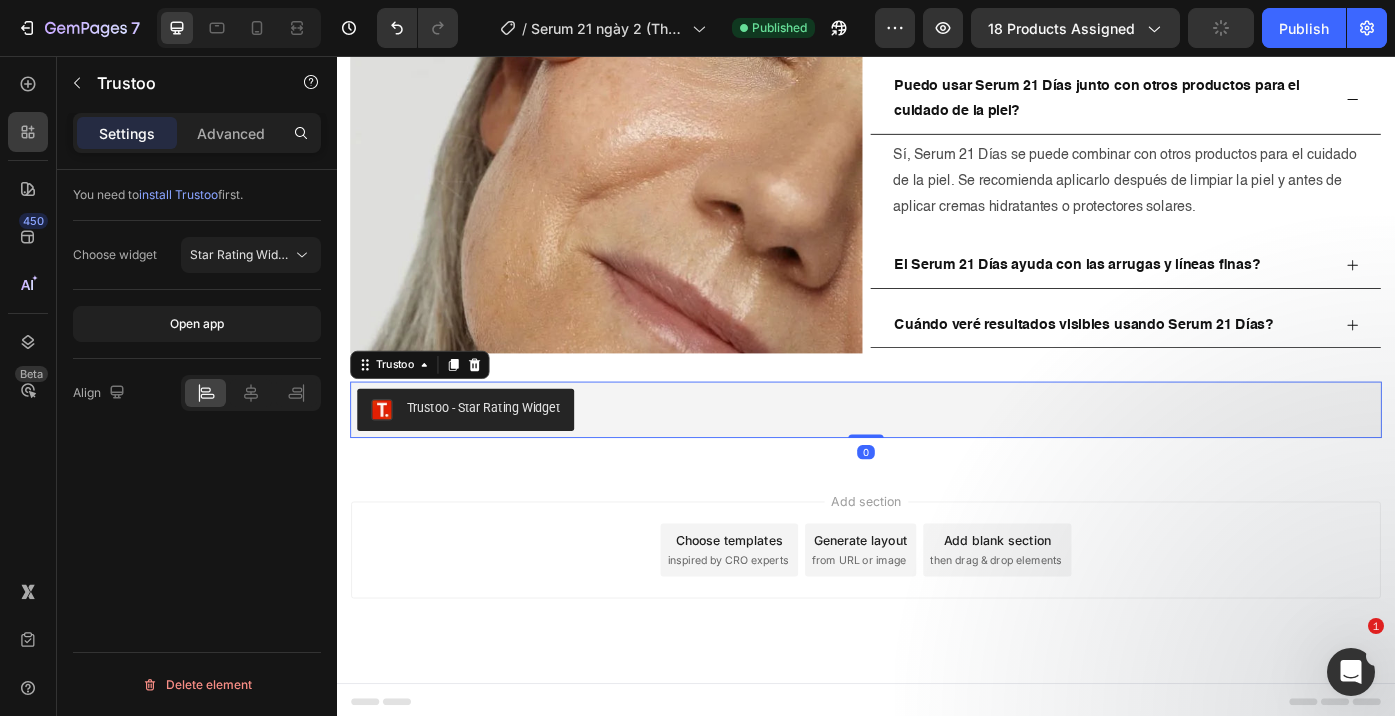 scroll, scrollTop: 6873, scrollLeft: 0, axis: vertical 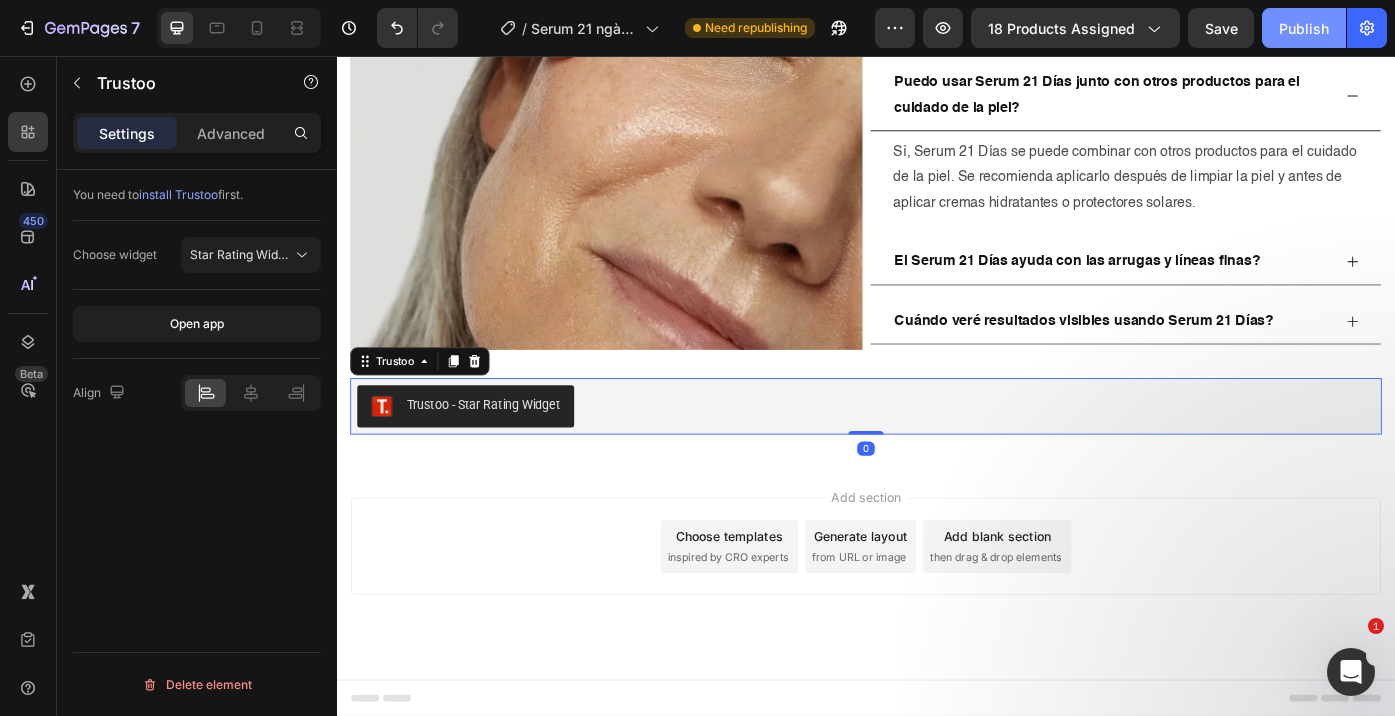 click on "Publish" at bounding box center [1304, 28] 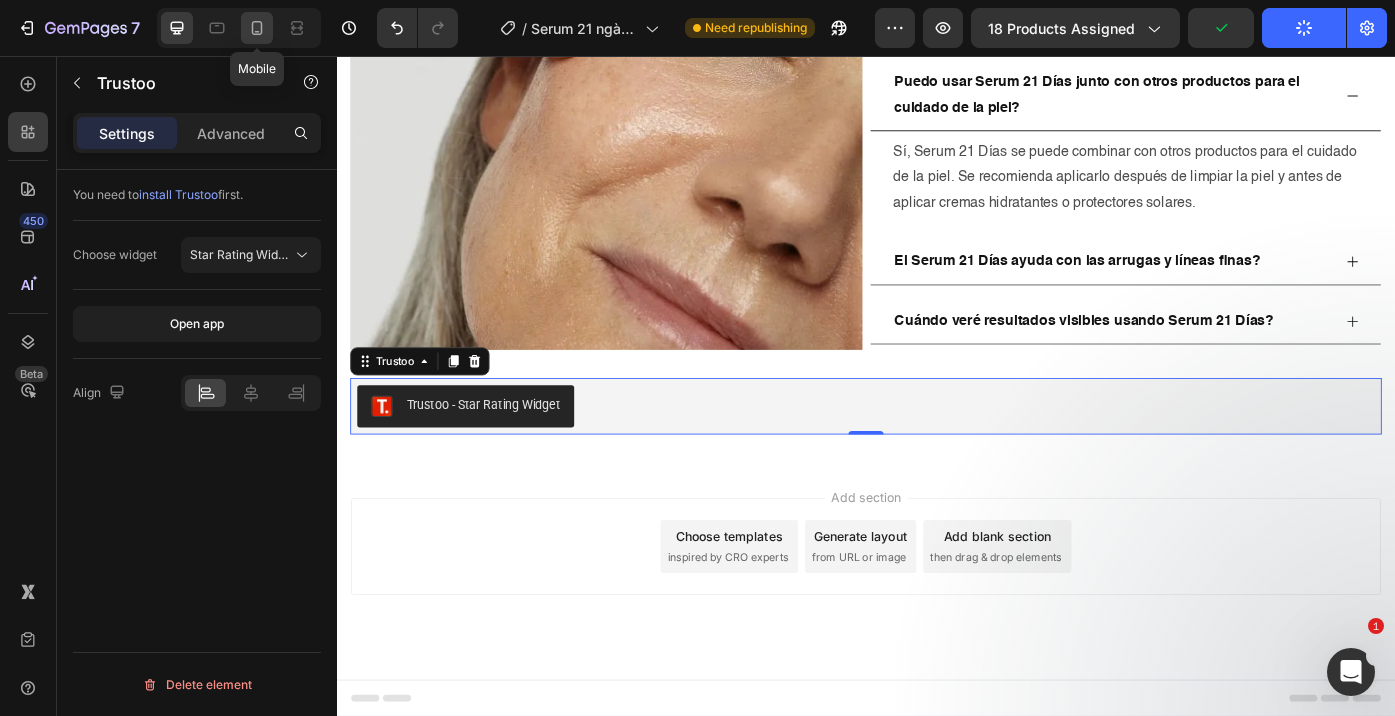 click 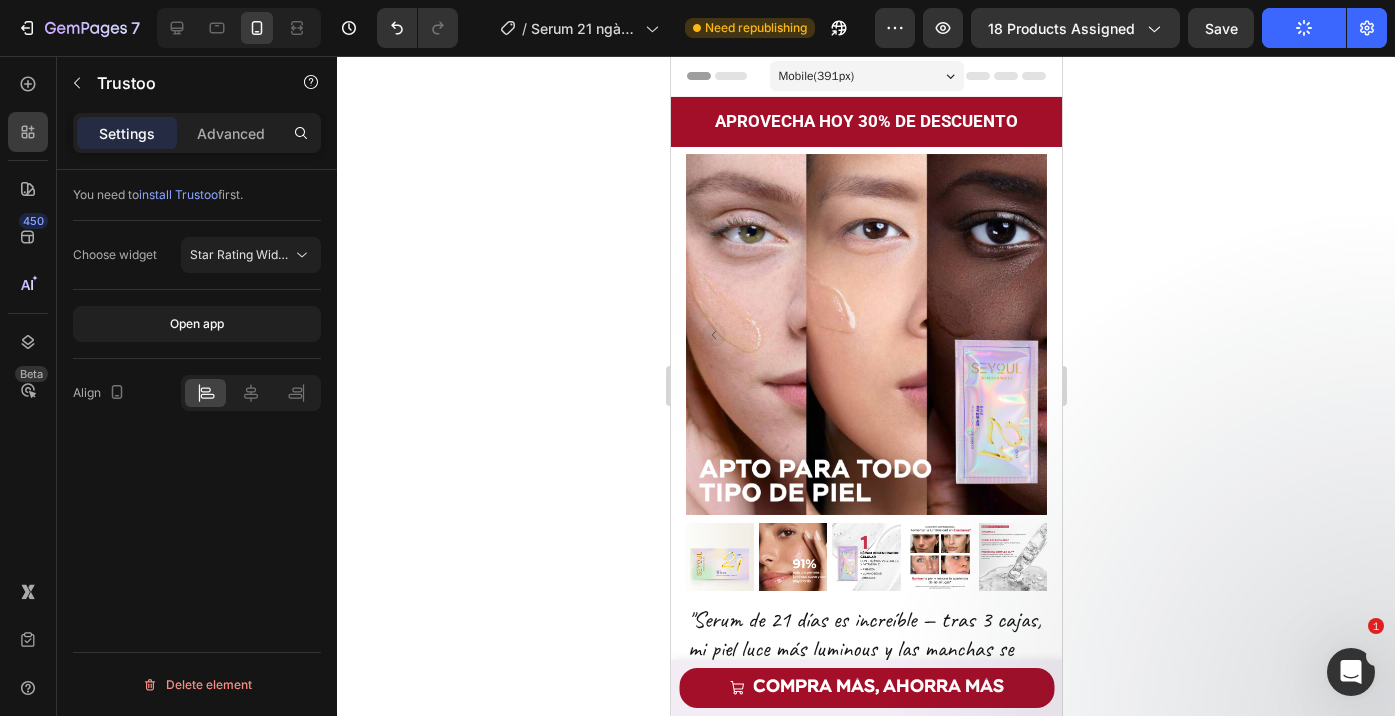scroll, scrollTop: 448, scrollLeft: 0, axis: vertical 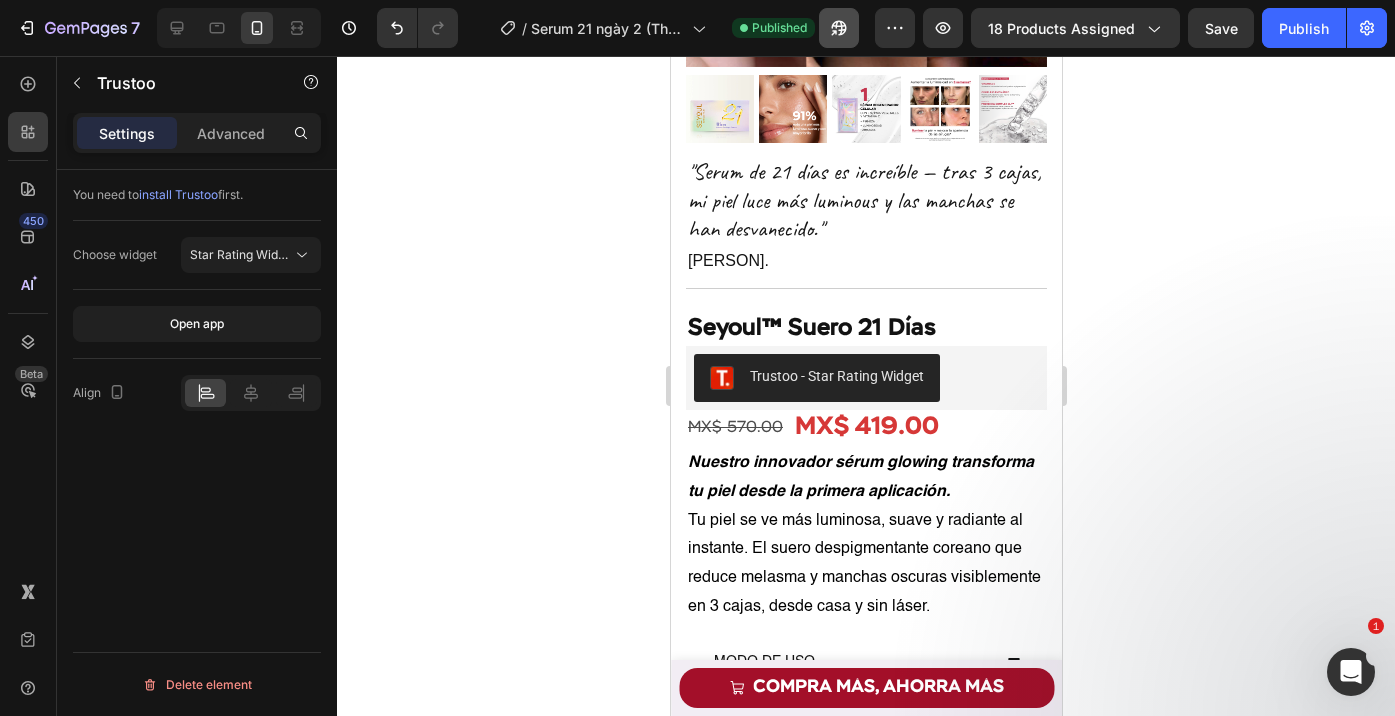 click 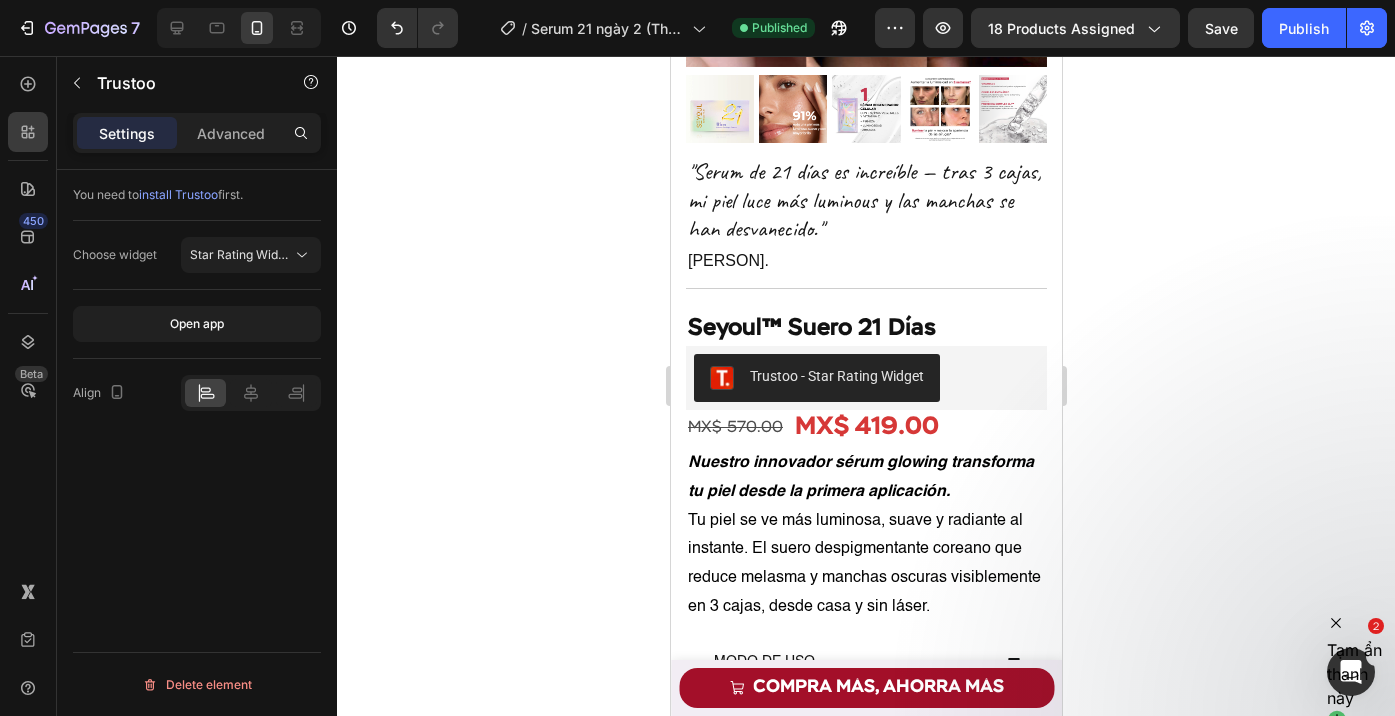 click 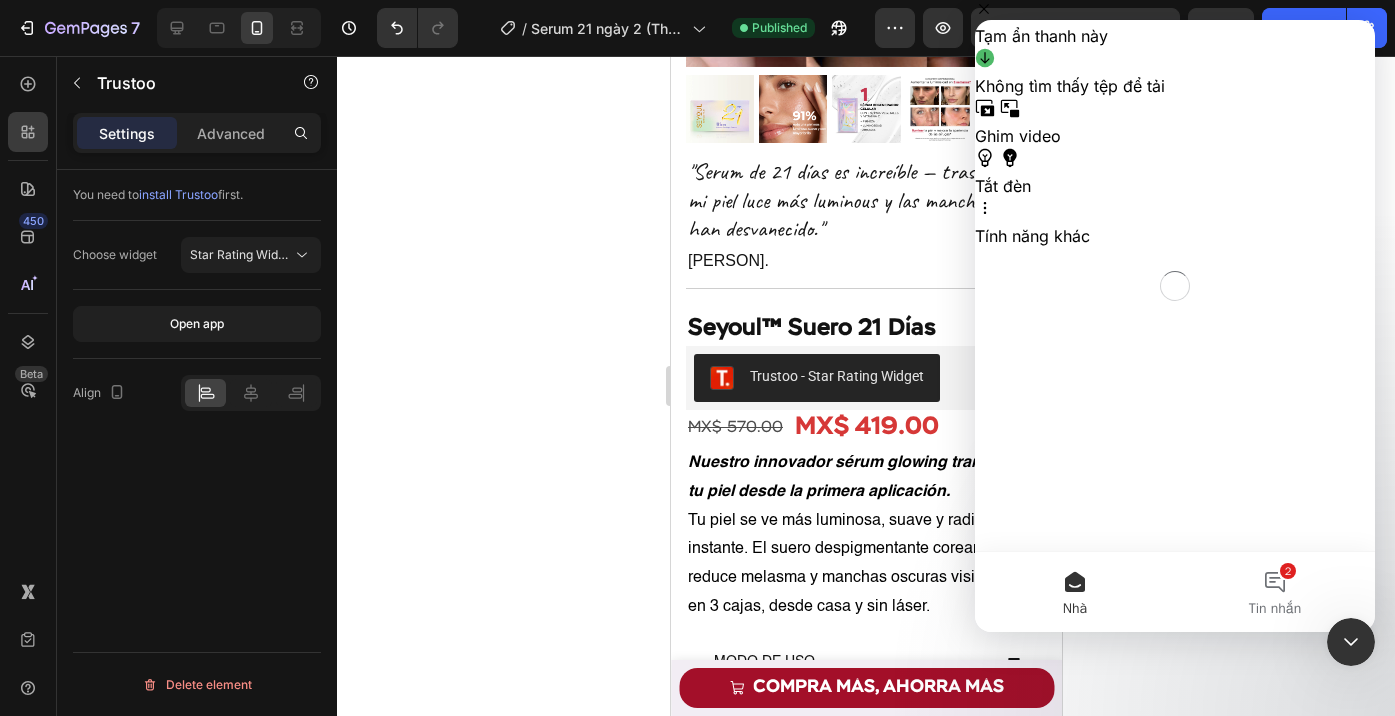 scroll, scrollTop: 0, scrollLeft: 0, axis: both 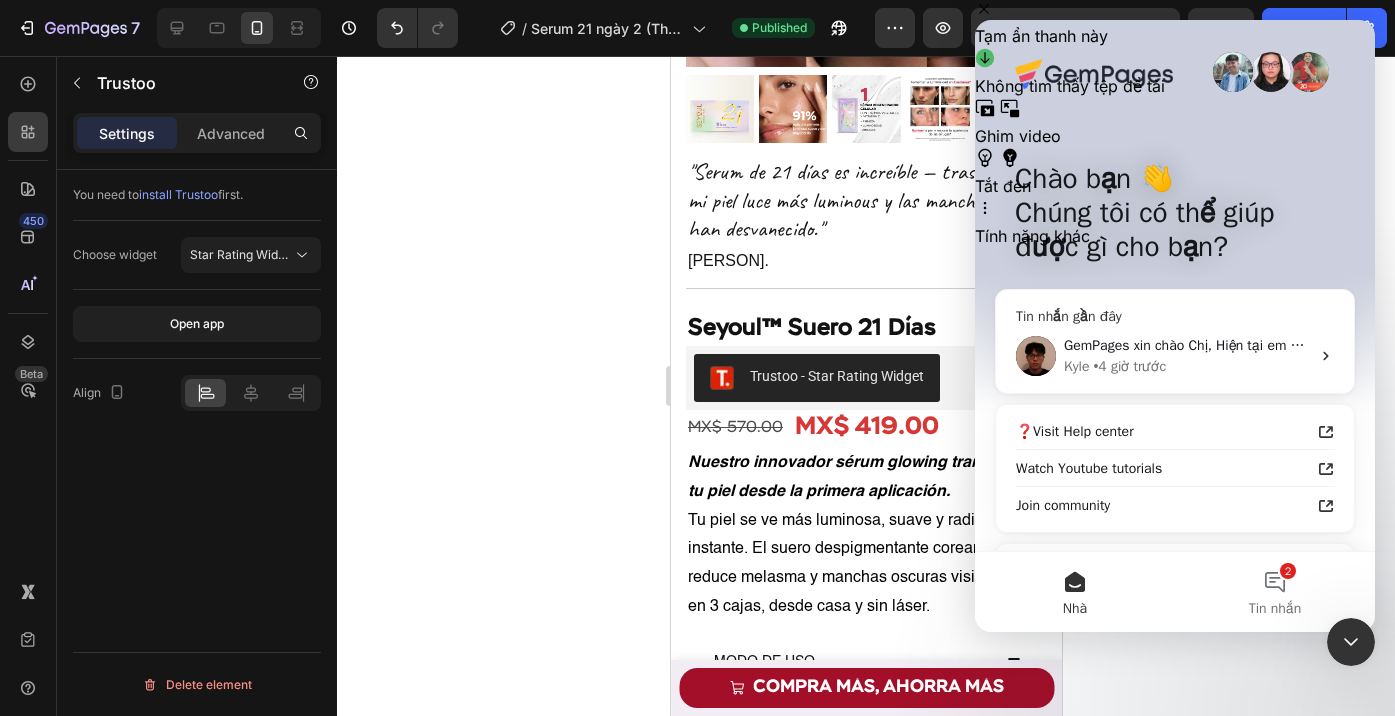 click on "• [TIME] trước" at bounding box center (1129, 366) 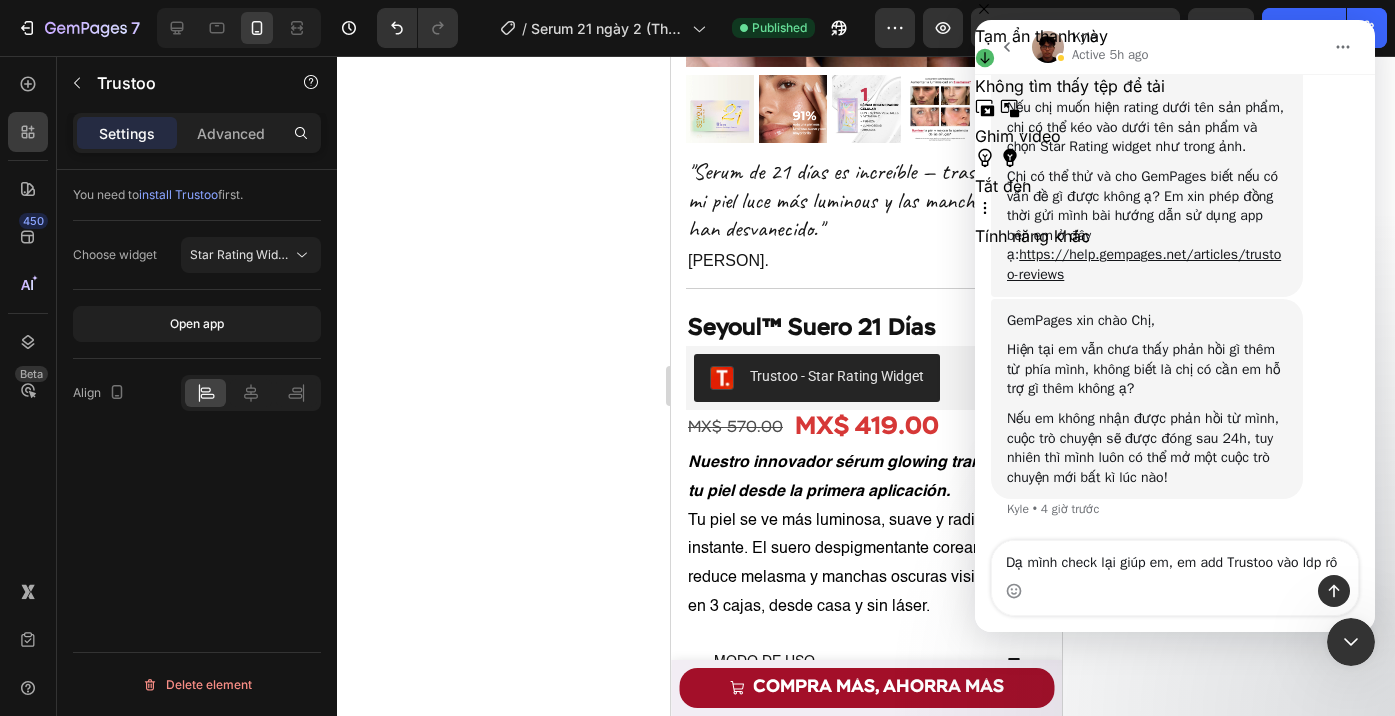 scroll, scrollTop: 6066, scrollLeft: 0, axis: vertical 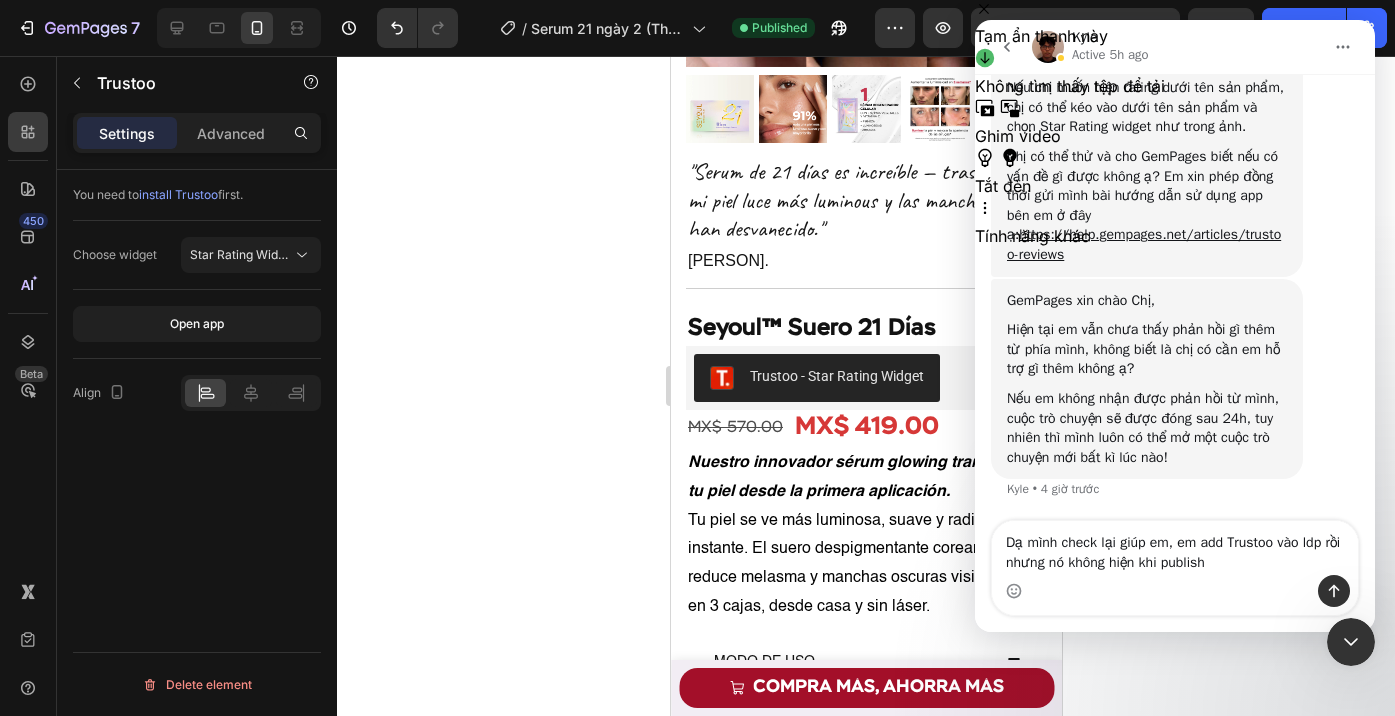 type on "Dạ mình check lại giúp em, em add Trustoo vào ldp rồi nhưng nó không hiện khi publish ạ" 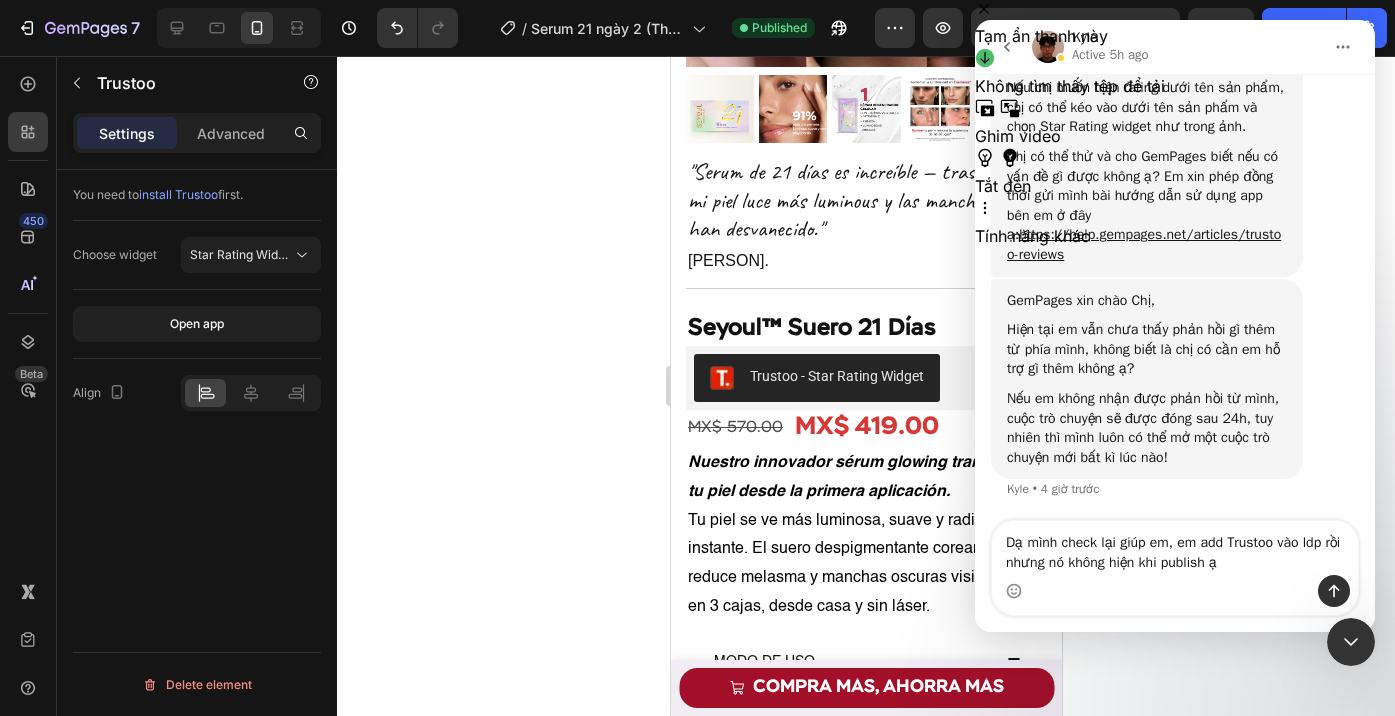 type 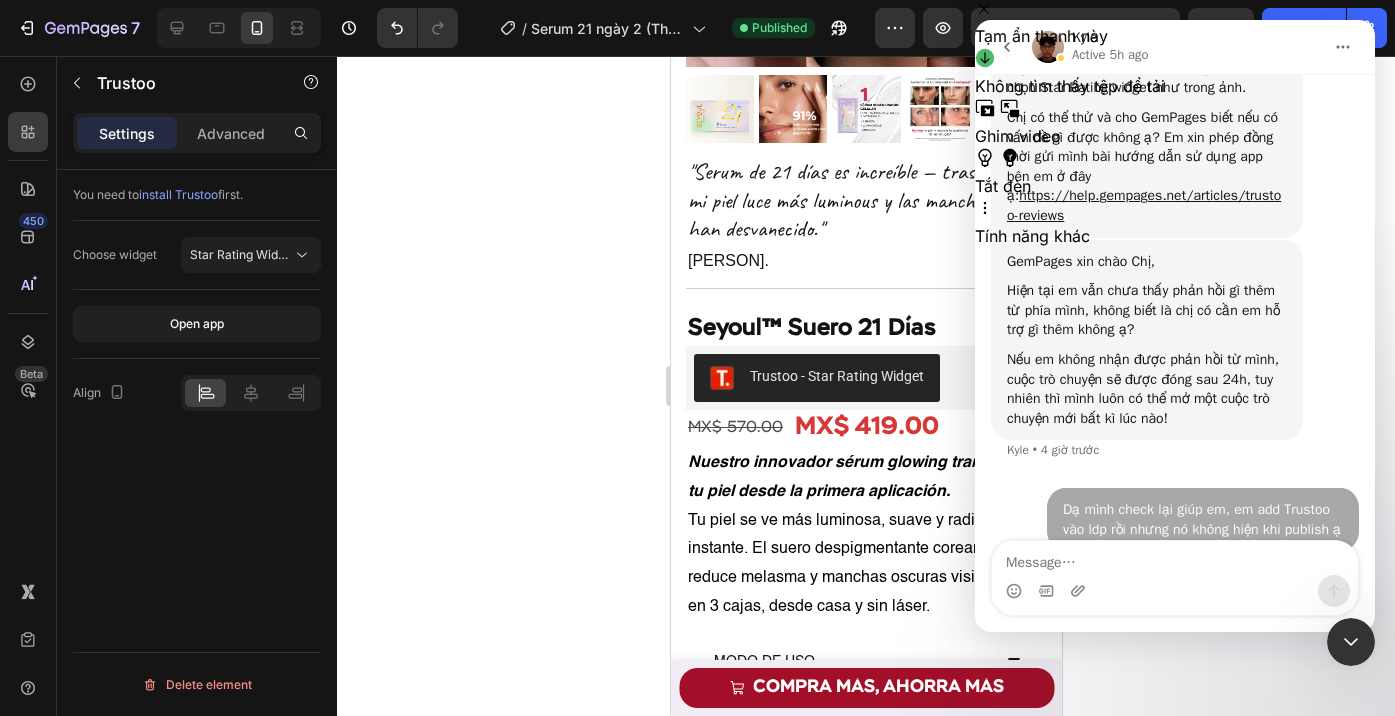 scroll, scrollTop: 6145, scrollLeft: 0, axis: vertical 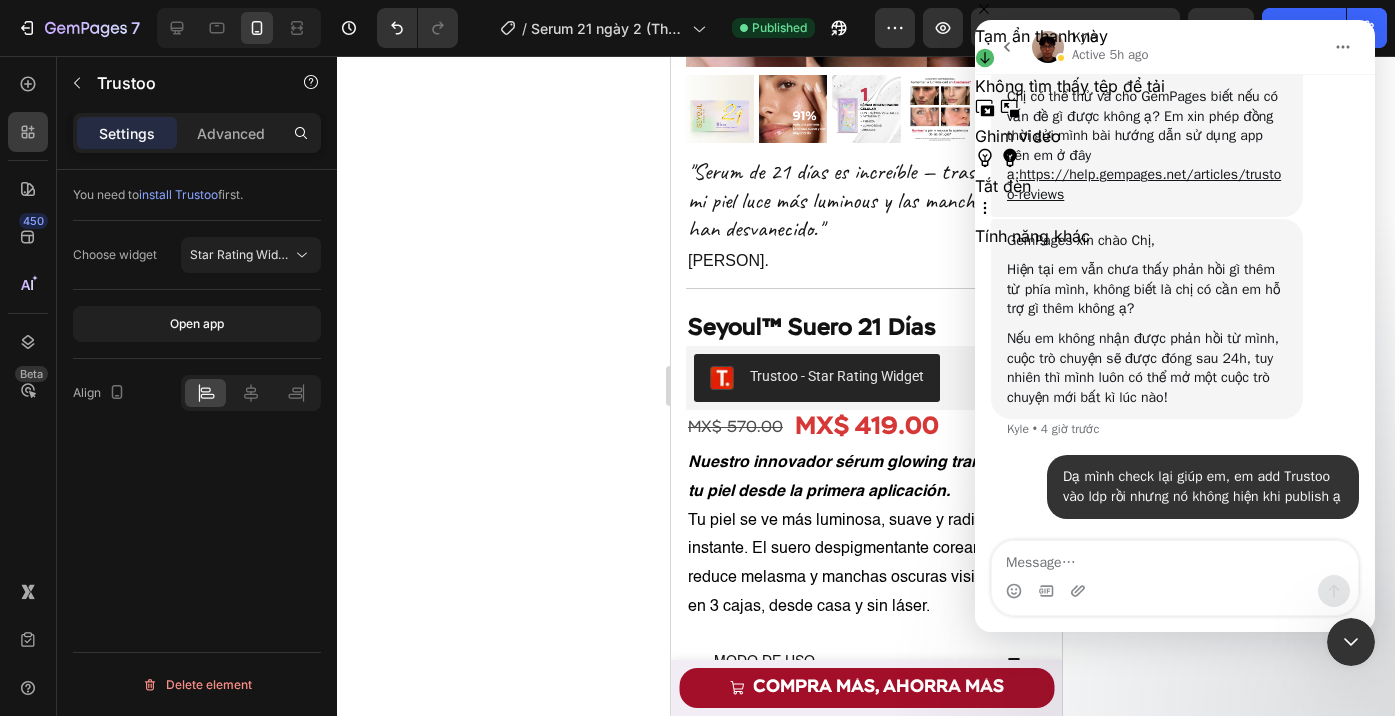 click on "install Trustoo" at bounding box center (178, 194) 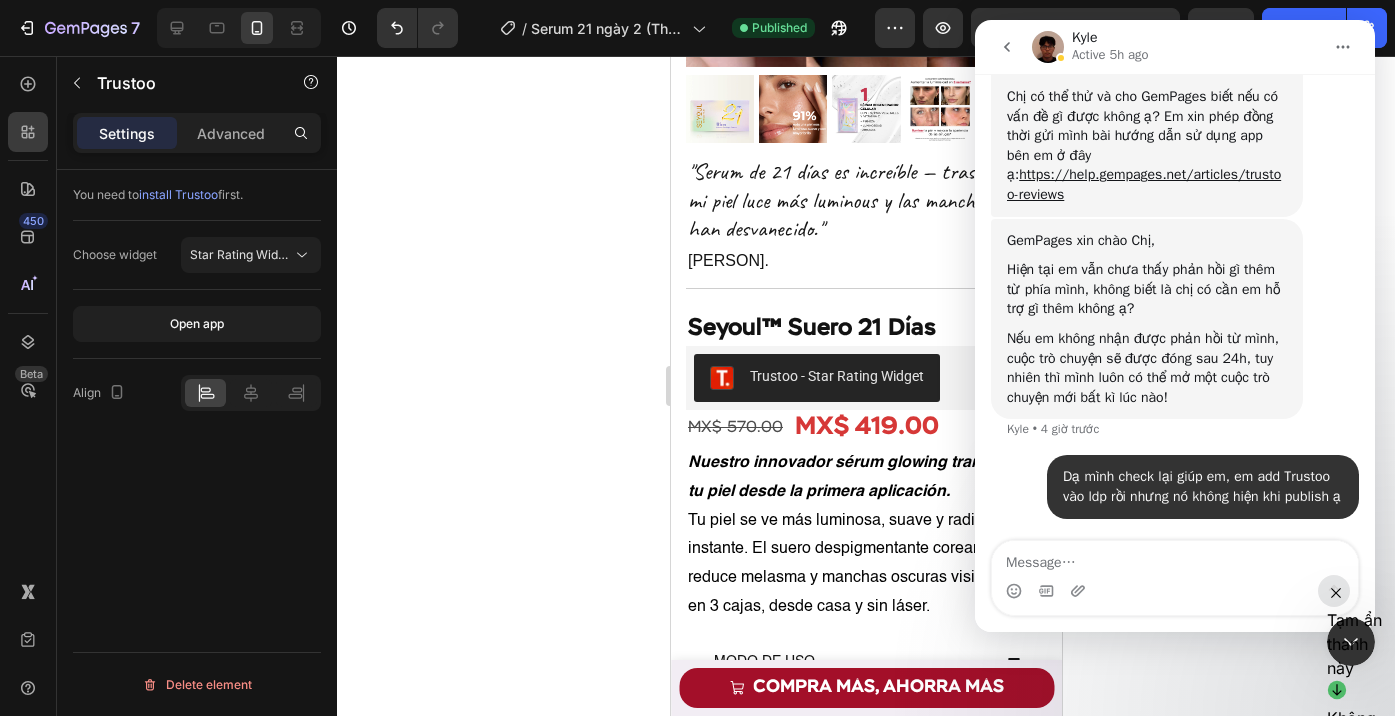 click 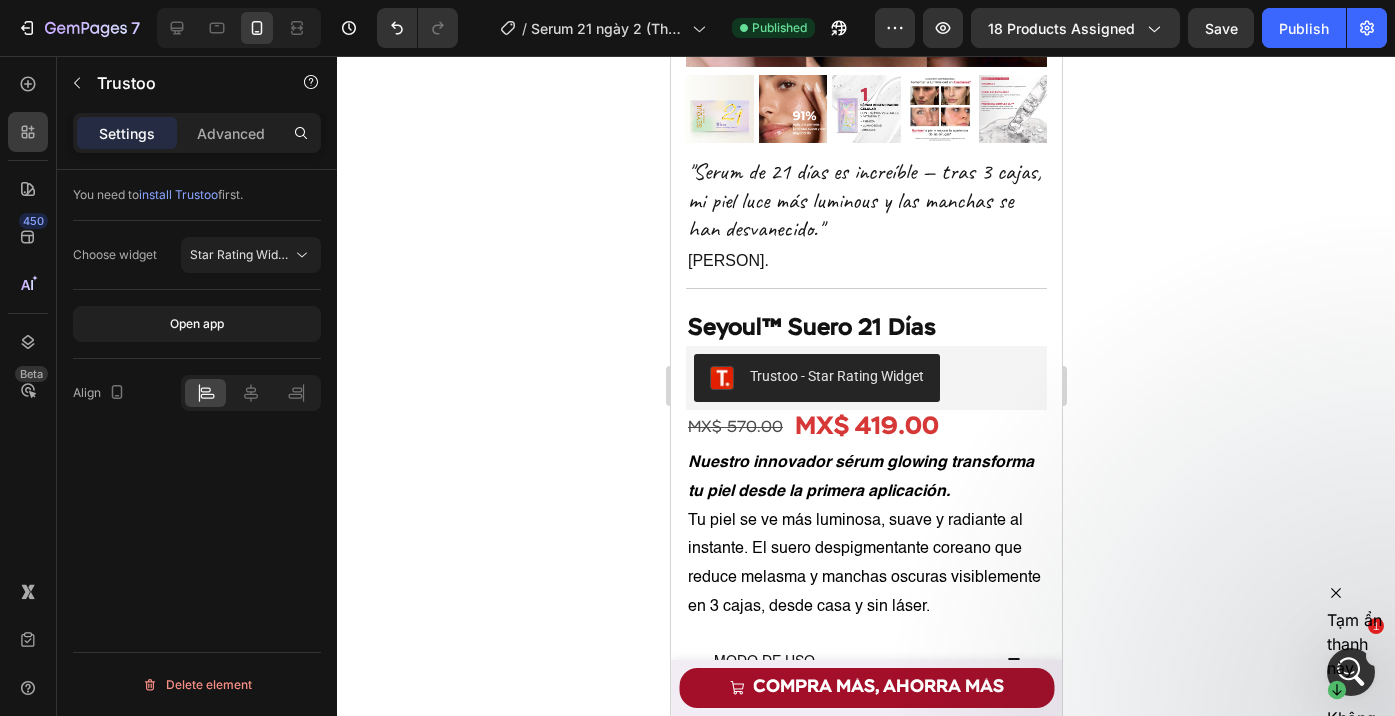 scroll, scrollTop: 0, scrollLeft: 0, axis: both 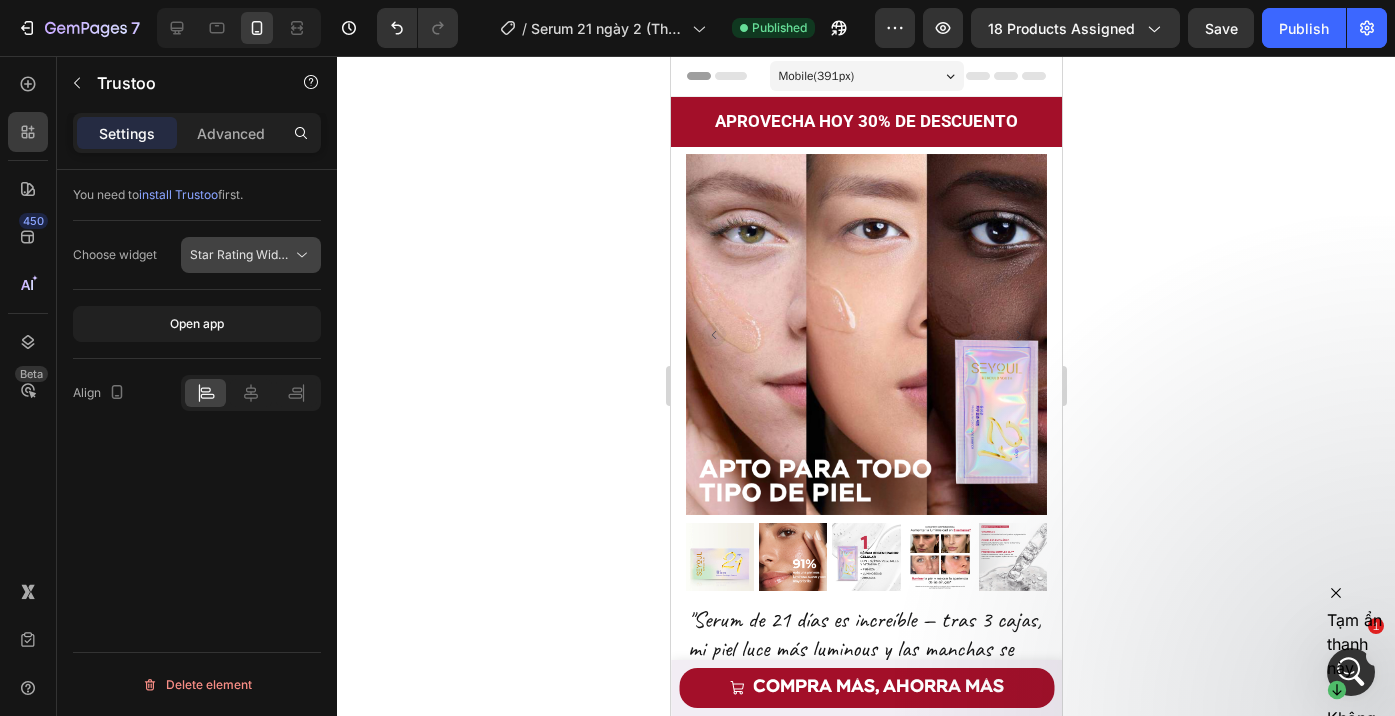 click on "Star Rating Widget" at bounding box center (243, 254) 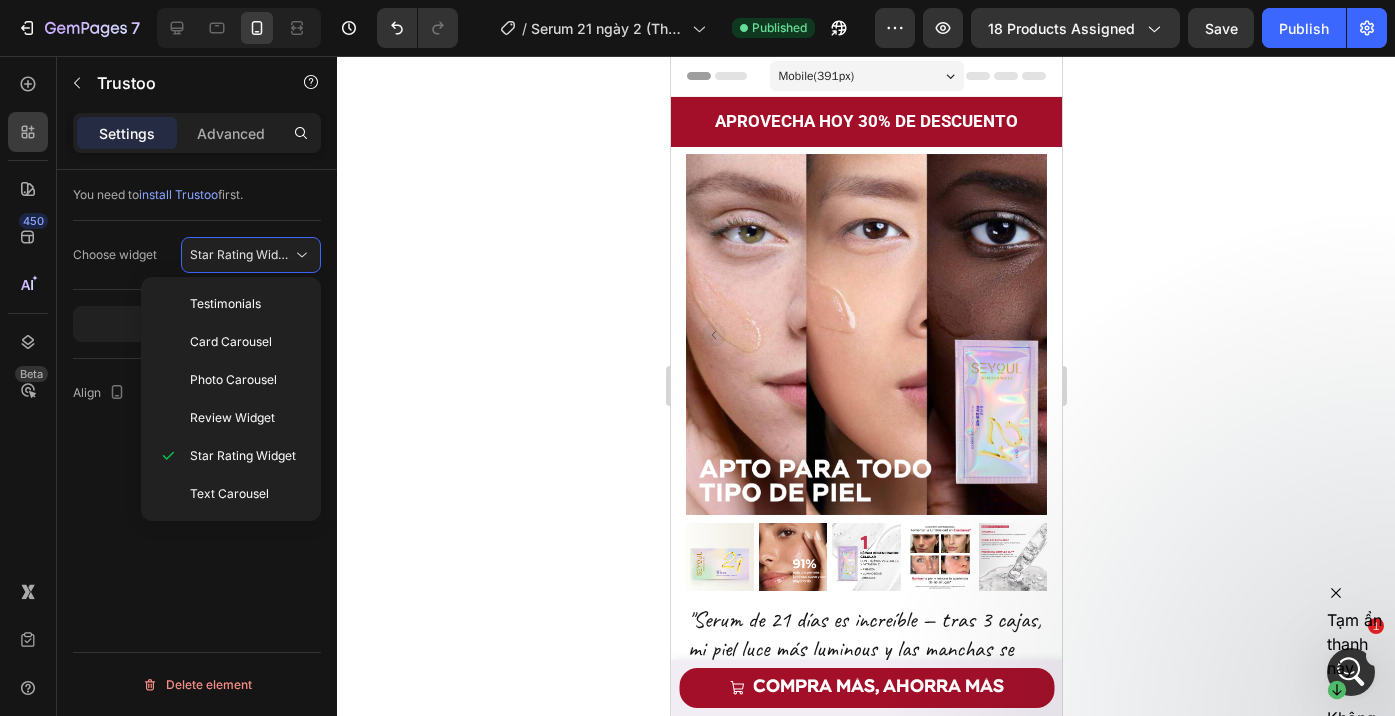 click 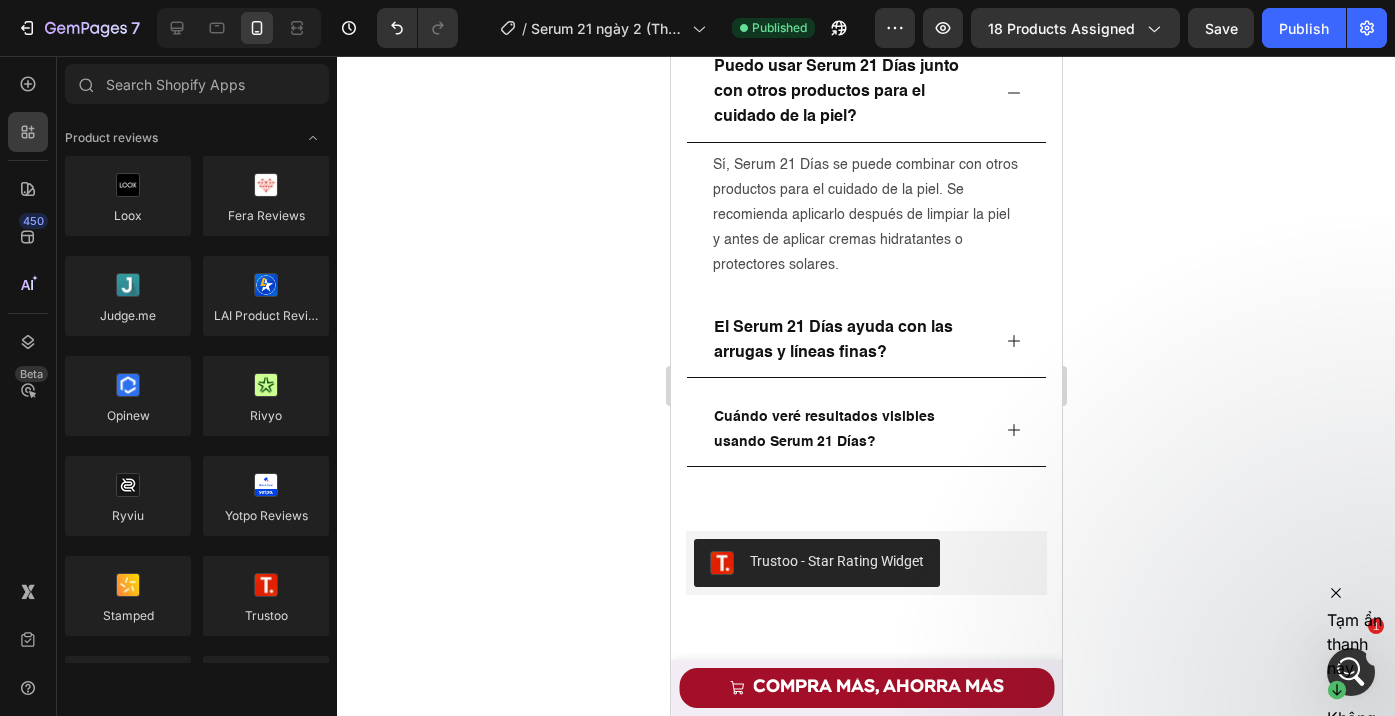 scroll, scrollTop: 9240, scrollLeft: 0, axis: vertical 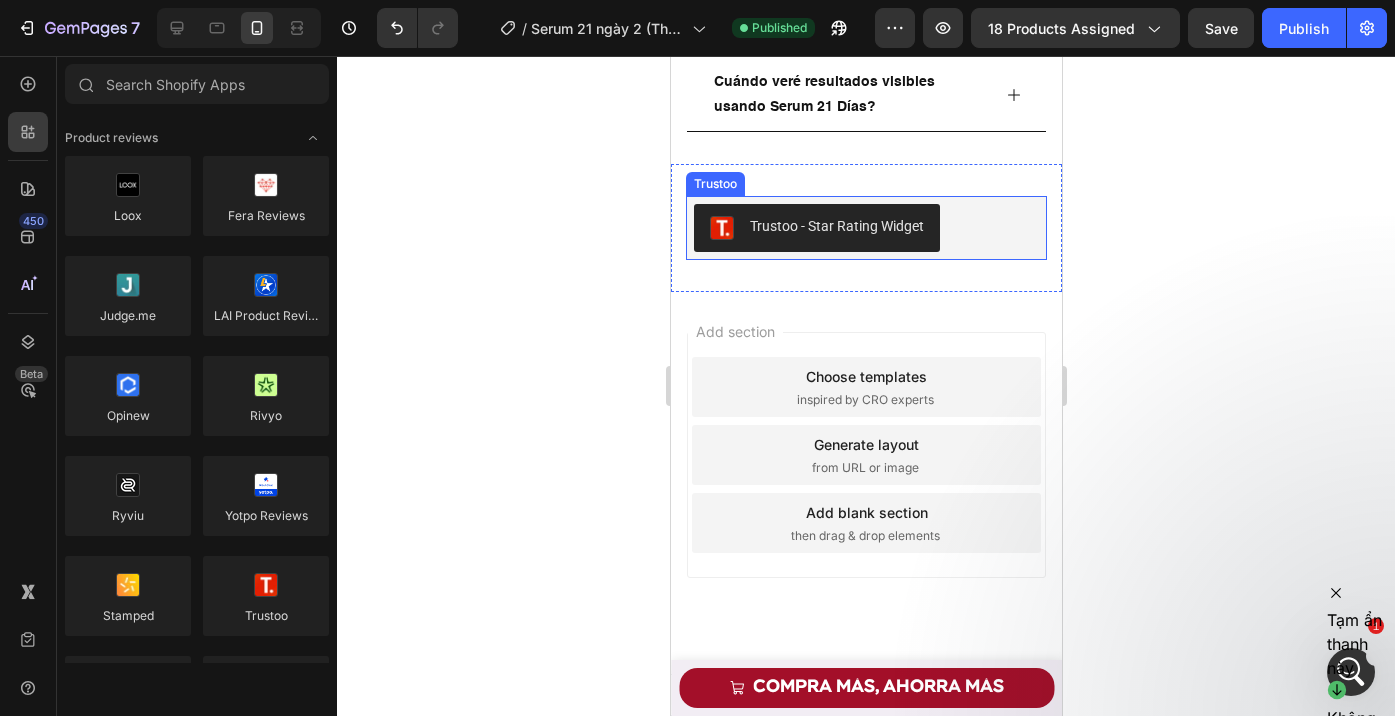 click on "Trustoo - Star Rating Widget" at bounding box center [865, 228] 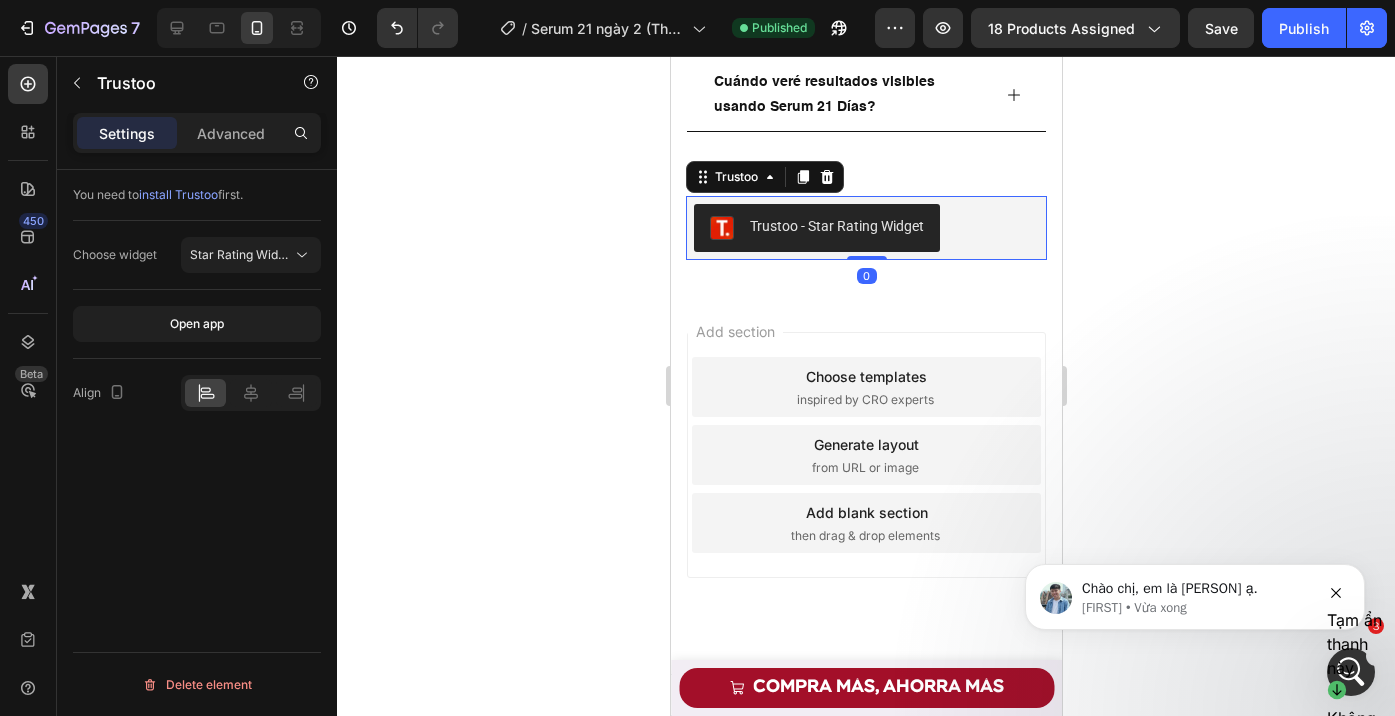 scroll, scrollTop: 6282, scrollLeft: 0, axis: vertical 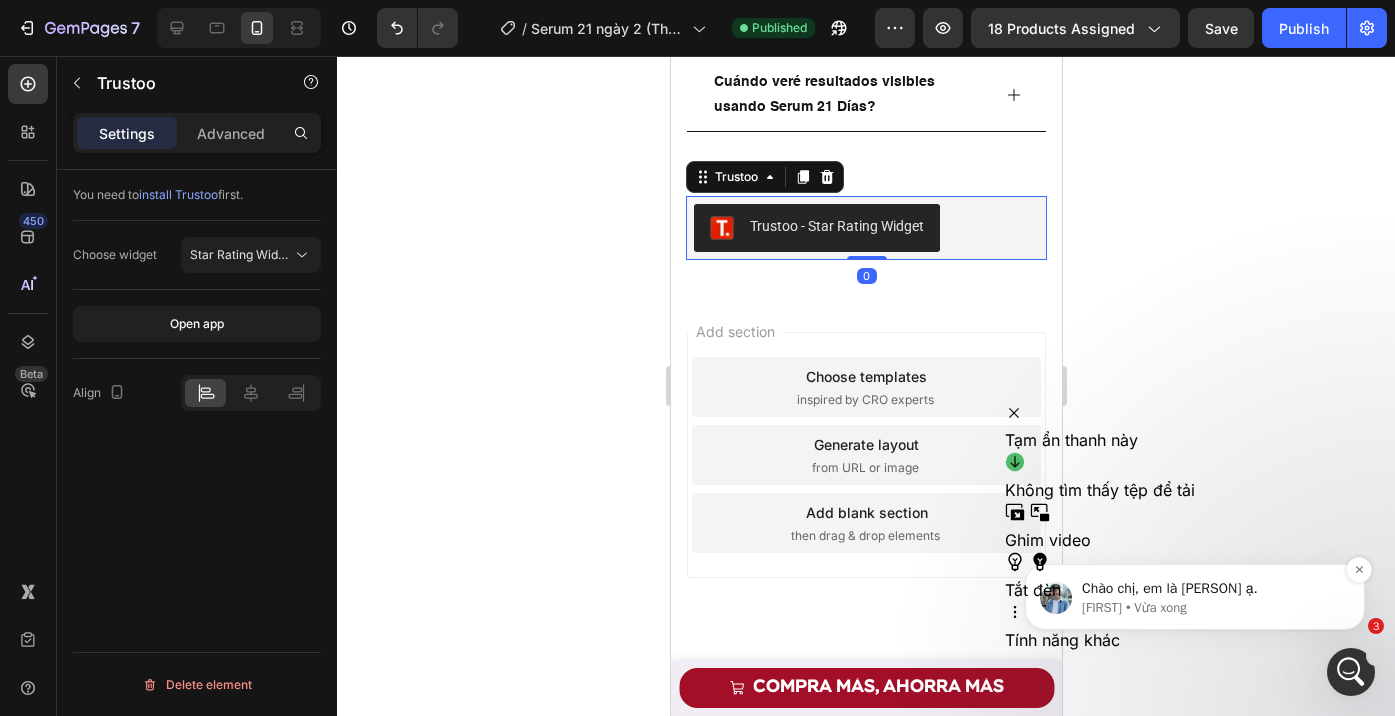 click on "Chào chị, em là [PERSON] ạ." at bounding box center [1211, 589] 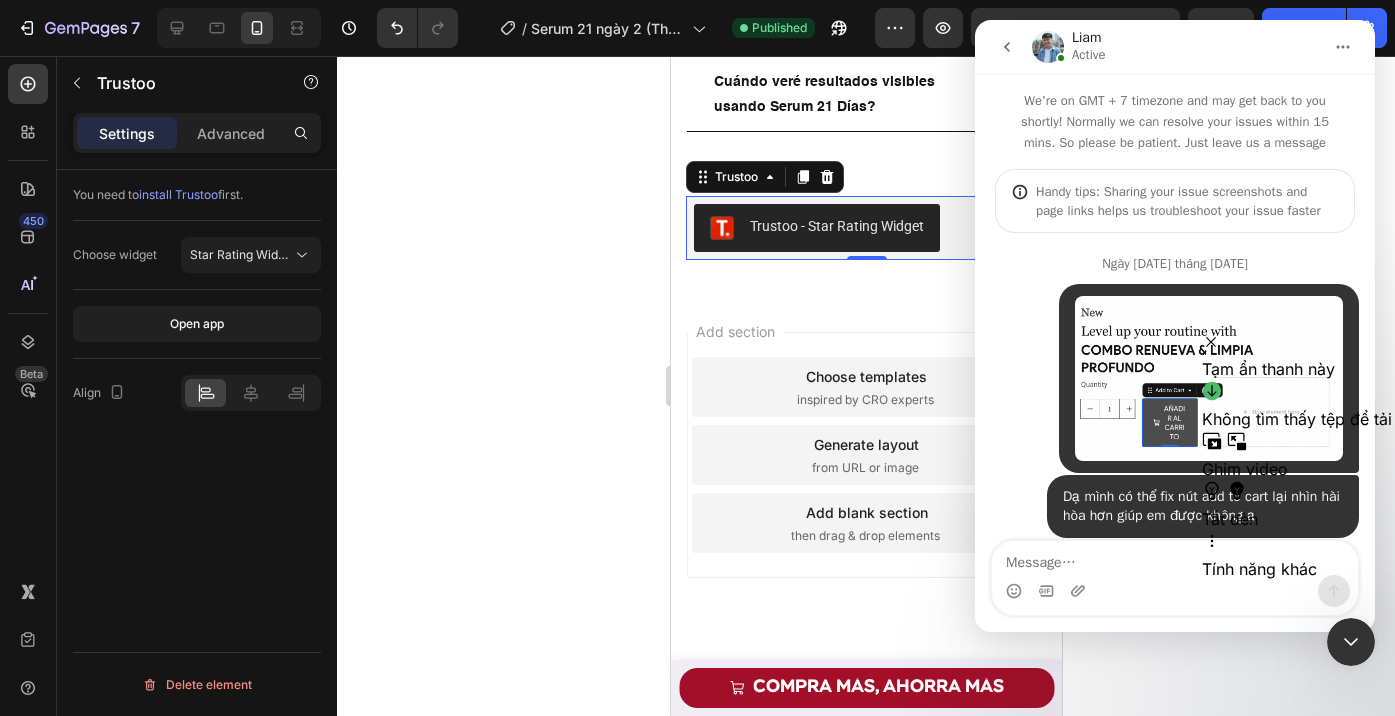 scroll, scrollTop: 3, scrollLeft: 0, axis: vertical 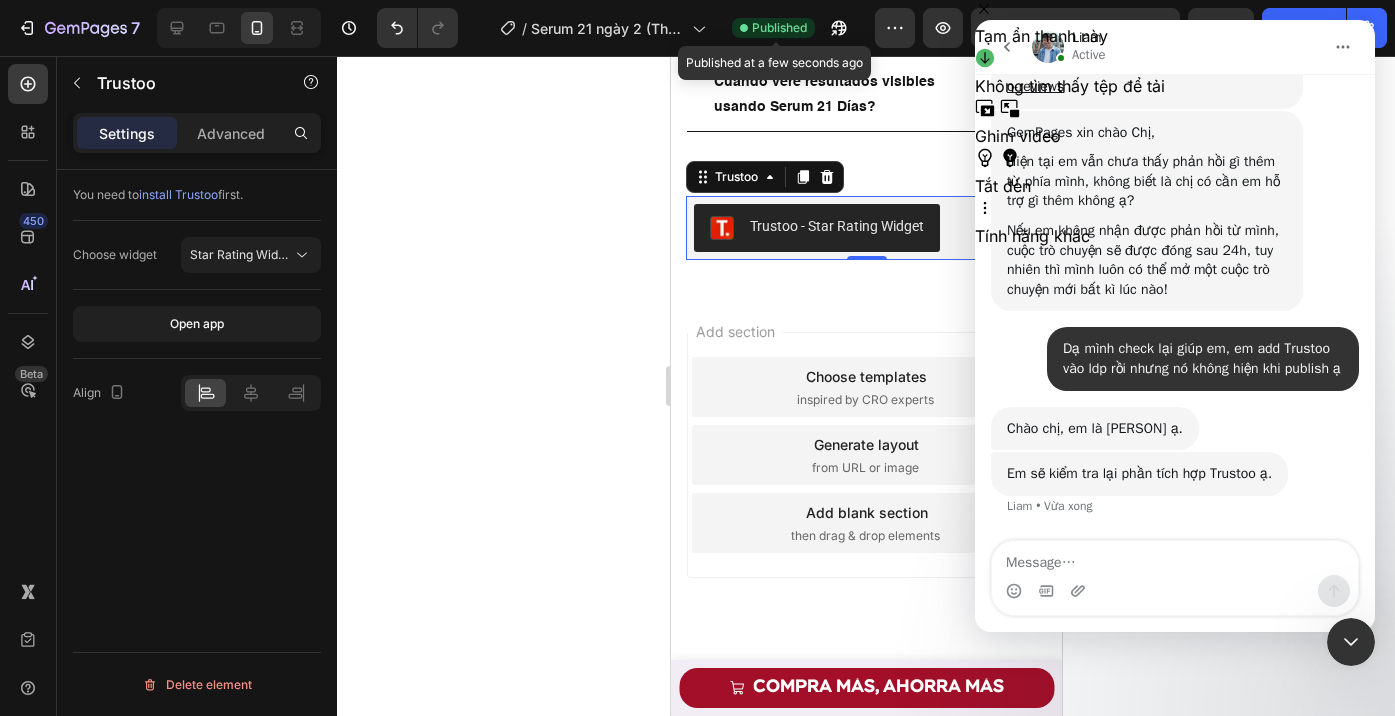 click on "Published" 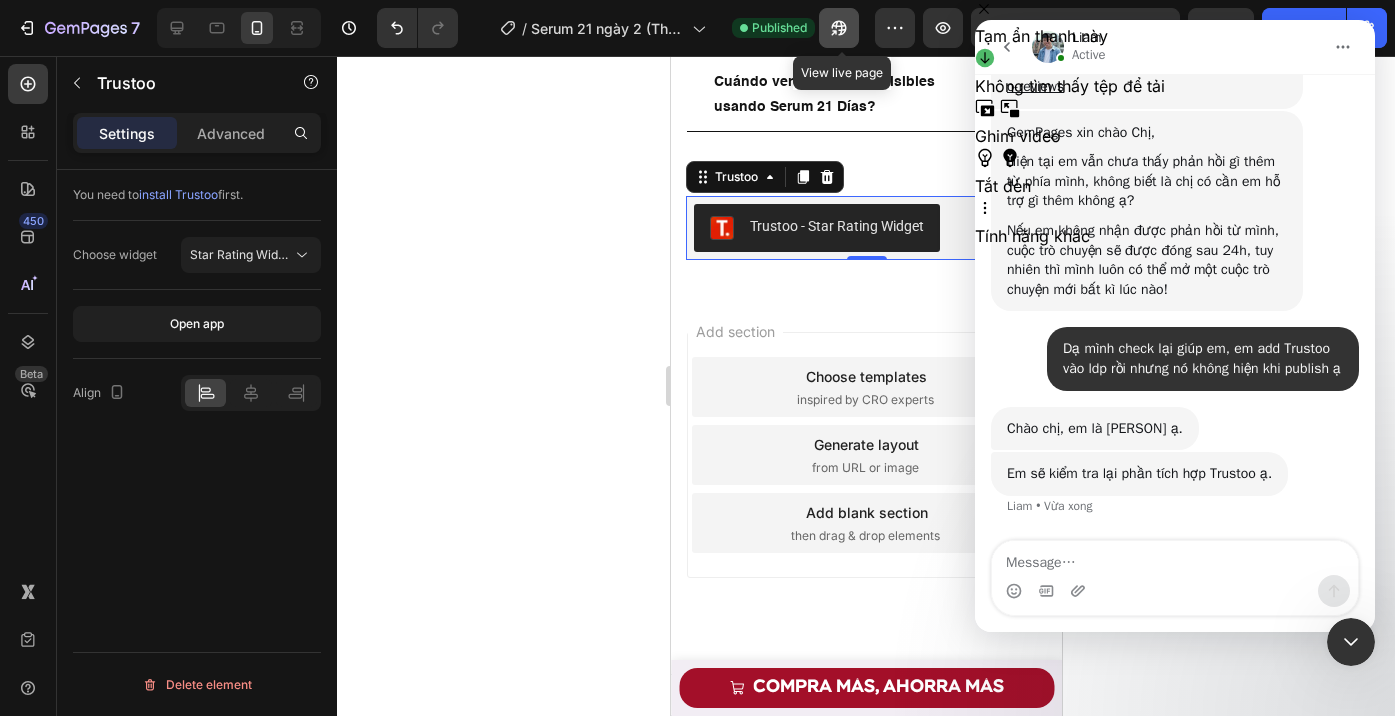 click 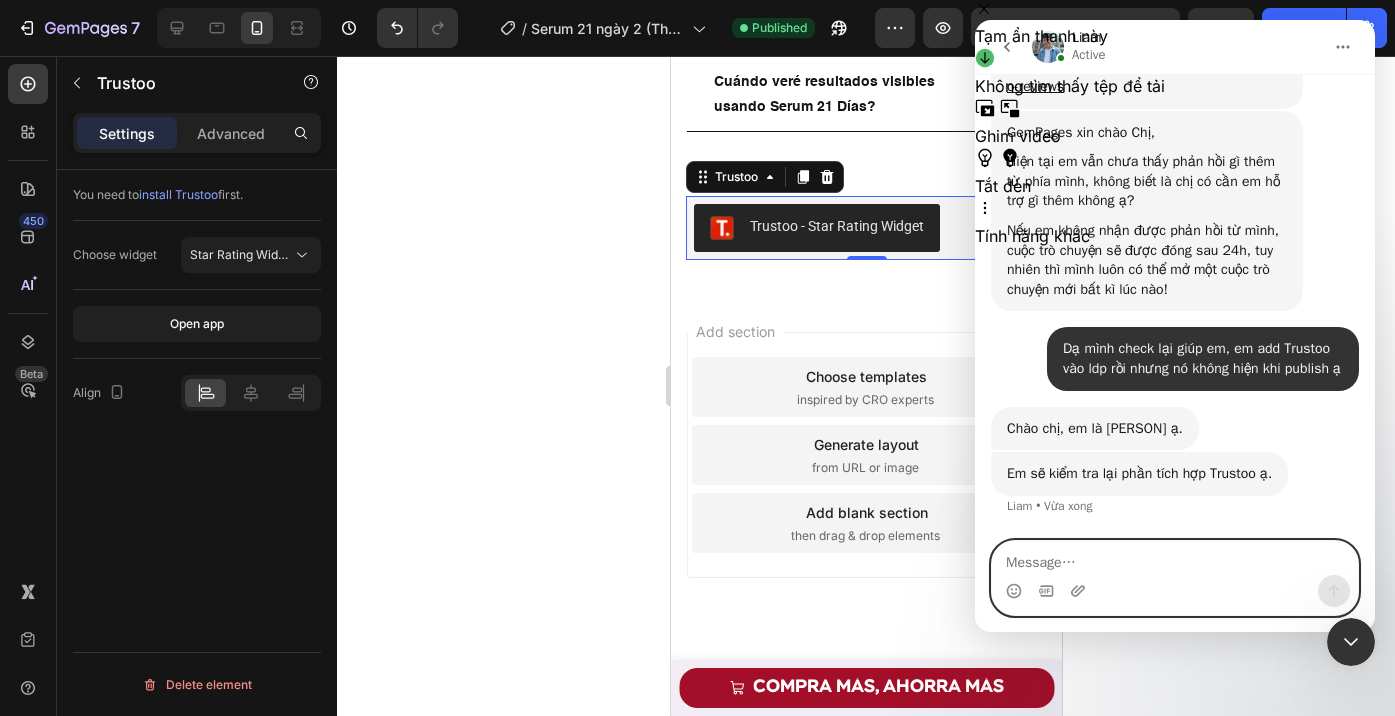 click at bounding box center [1175, 578] 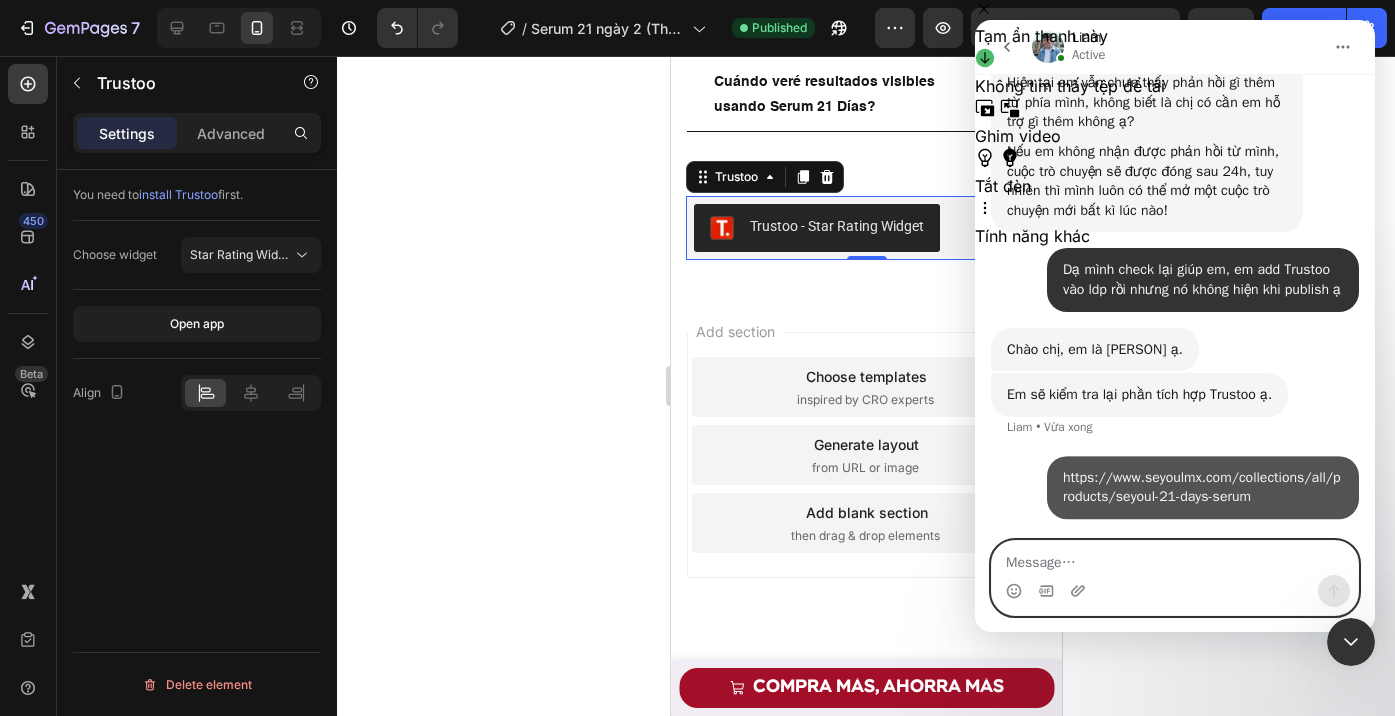 scroll, scrollTop: 6329, scrollLeft: 0, axis: vertical 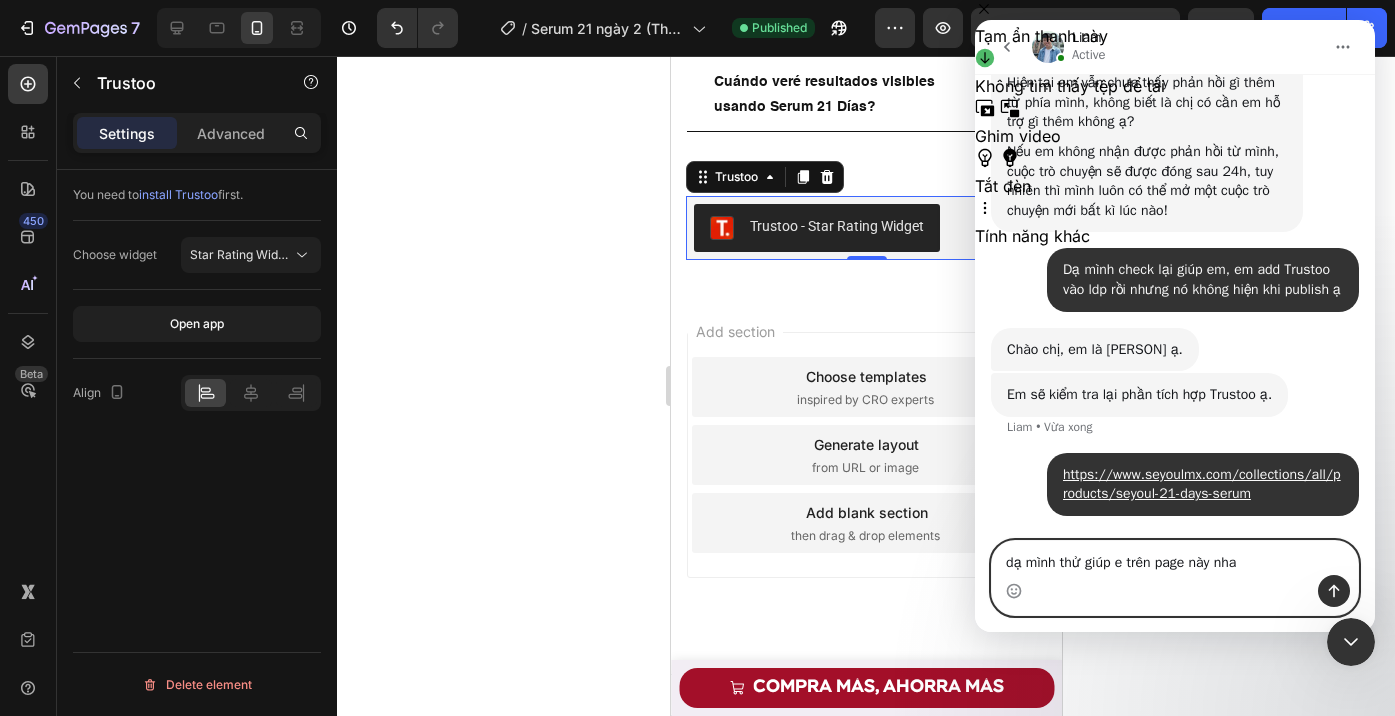 type on "dạ mình thử giúp e trên page này nha ạ" 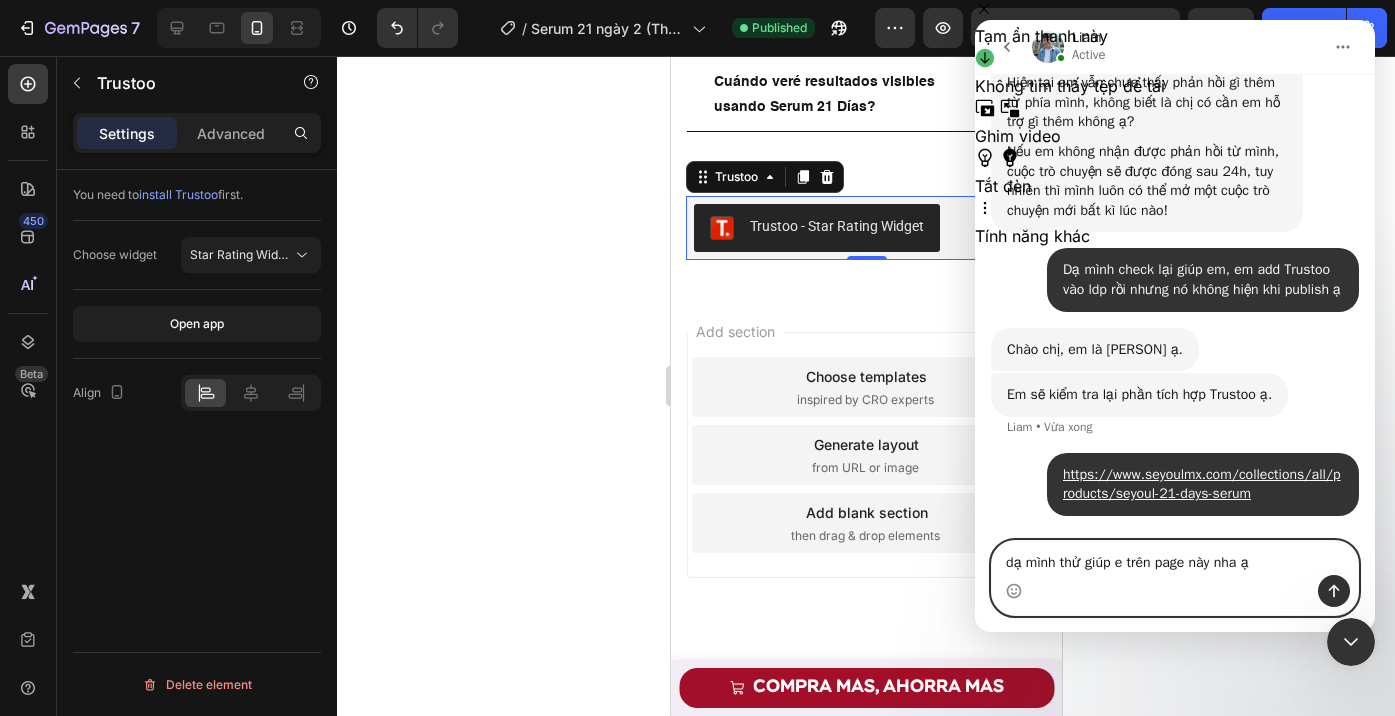 type 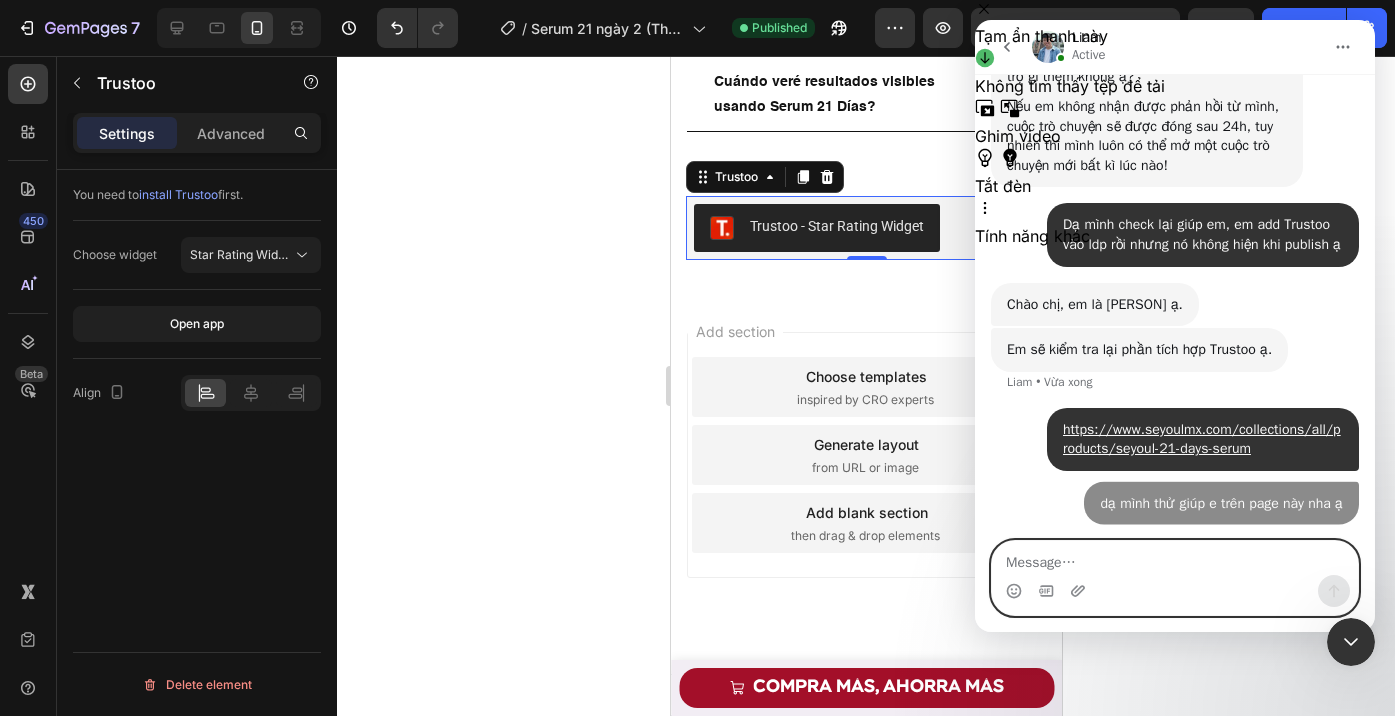 scroll, scrollTop: 6375, scrollLeft: 0, axis: vertical 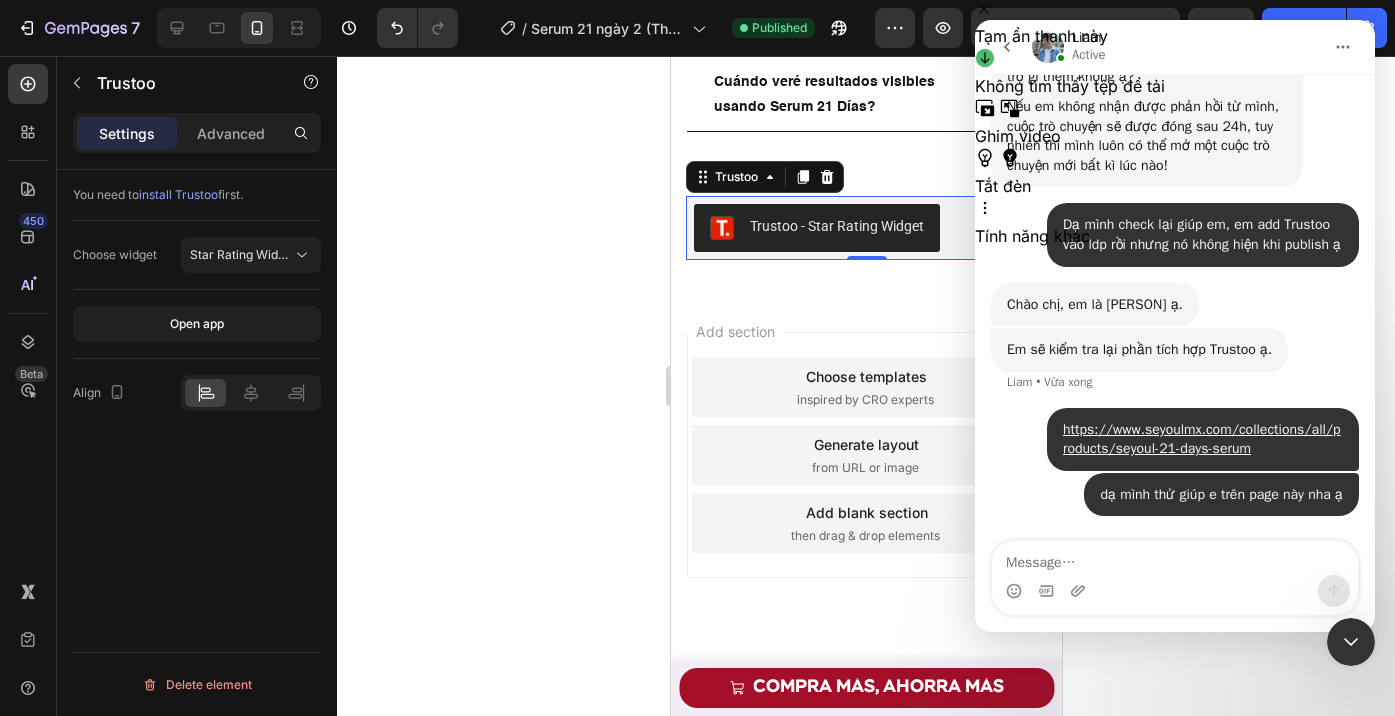 click 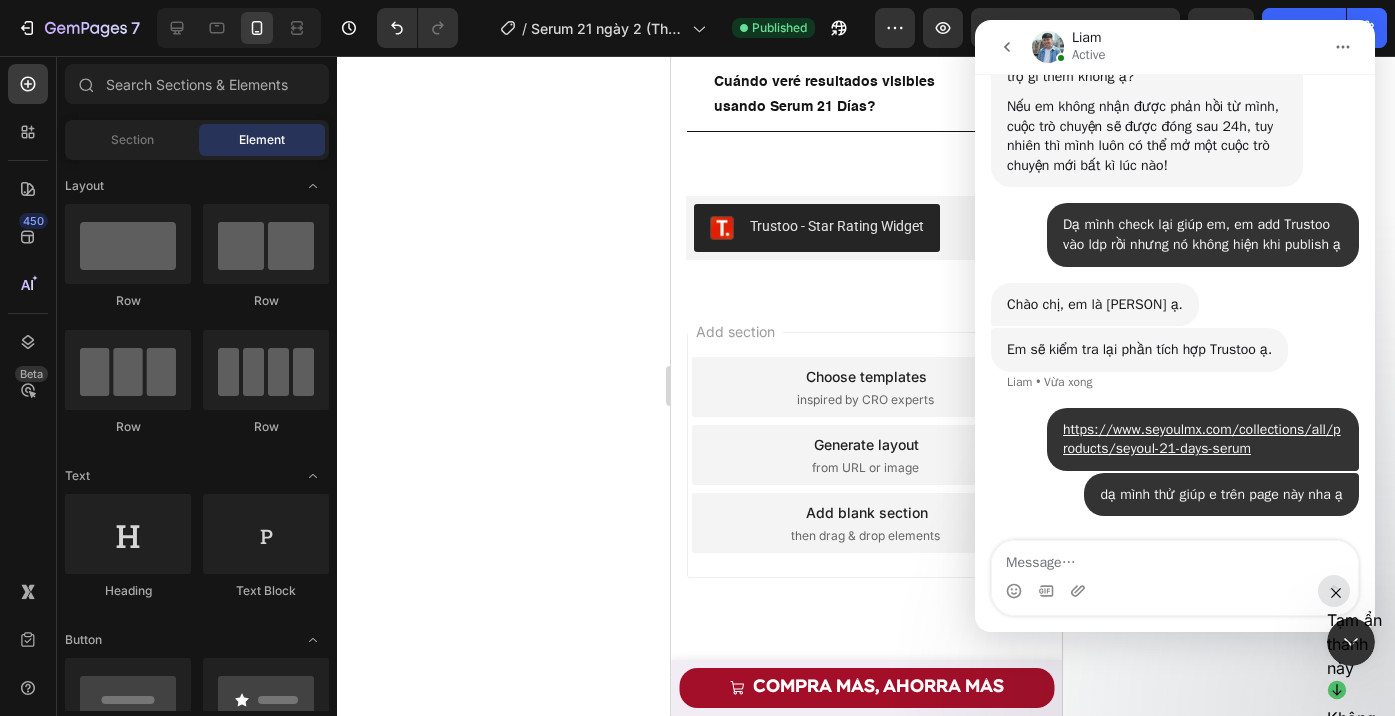 click at bounding box center (1351, 642) 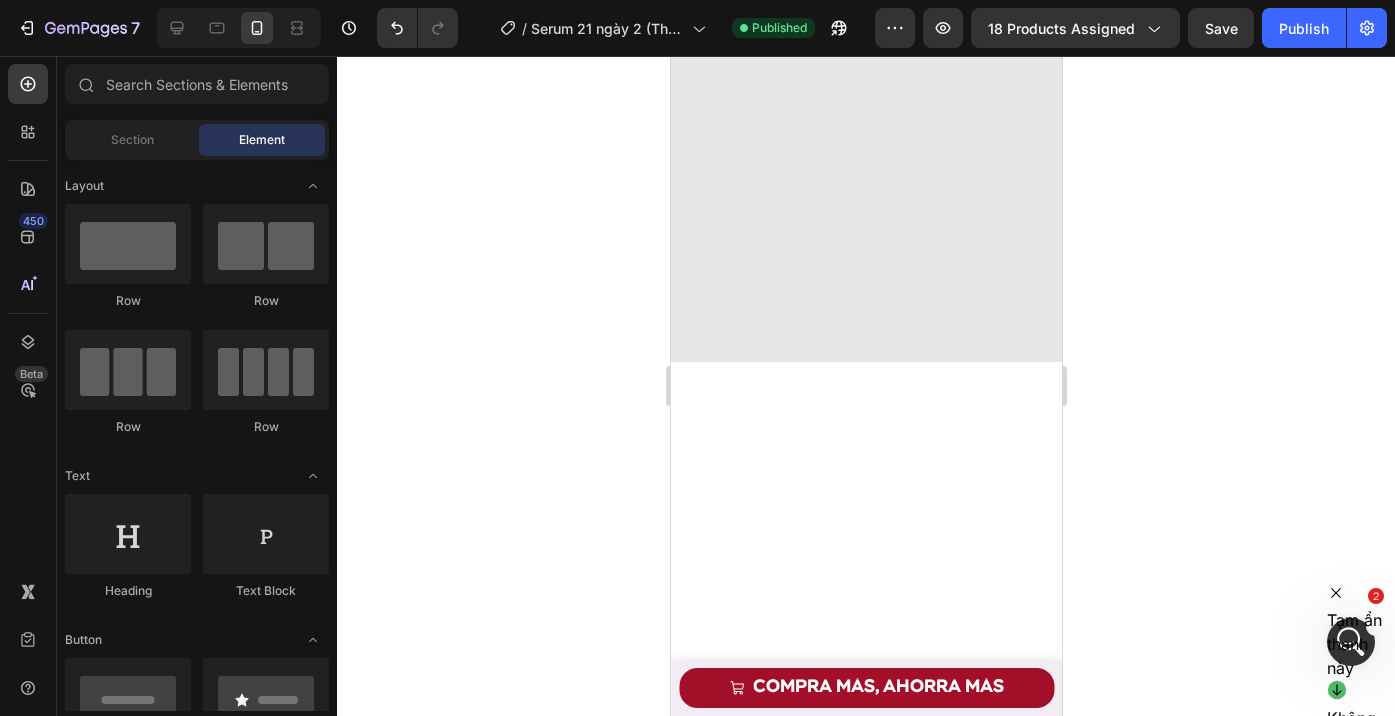 scroll, scrollTop: 0, scrollLeft: 0, axis: both 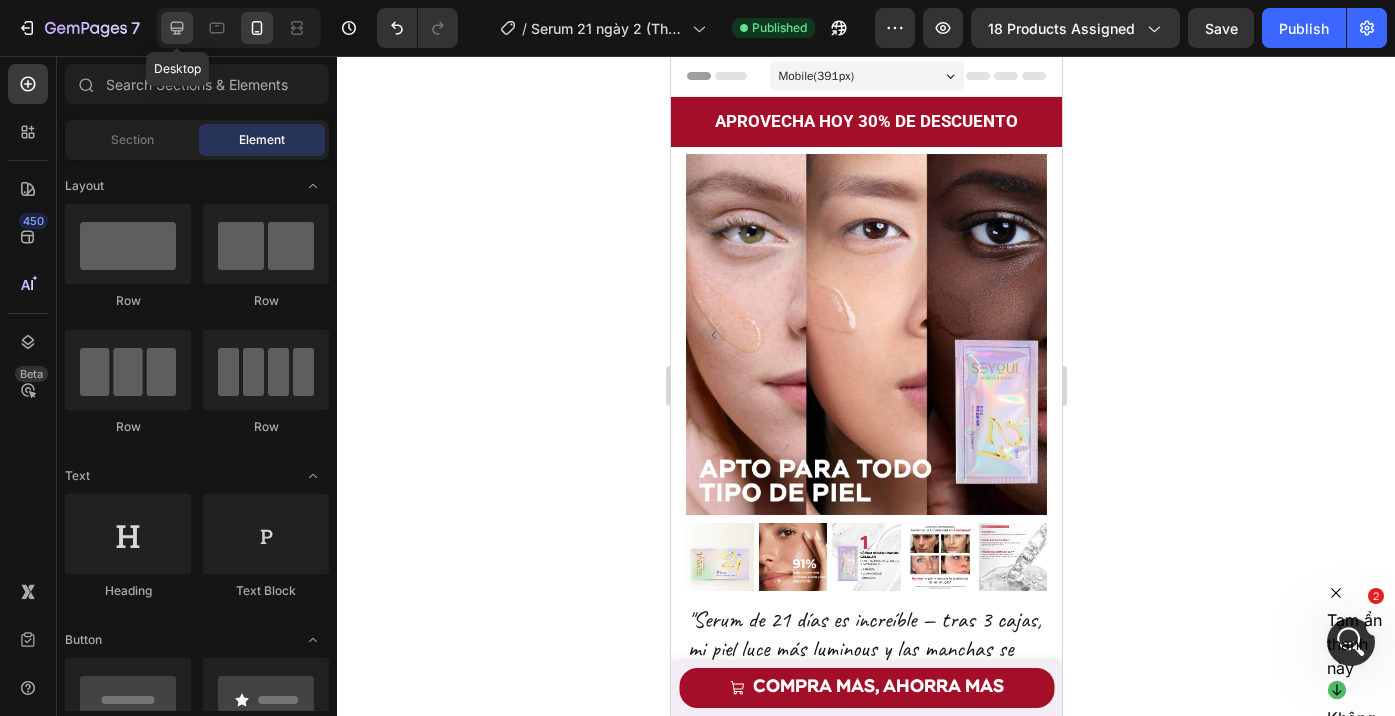 click 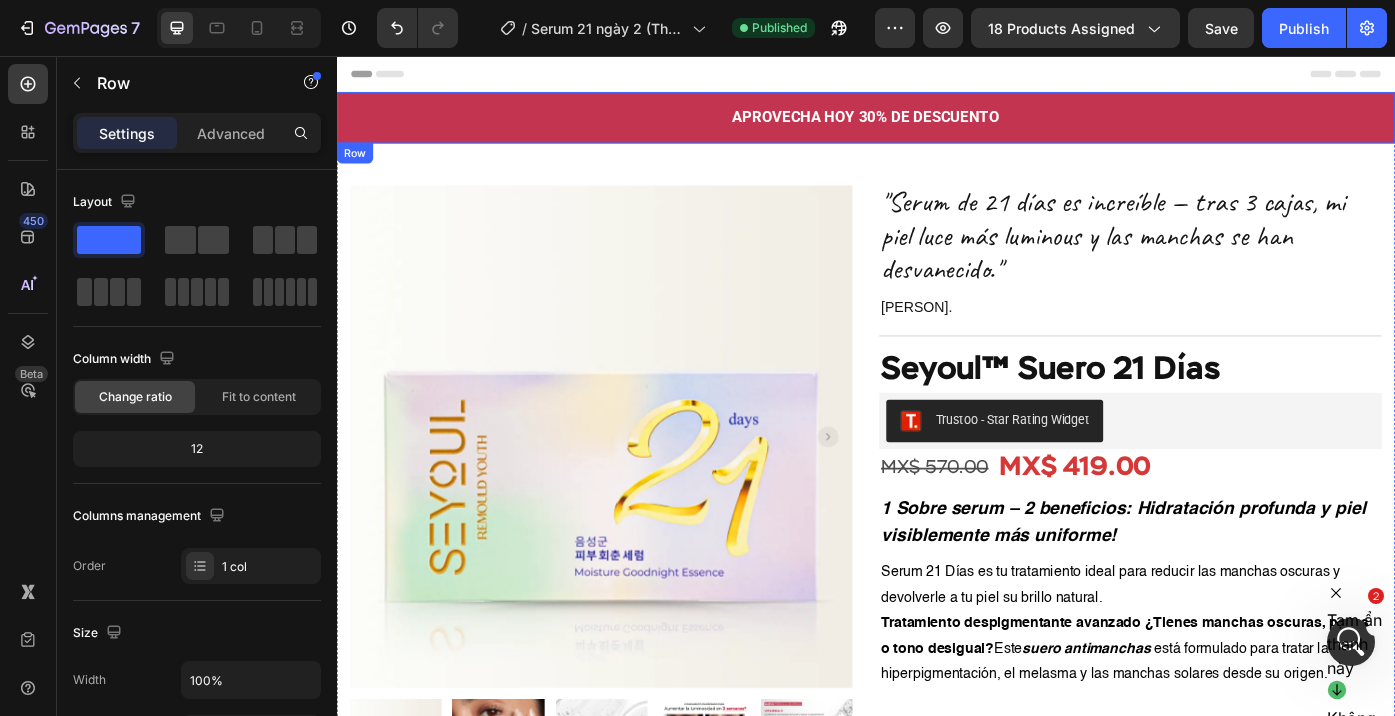 click on "APROVECHA HOY 30% DE DESCUENTO Text Block Row" at bounding box center [937, 126] 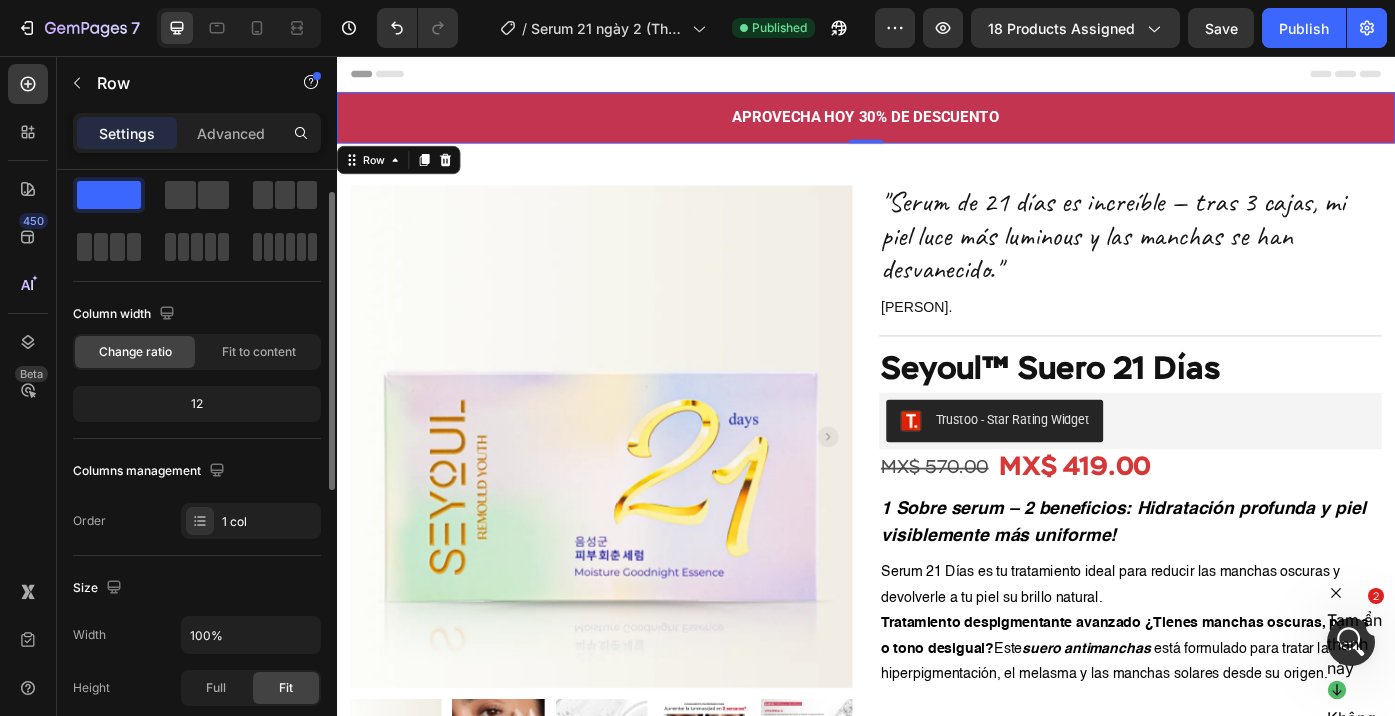 scroll, scrollTop: 160, scrollLeft: 0, axis: vertical 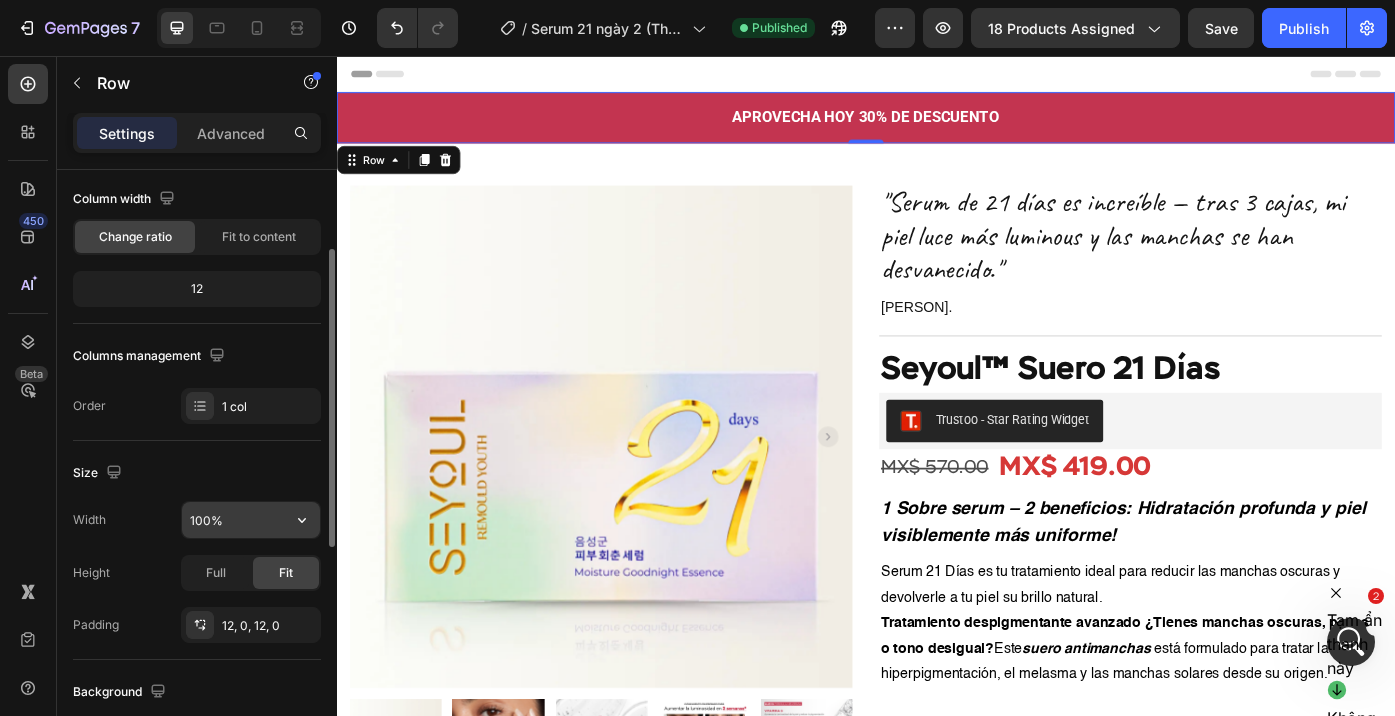 click on "100%" at bounding box center (251, 520) 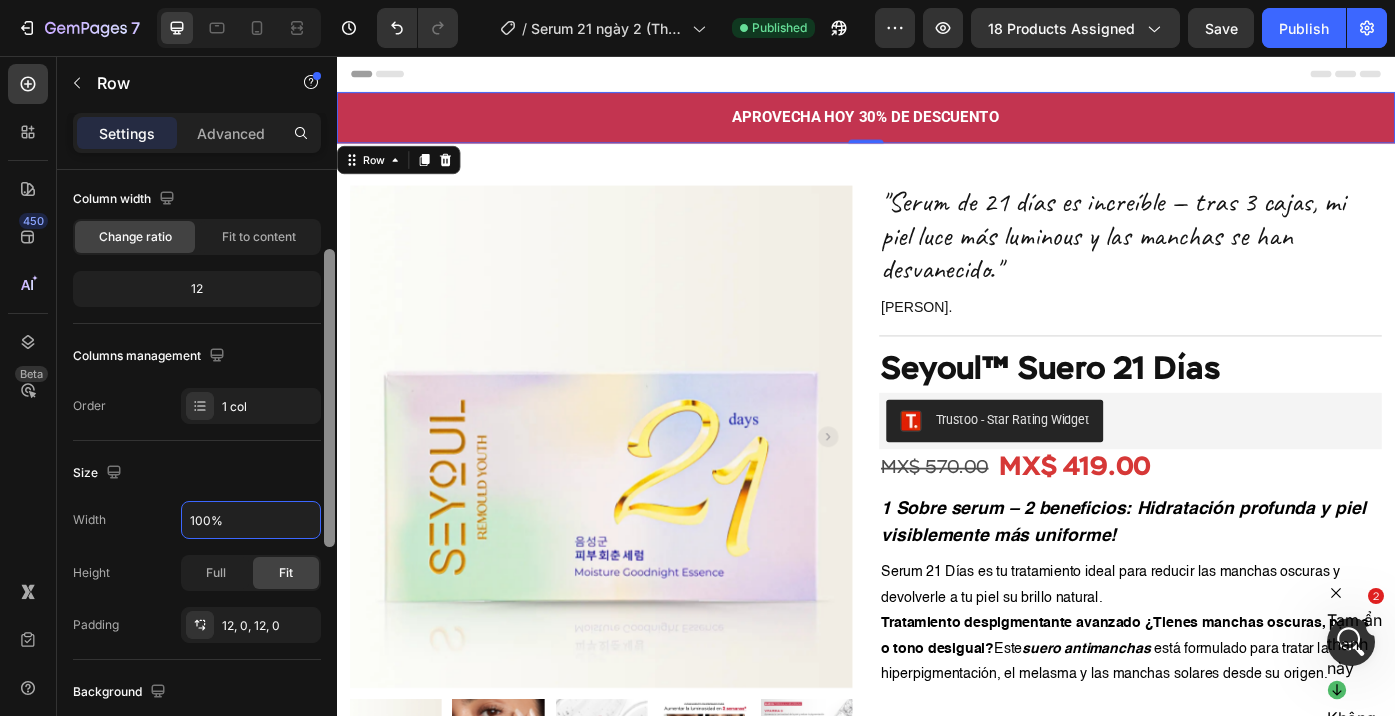 click at bounding box center (329, 471) 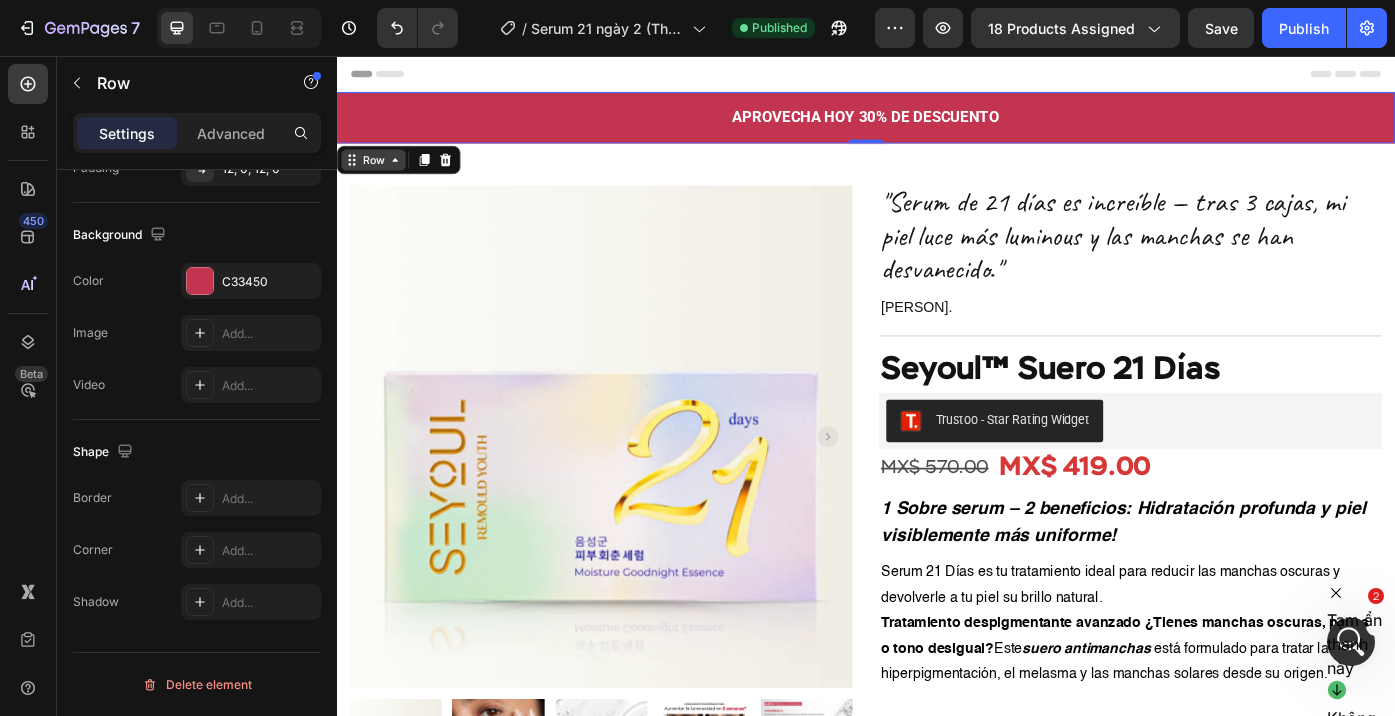 click on "Row" at bounding box center (378, 174) 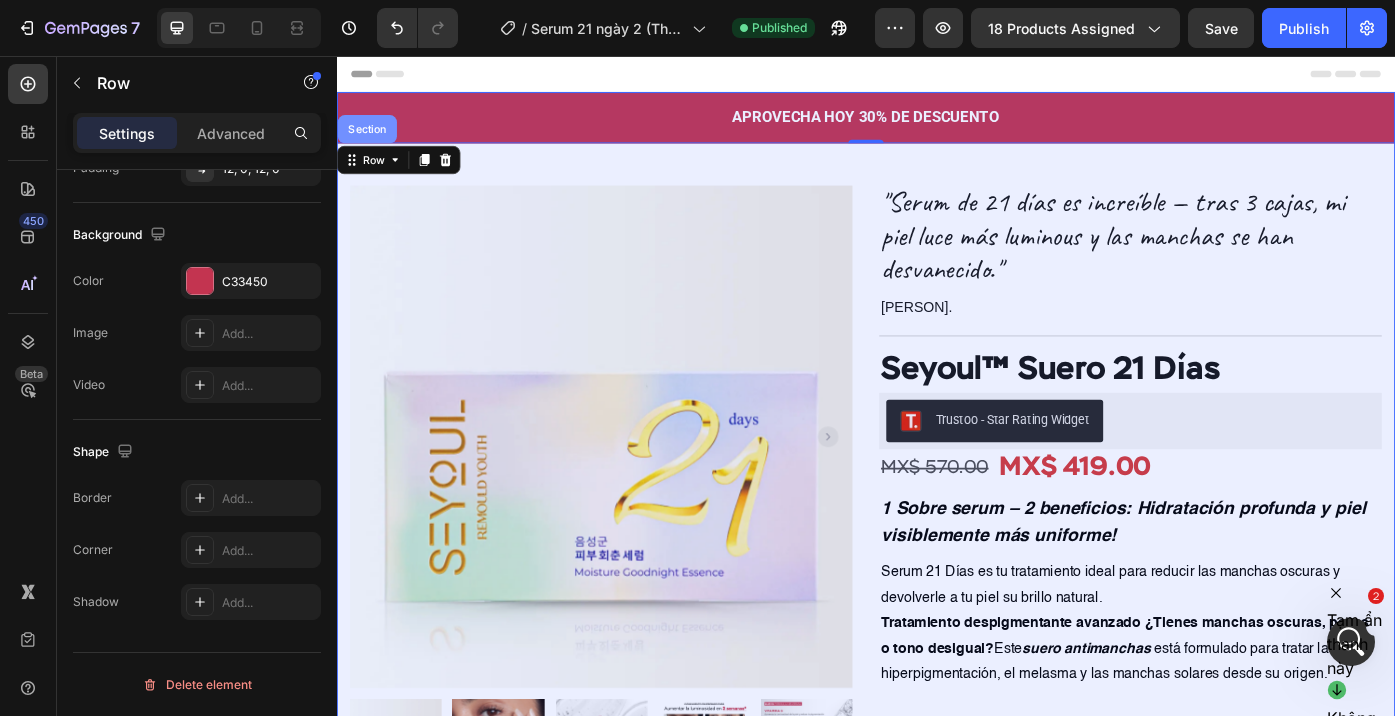click on "Section" at bounding box center [371, 139] 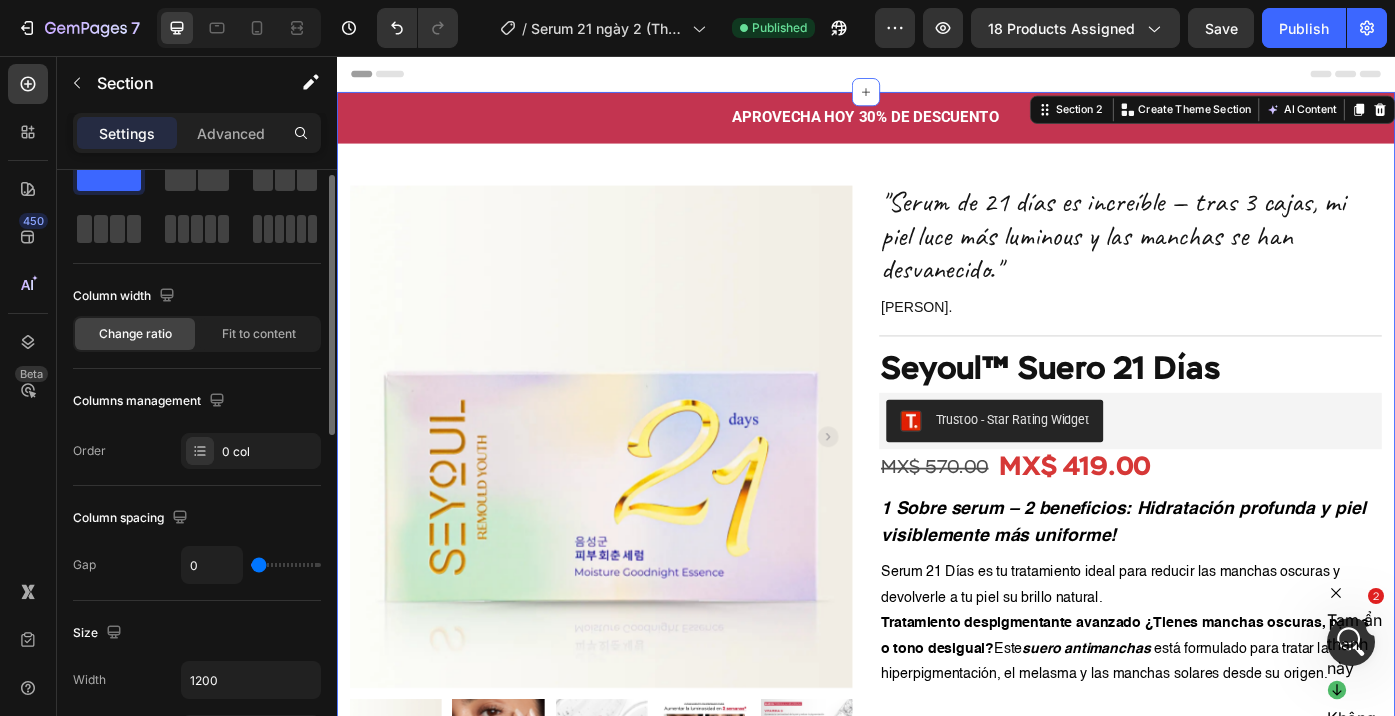scroll, scrollTop: 82, scrollLeft: 0, axis: vertical 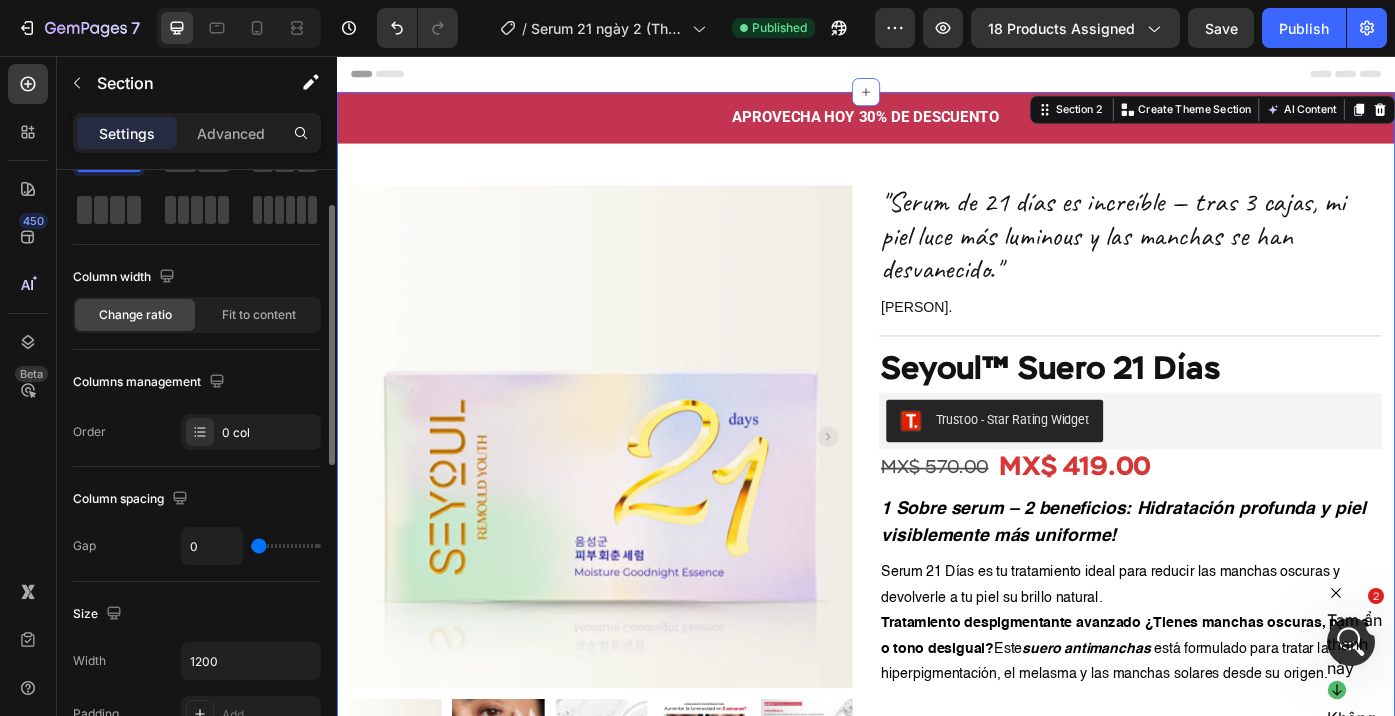 click on "Change ratio Fit to content" 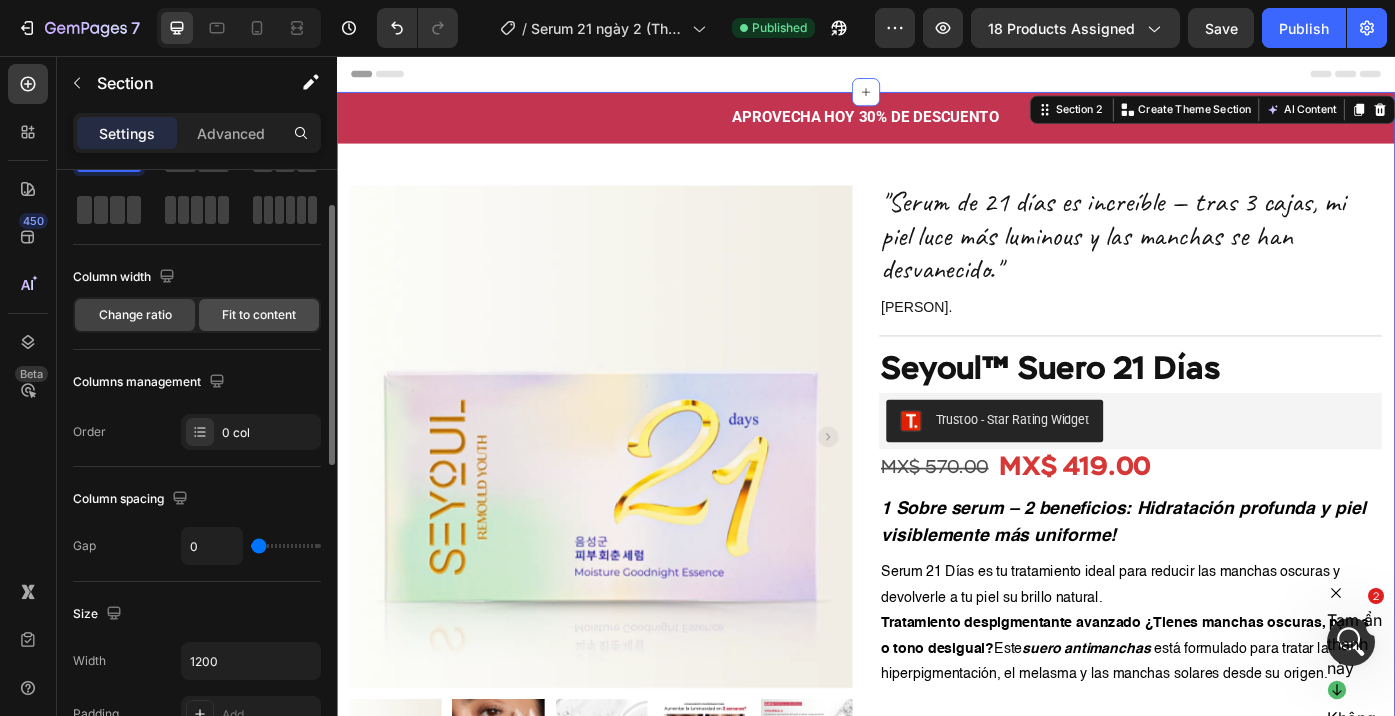 click on "Fit to content" 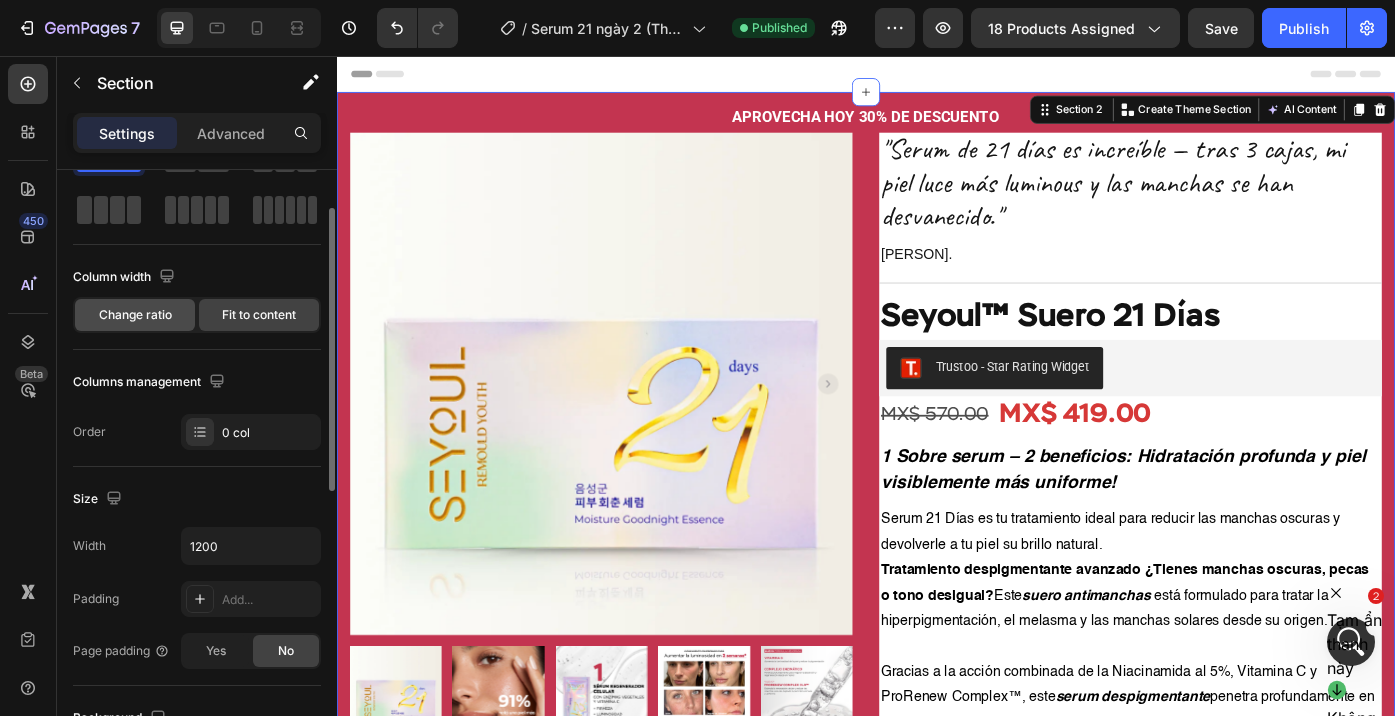 click on "Change ratio" 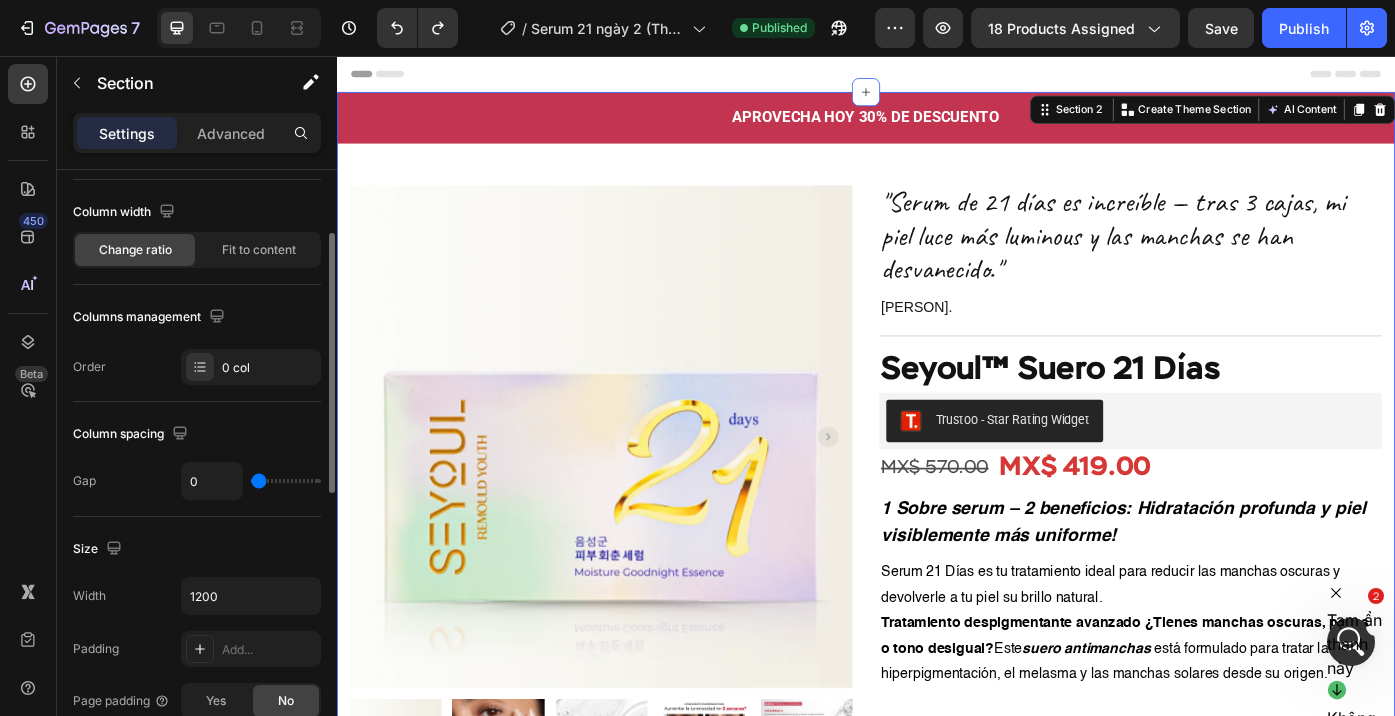 scroll, scrollTop: 232, scrollLeft: 0, axis: vertical 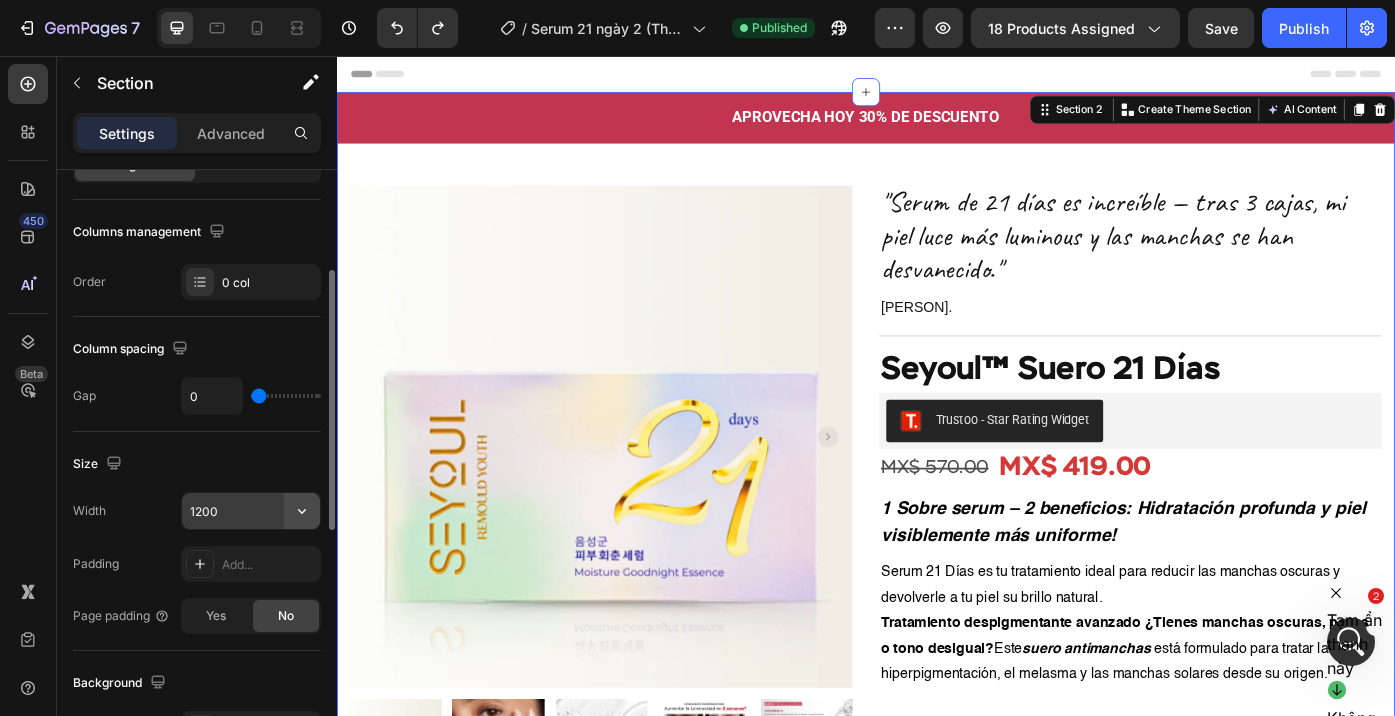 click 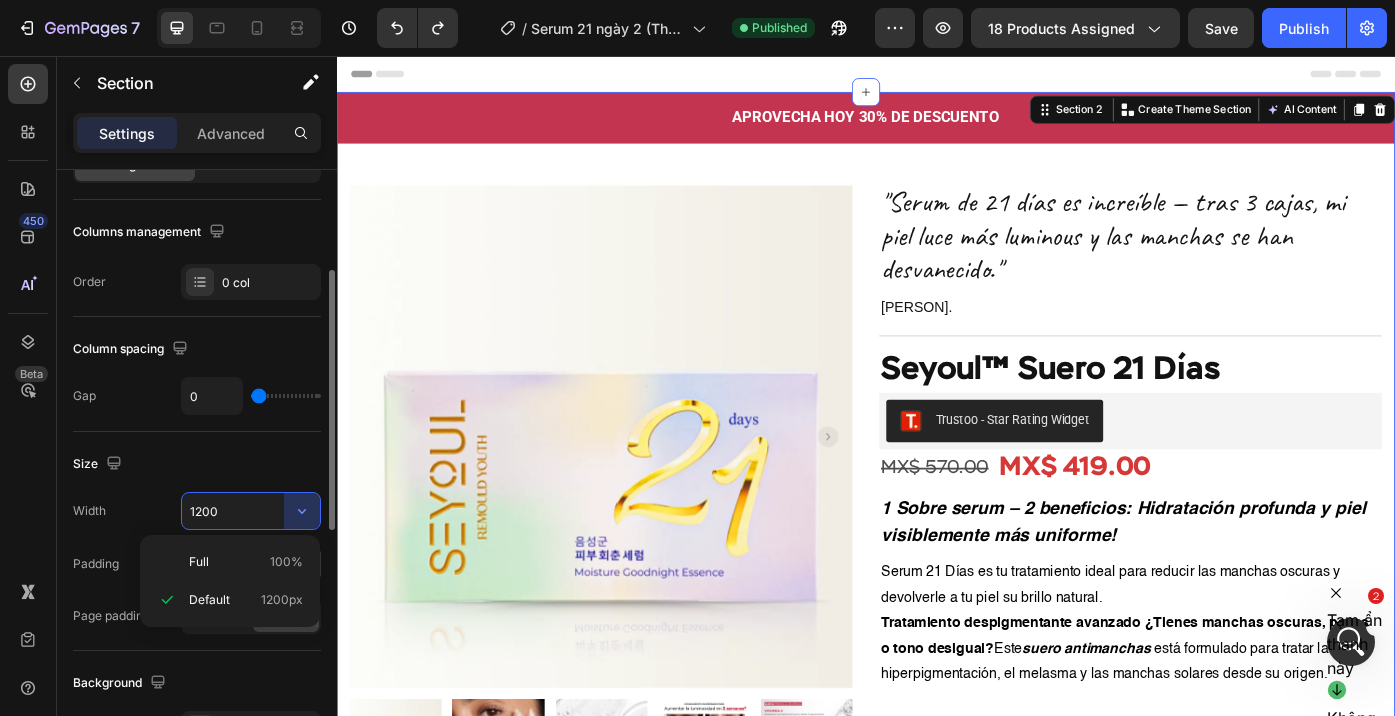 click on "Full 100%" at bounding box center [246, 562] 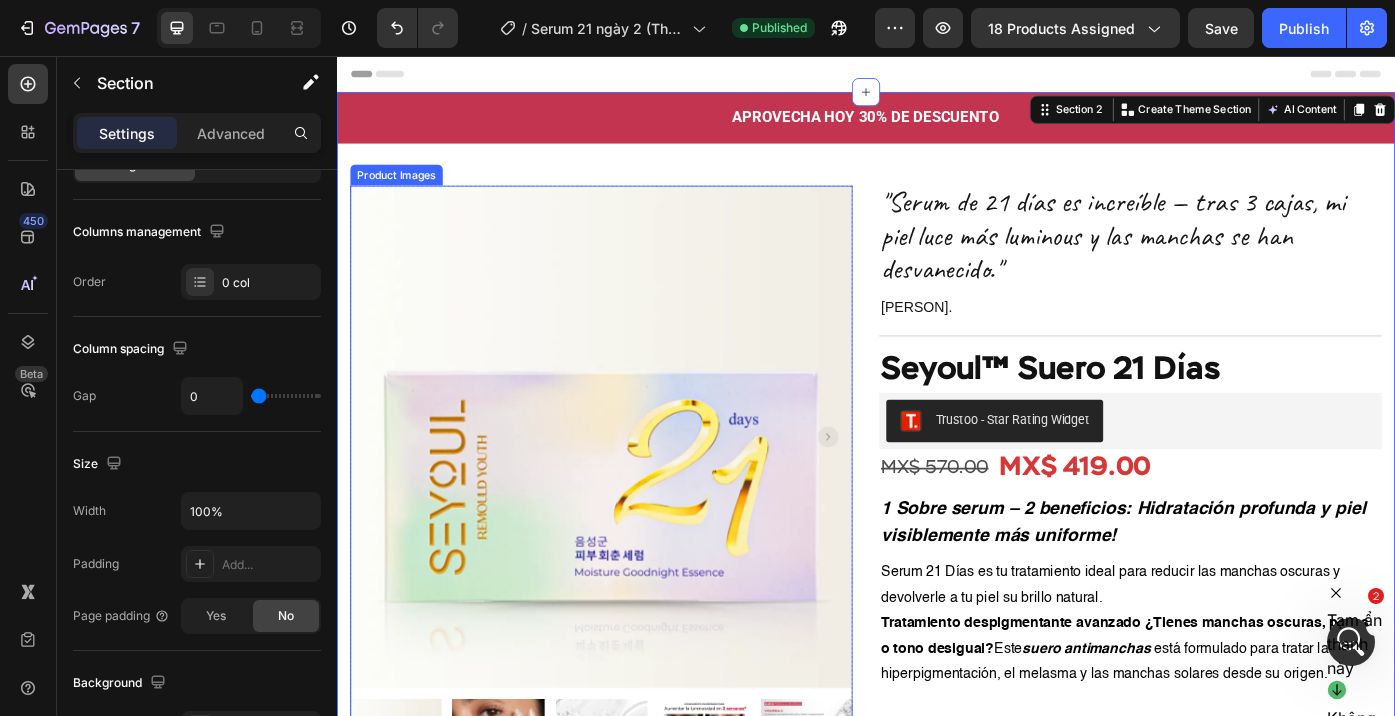 click at bounding box center (637, 488) 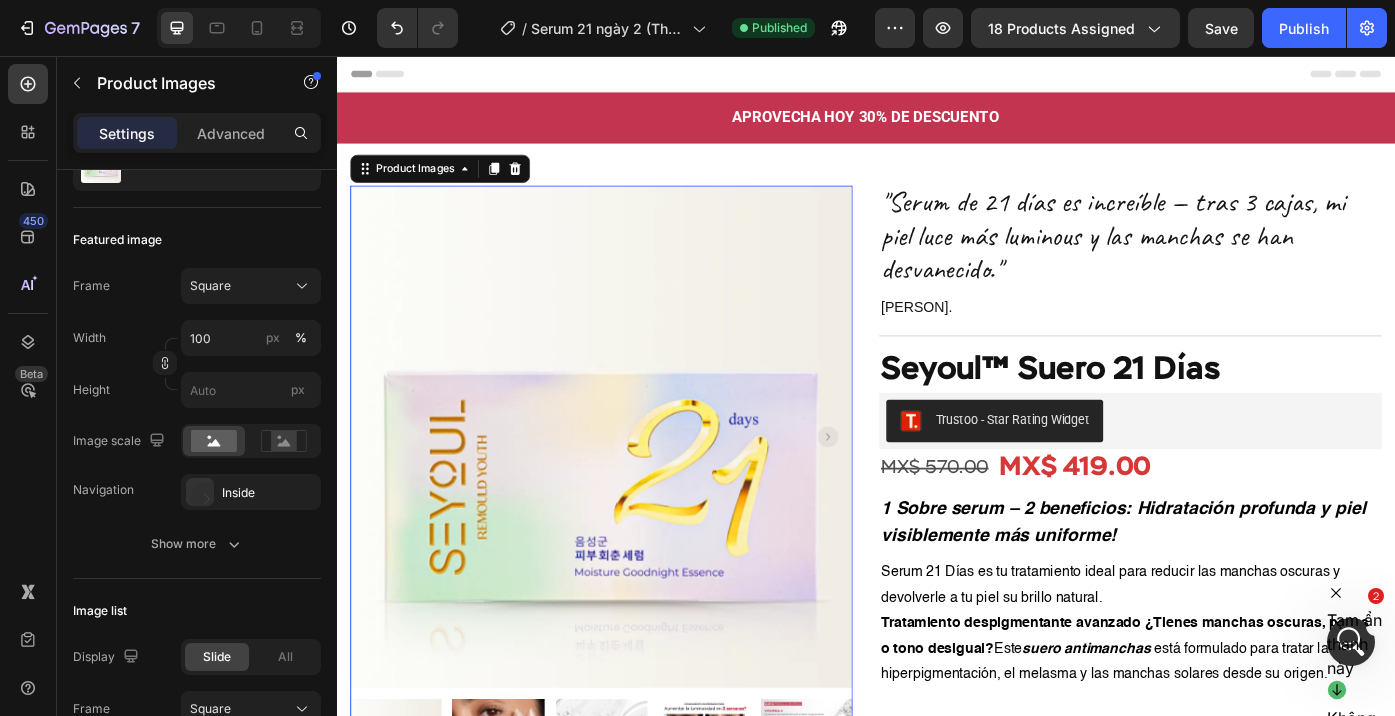 scroll, scrollTop: 0, scrollLeft: 0, axis: both 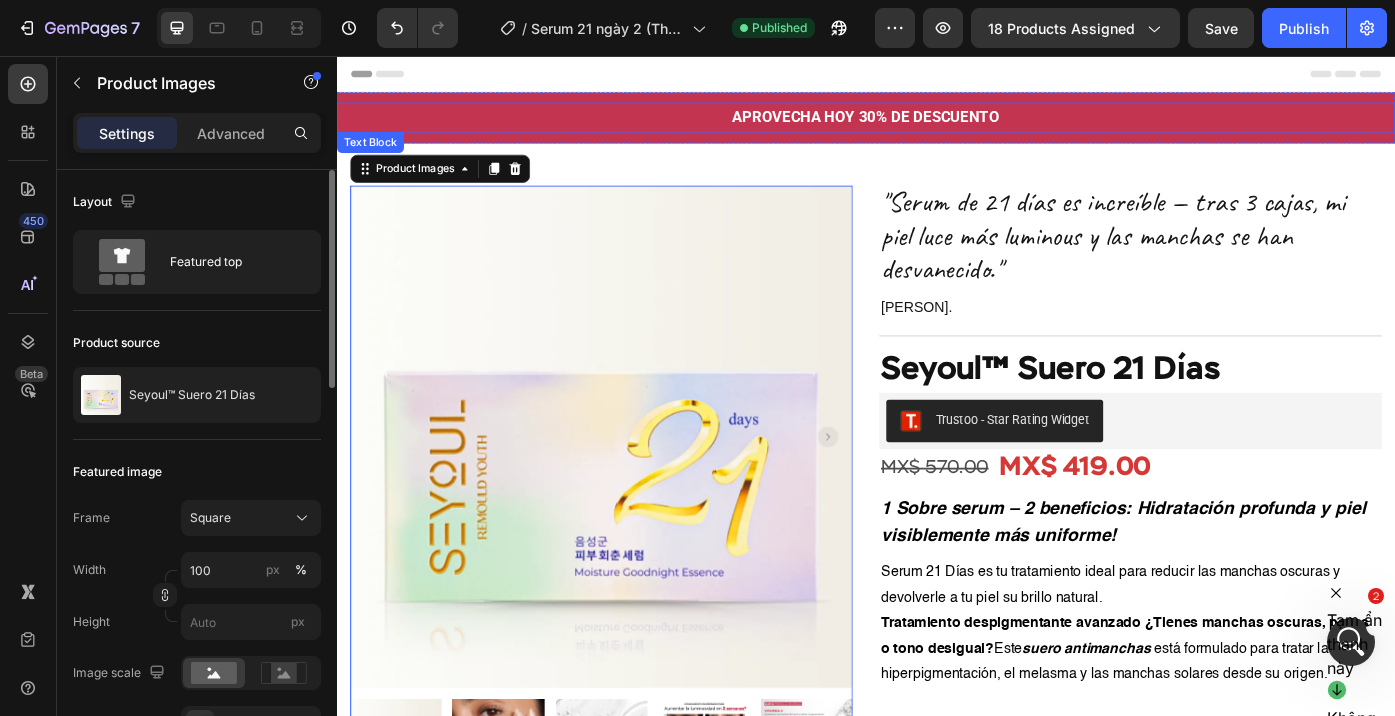 click on "APROVECHA HOY 30% DE DESCUENTO" at bounding box center [937, 126] 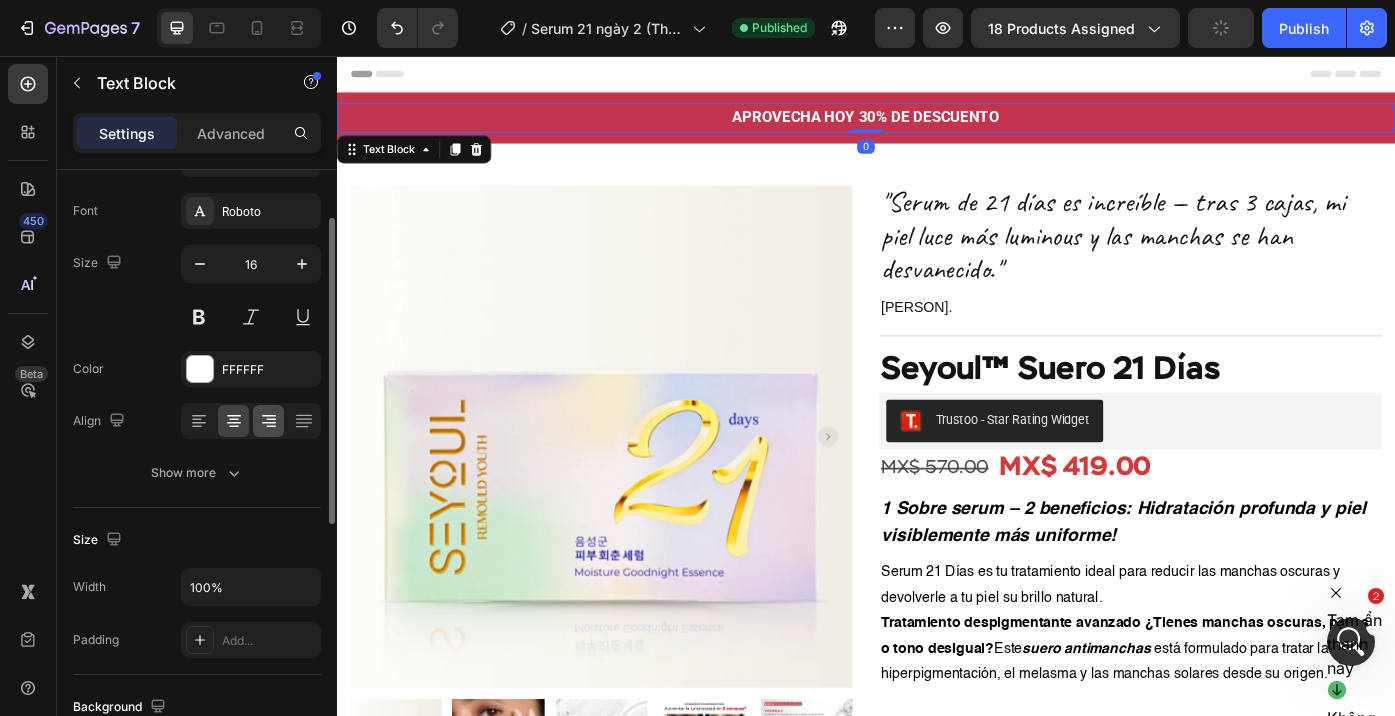 scroll, scrollTop: 95, scrollLeft: 0, axis: vertical 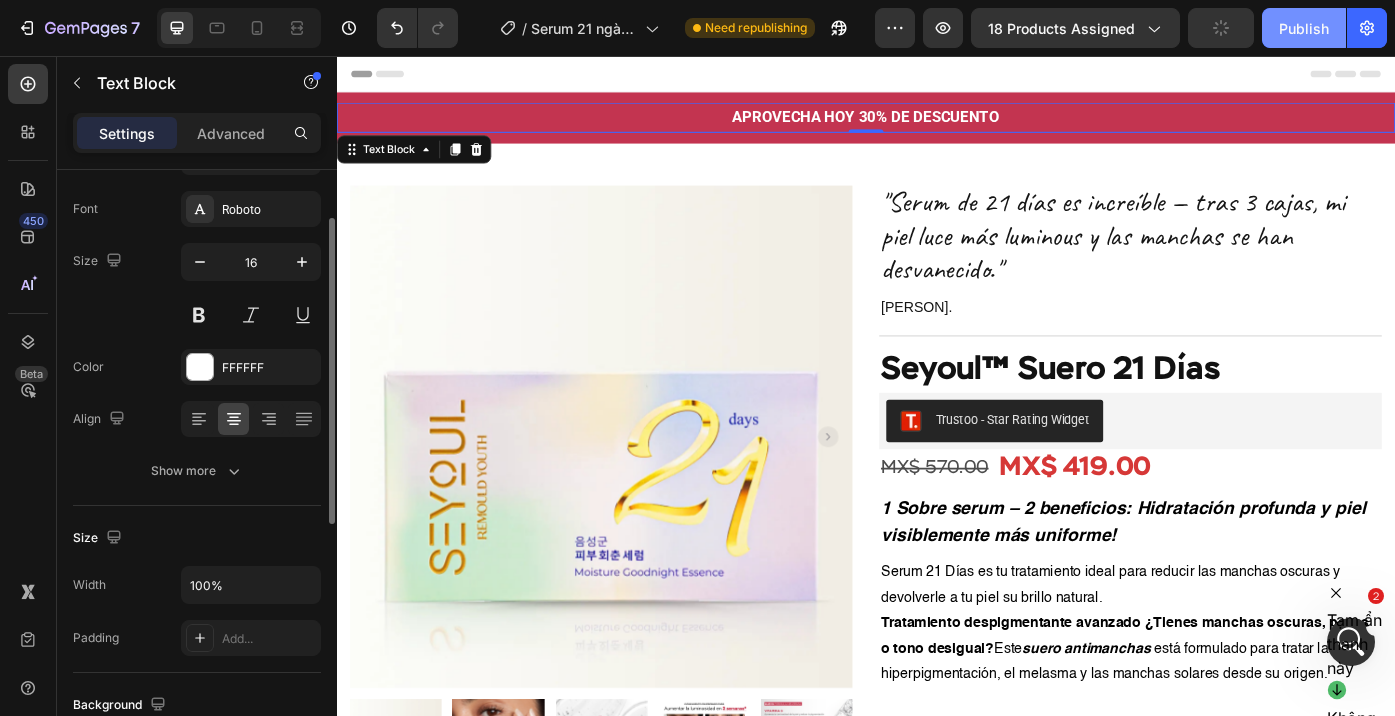 click on "Publish" at bounding box center (1304, 28) 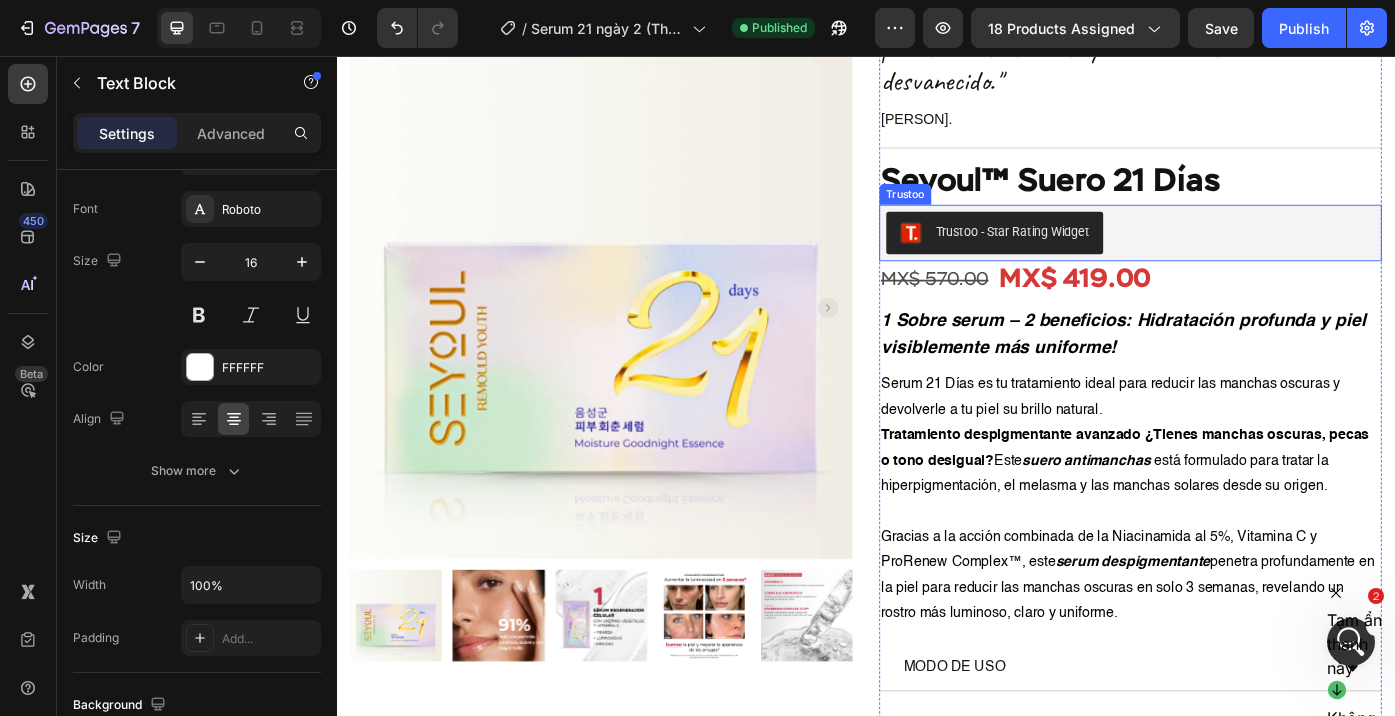 scroll, scrollTop: 0, scrollLeft: 0, axis: both 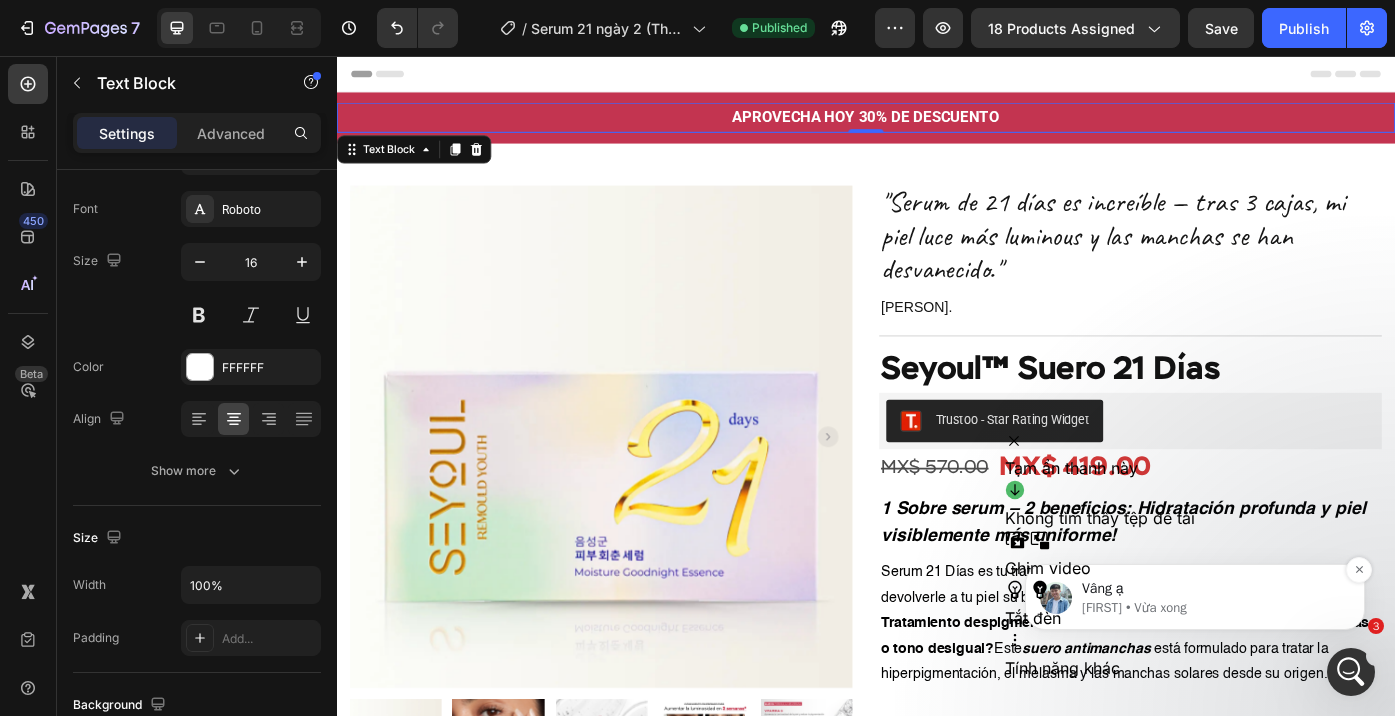 click on "Vâng ạ" at bounding box center (1211, 589) 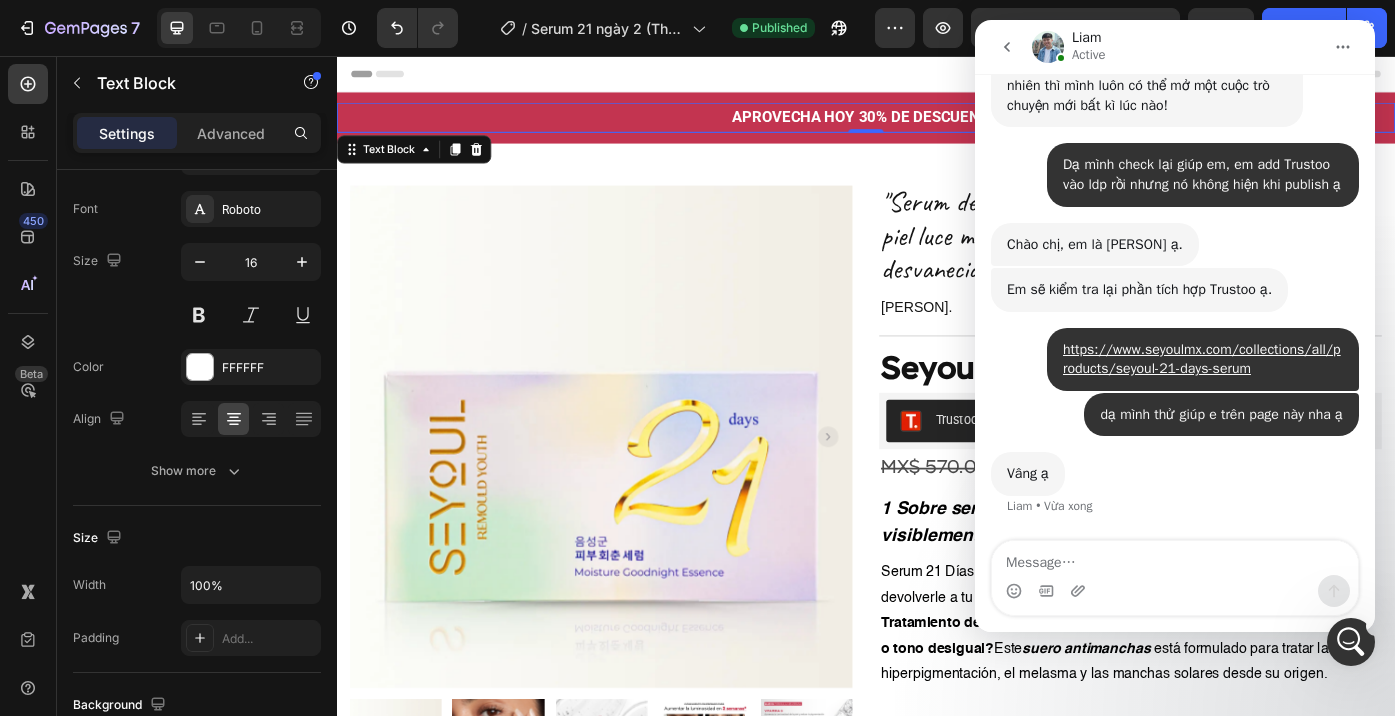 scroll, scrollTop: 0, scrollLeft: 0, axis: both 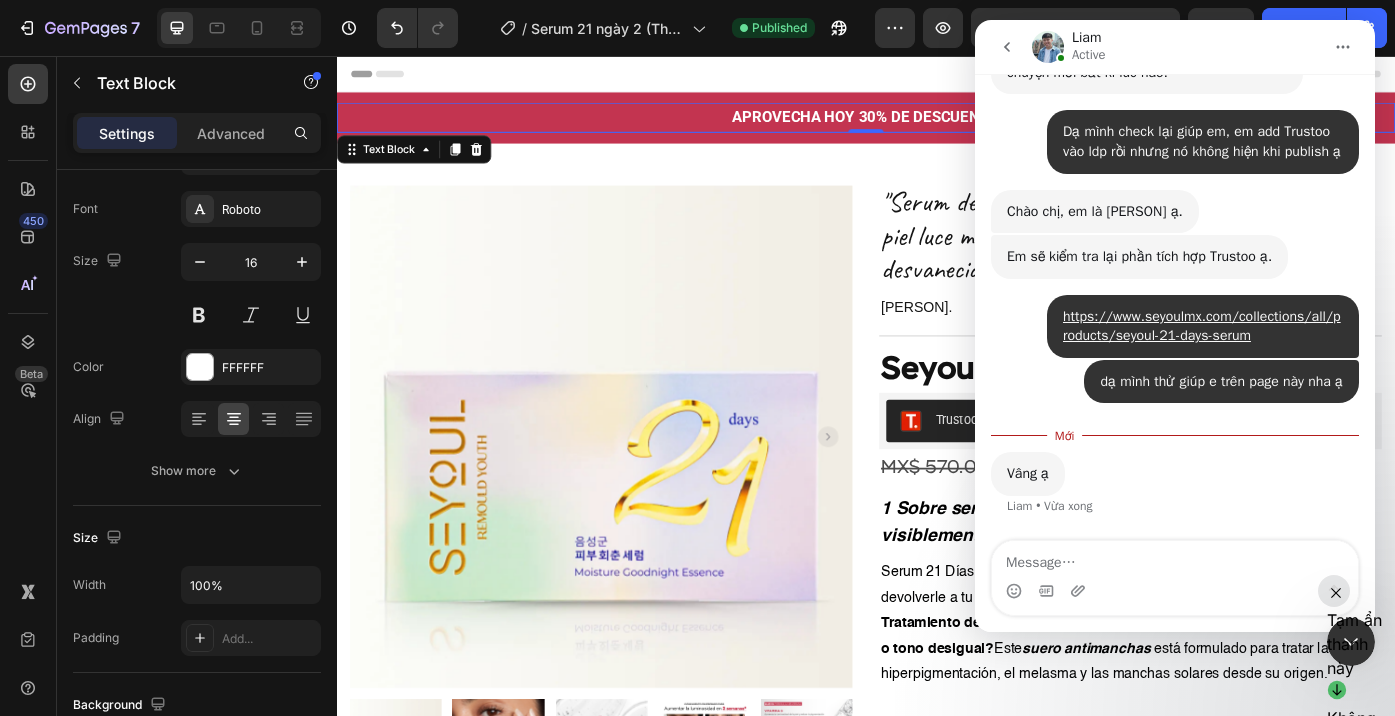 click at bounding box center (1351, 642) 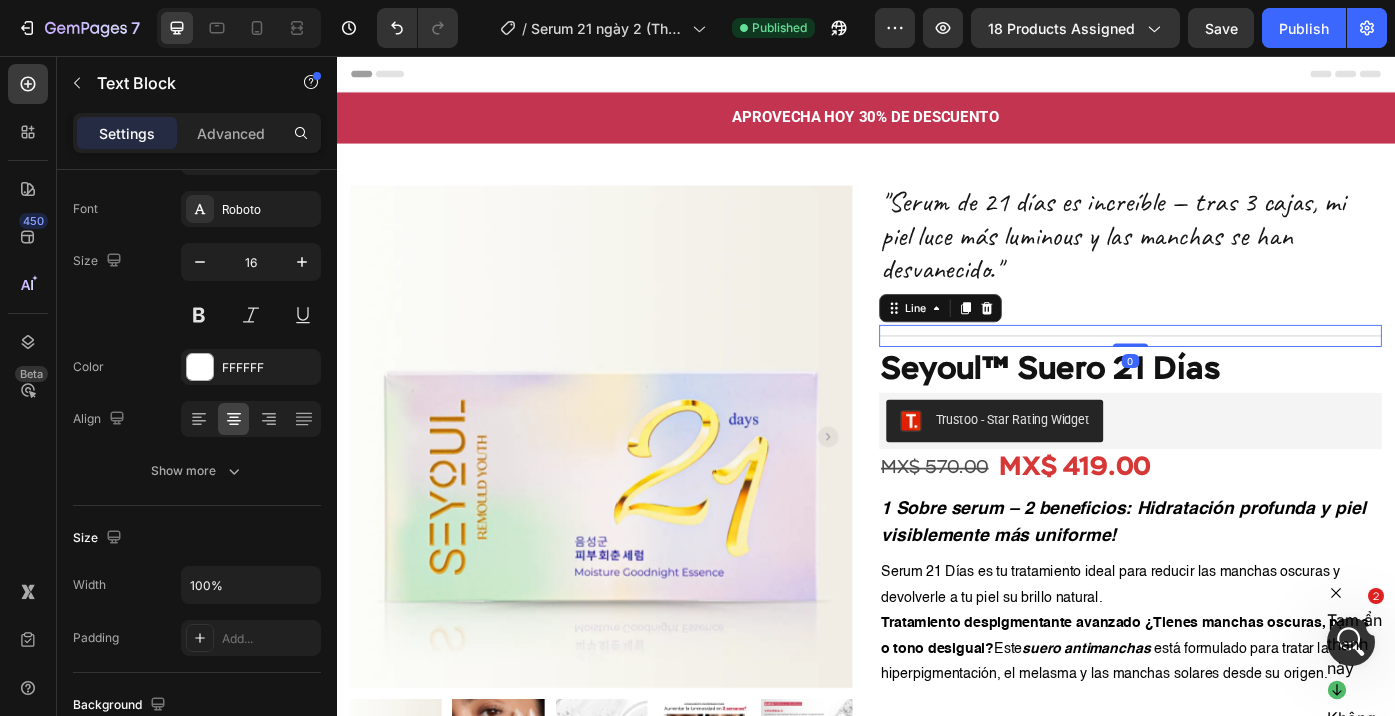 click on "Title Line   0" at bounding box center (1237, 373) 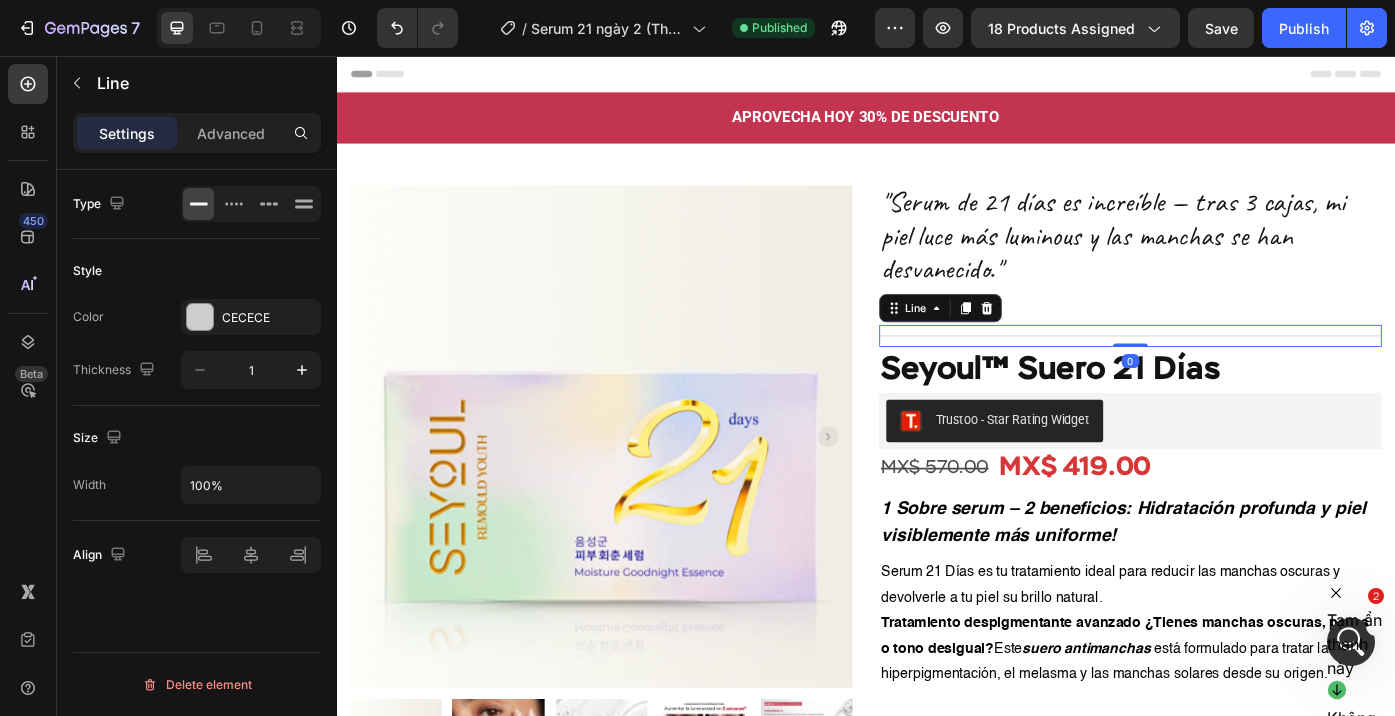 click on ""Serum de 21 días es increíble — tras 3 cajas, mi piel luce más luminous y las manchas se han desvanecido."" at bounding box center (1237, 262) 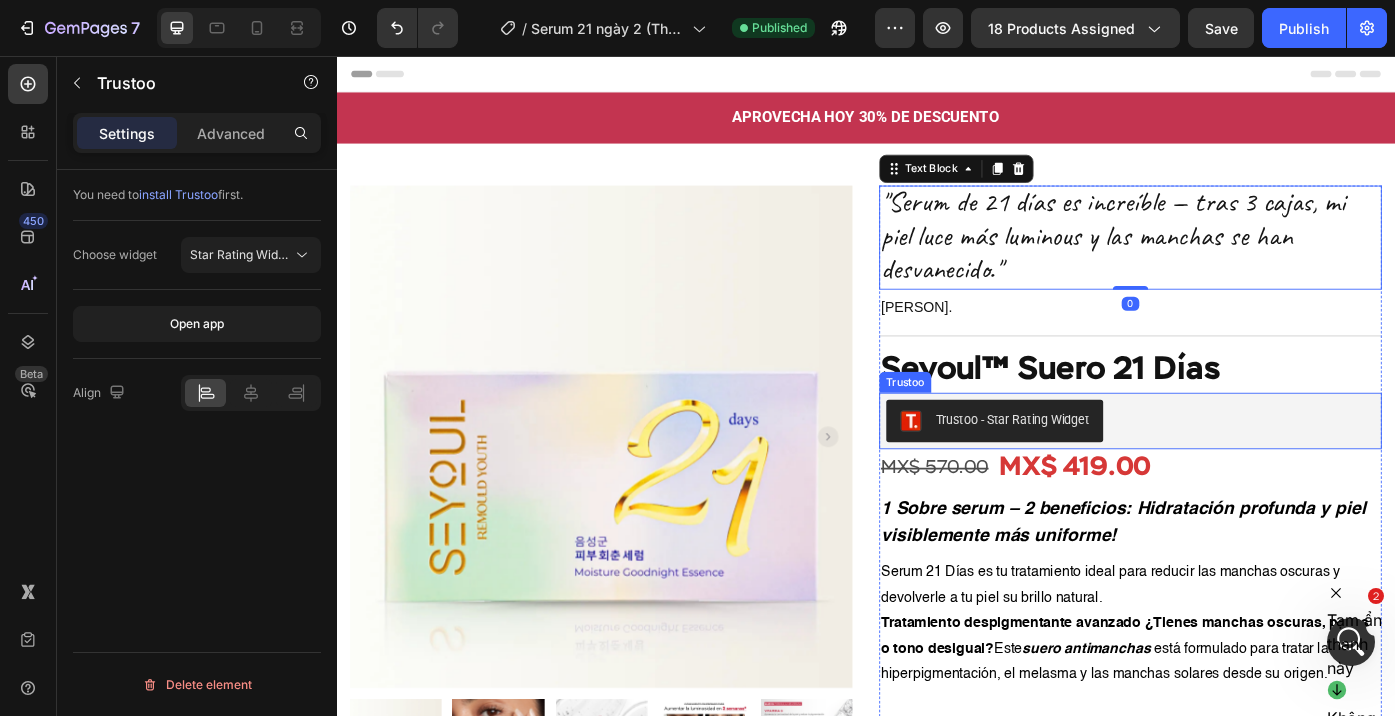 click on "Trustoo - Star Rating Widget" at bounding box center [1237, 470] 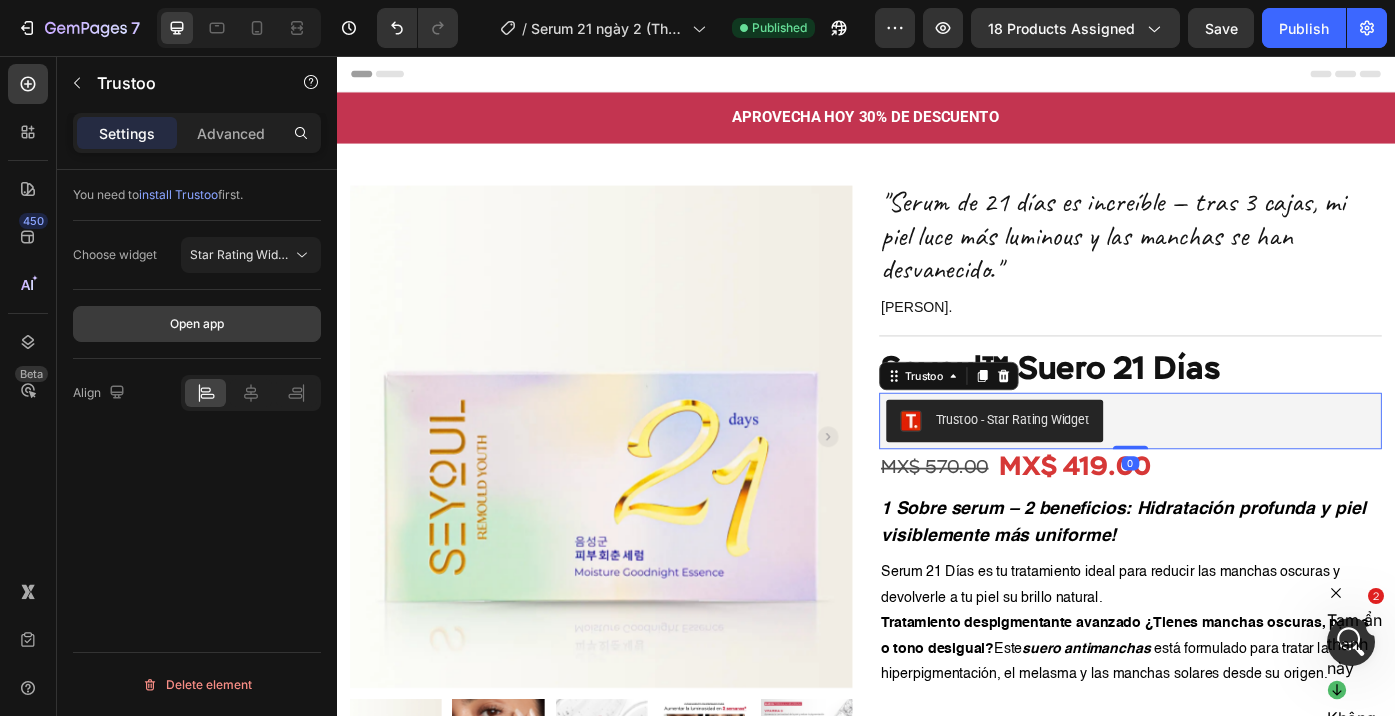 click on "Open app" at bounding box center [197, 324] 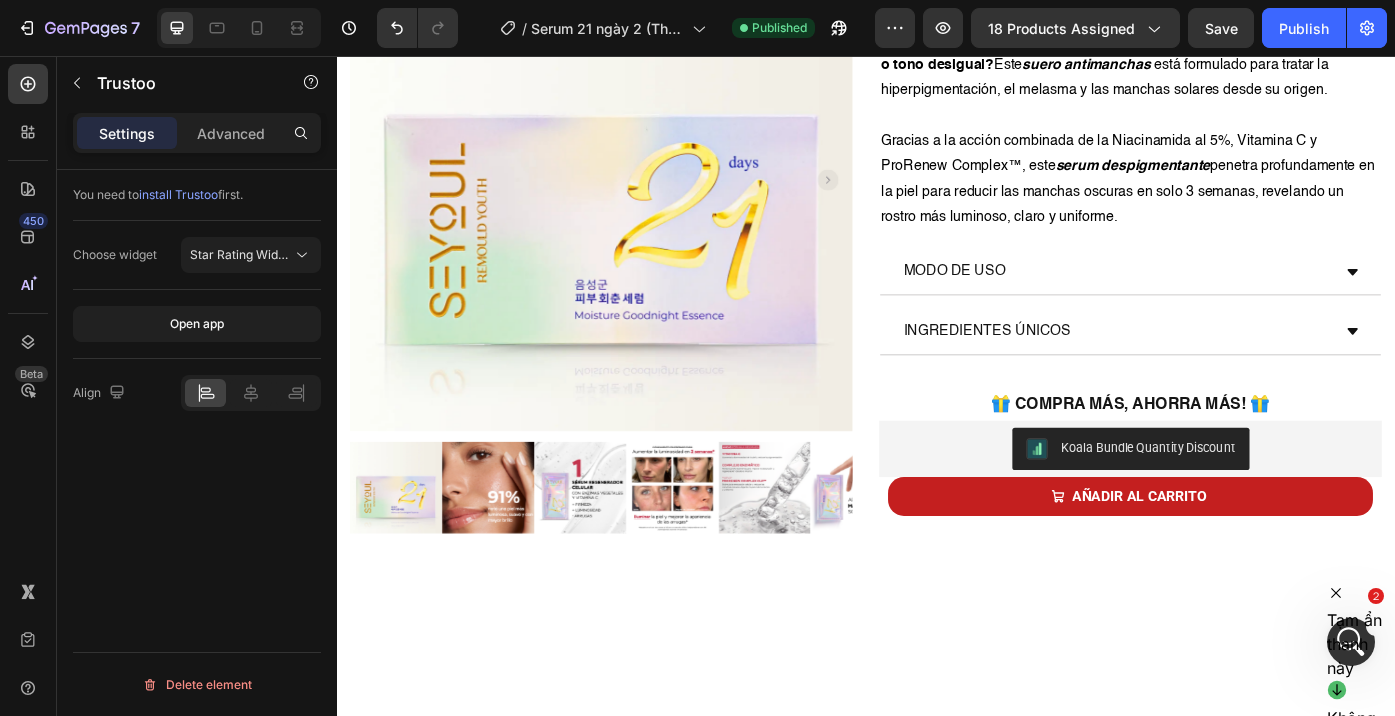 scroll, scrollTop: 0, scrollLeft: 0, axis: both 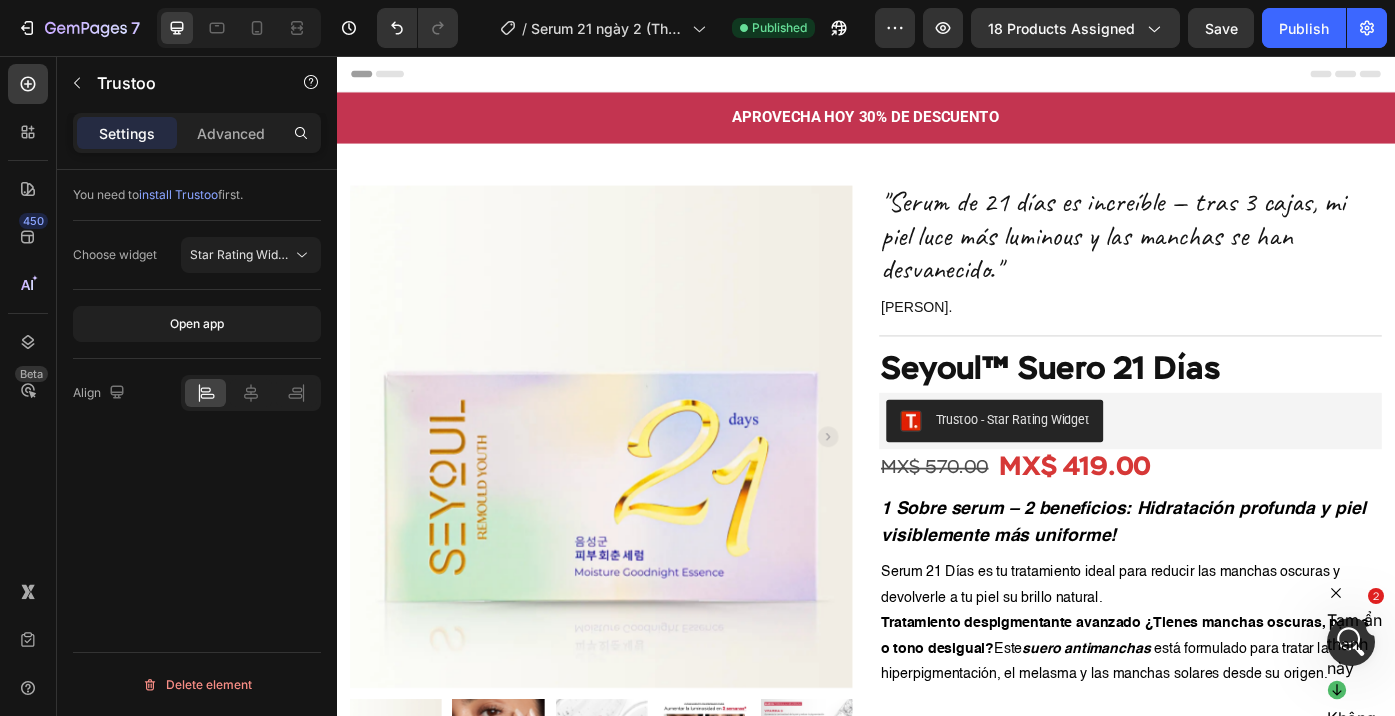 click on "Trustoo - Star Rating Widget" at bounding box center (1237, 470) 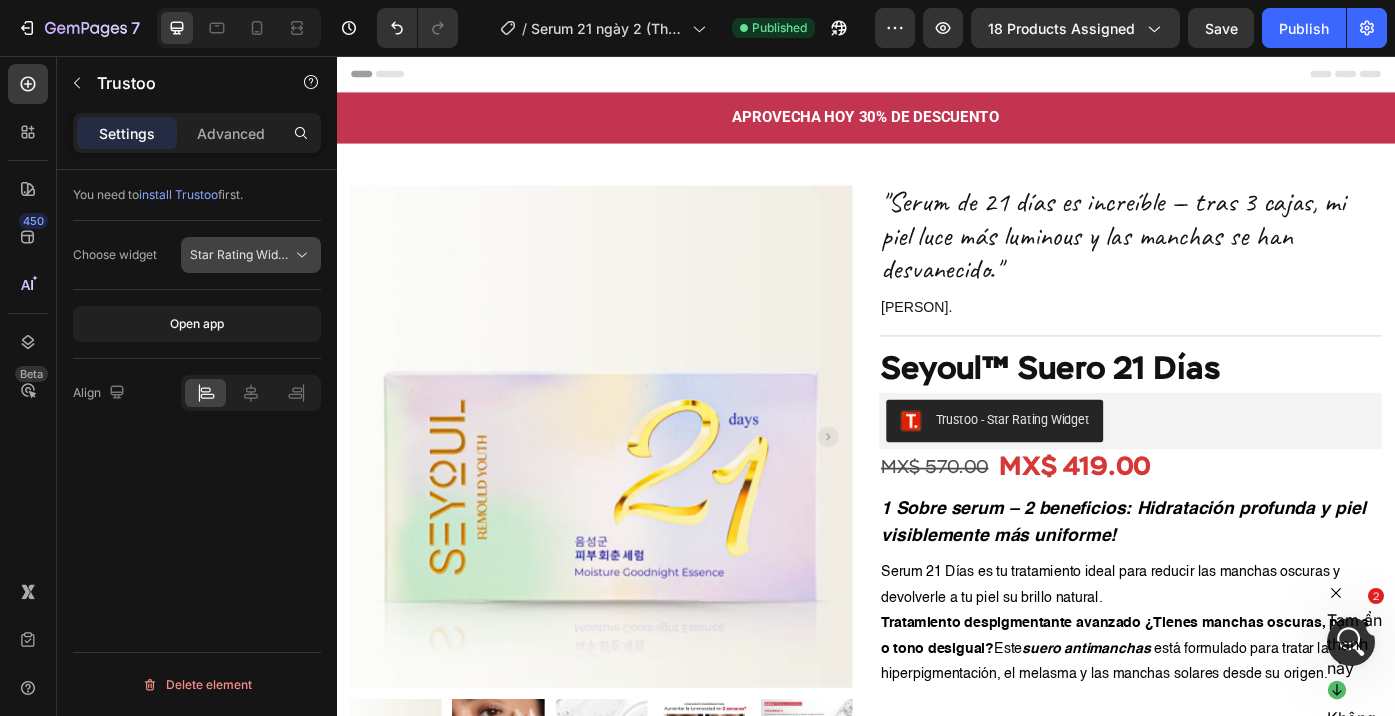 click on "Star Rating Widget" at bounding box center (243, 254) 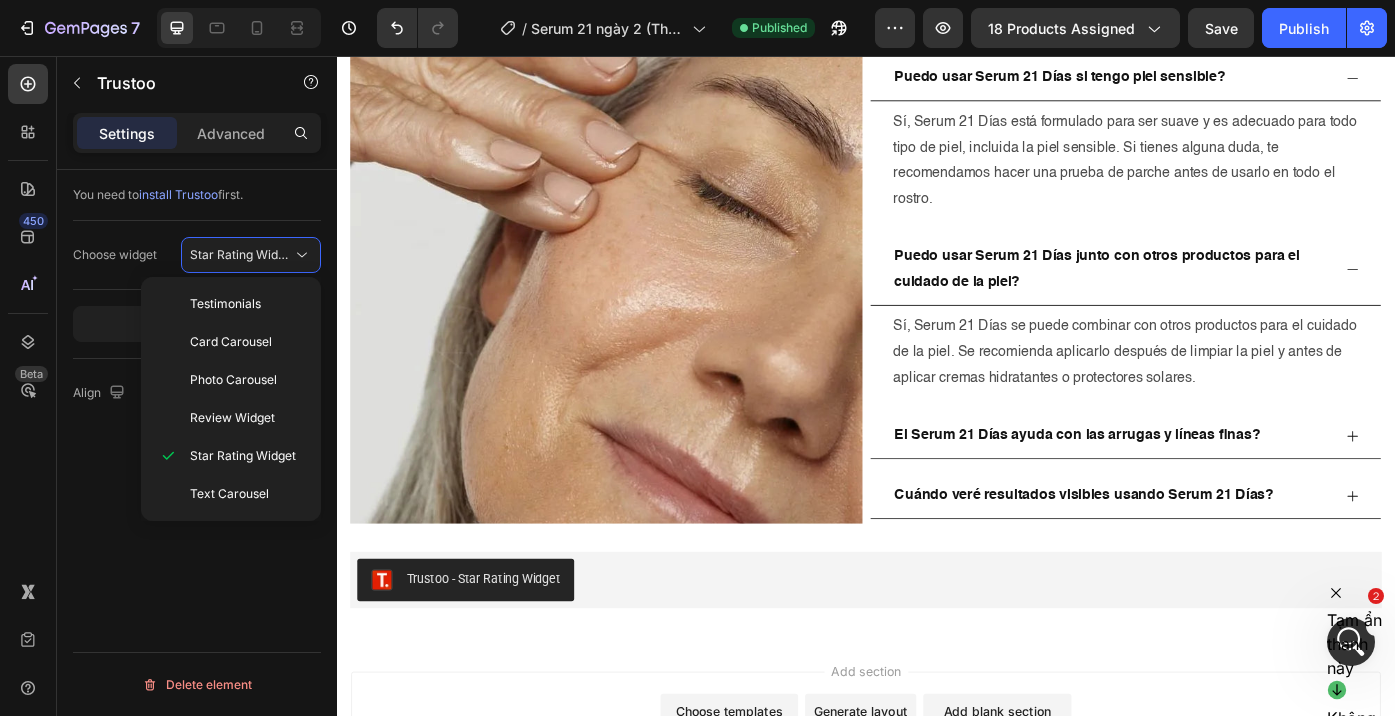 scroll, scrollTop: 5518, scrollLeft: 0, axis: vertical 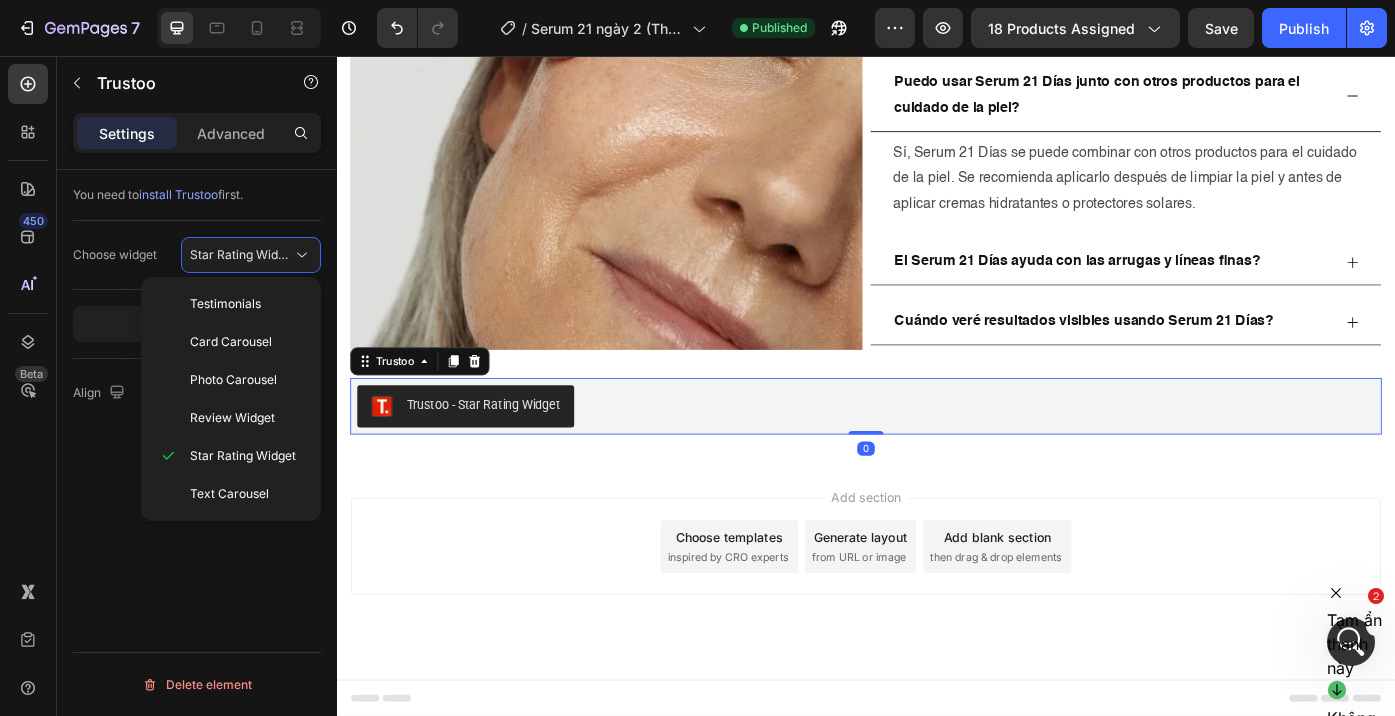 click on "Trustoo - Star Rating Widget" at bounding box center [937, 453] 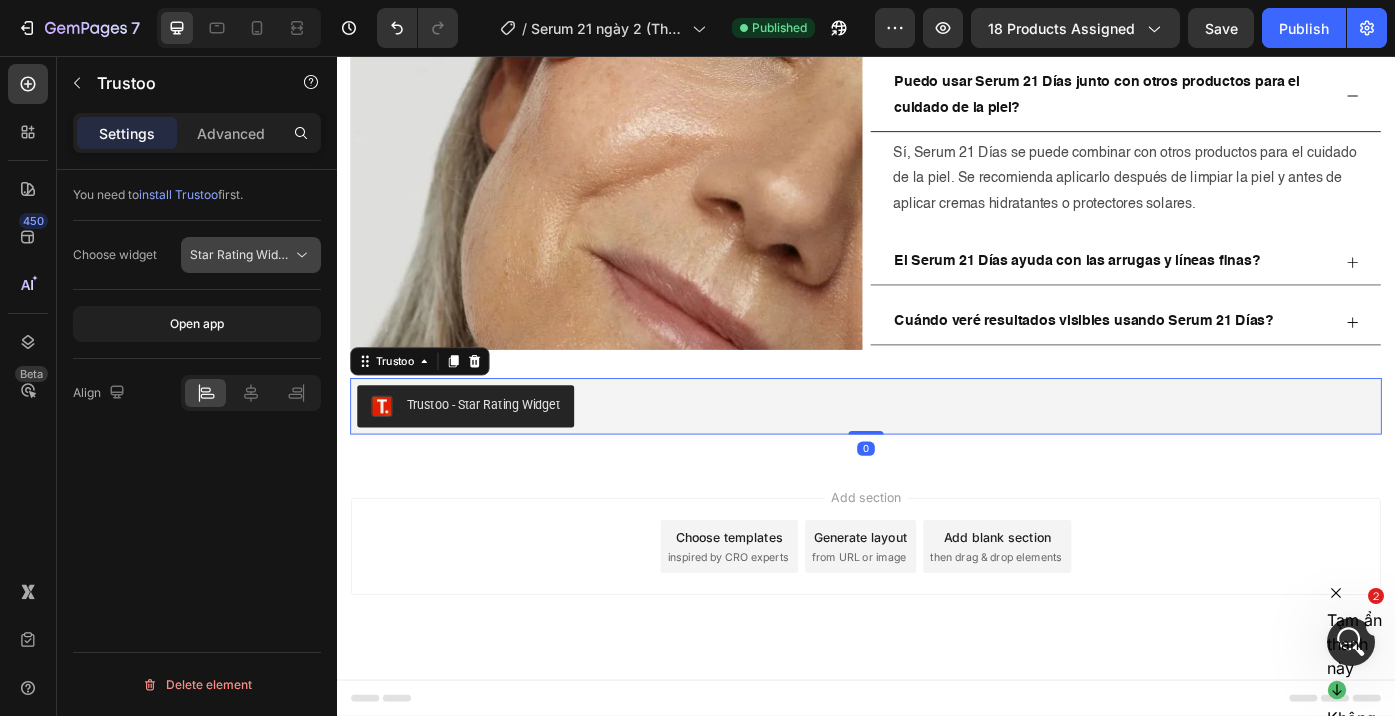 click on "Star Rating Widget" at bounding box center [243, 254] 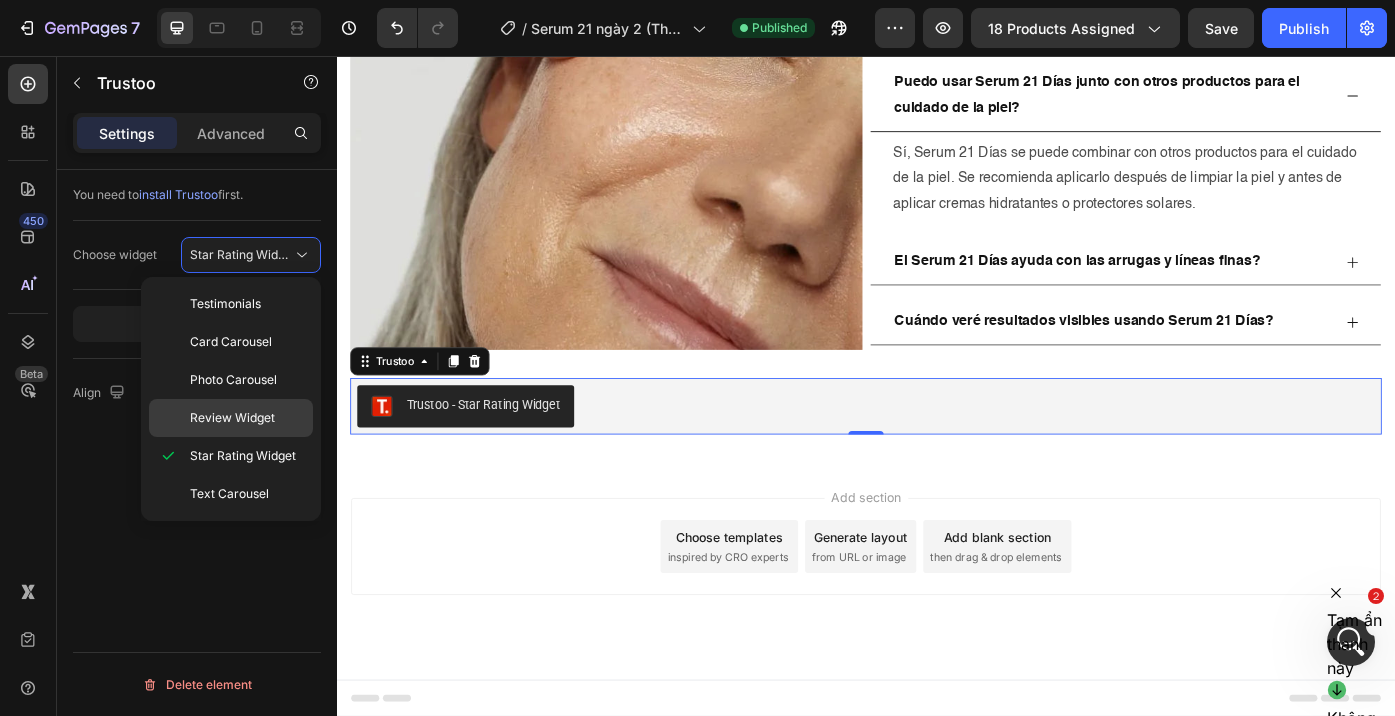 click on "Review Widget" at bounding box center [232, 418] 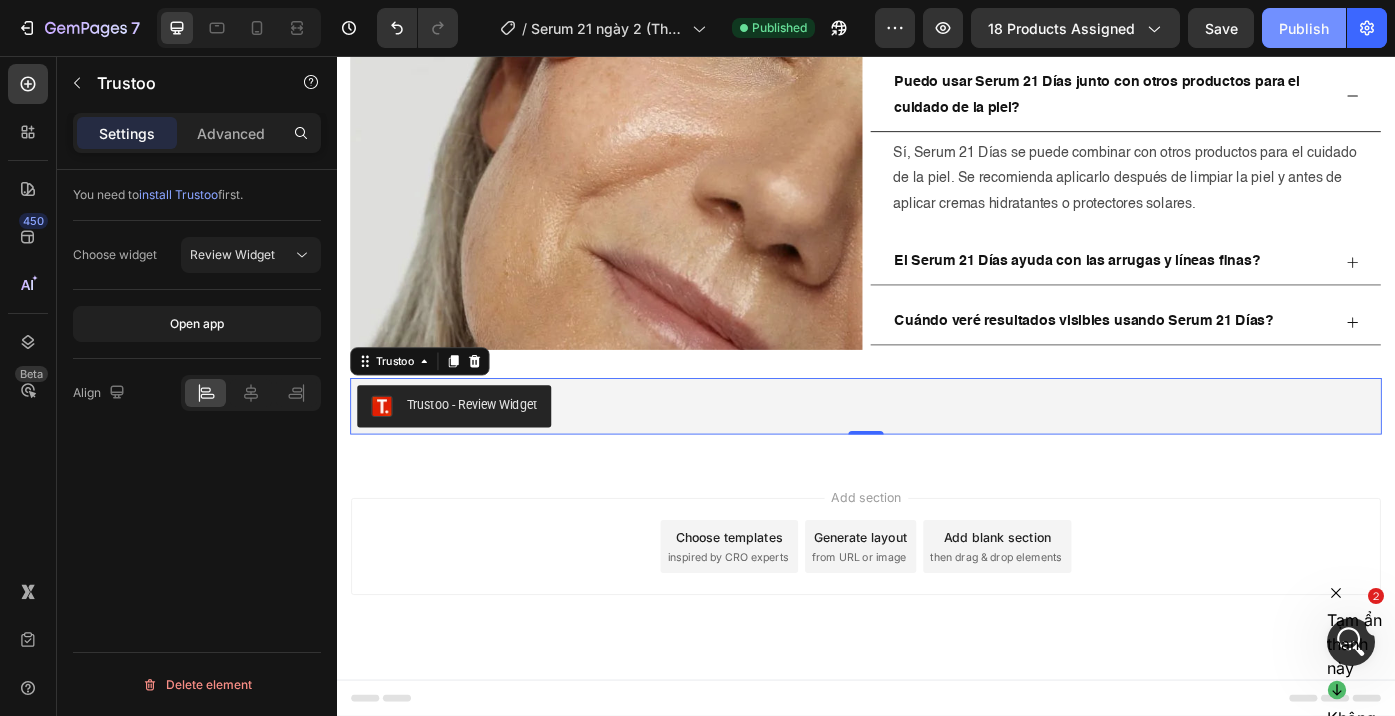 click on "Publish" 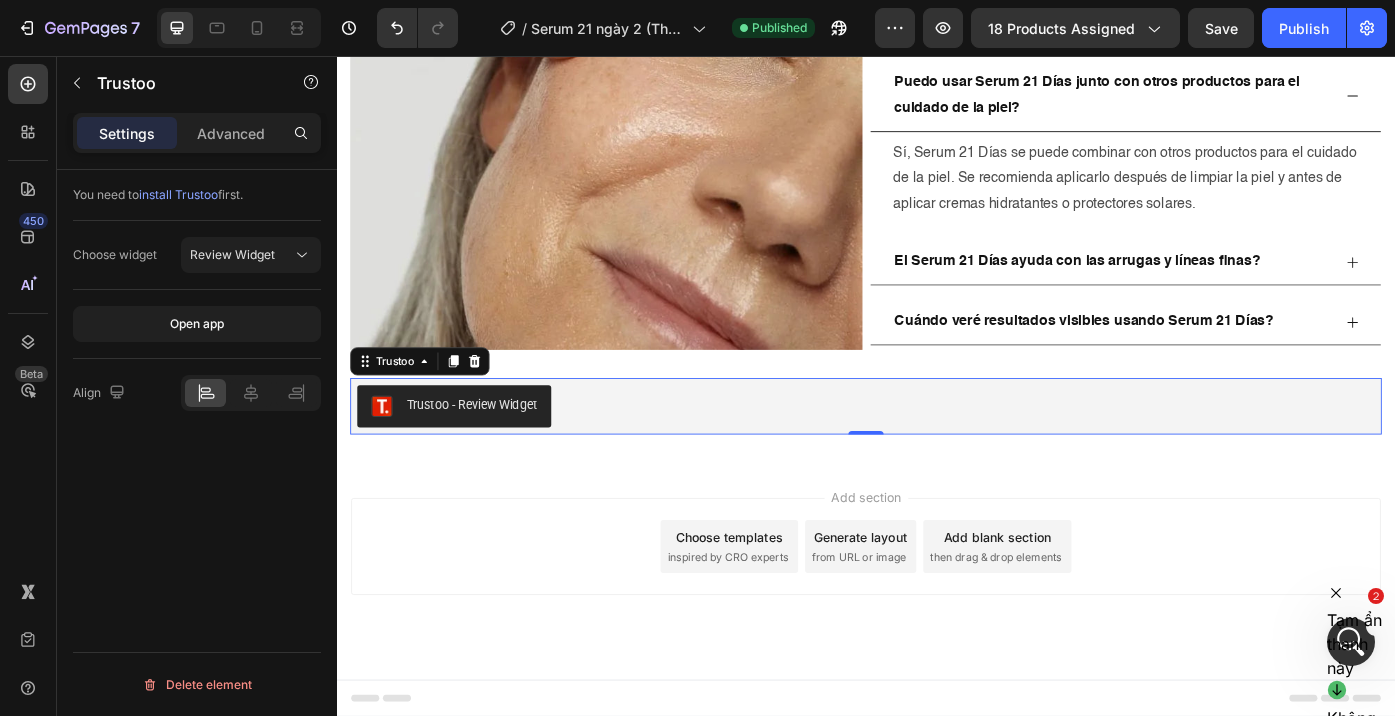 click on "Trustoo - Review Widget" at bounding box center (937, 453) 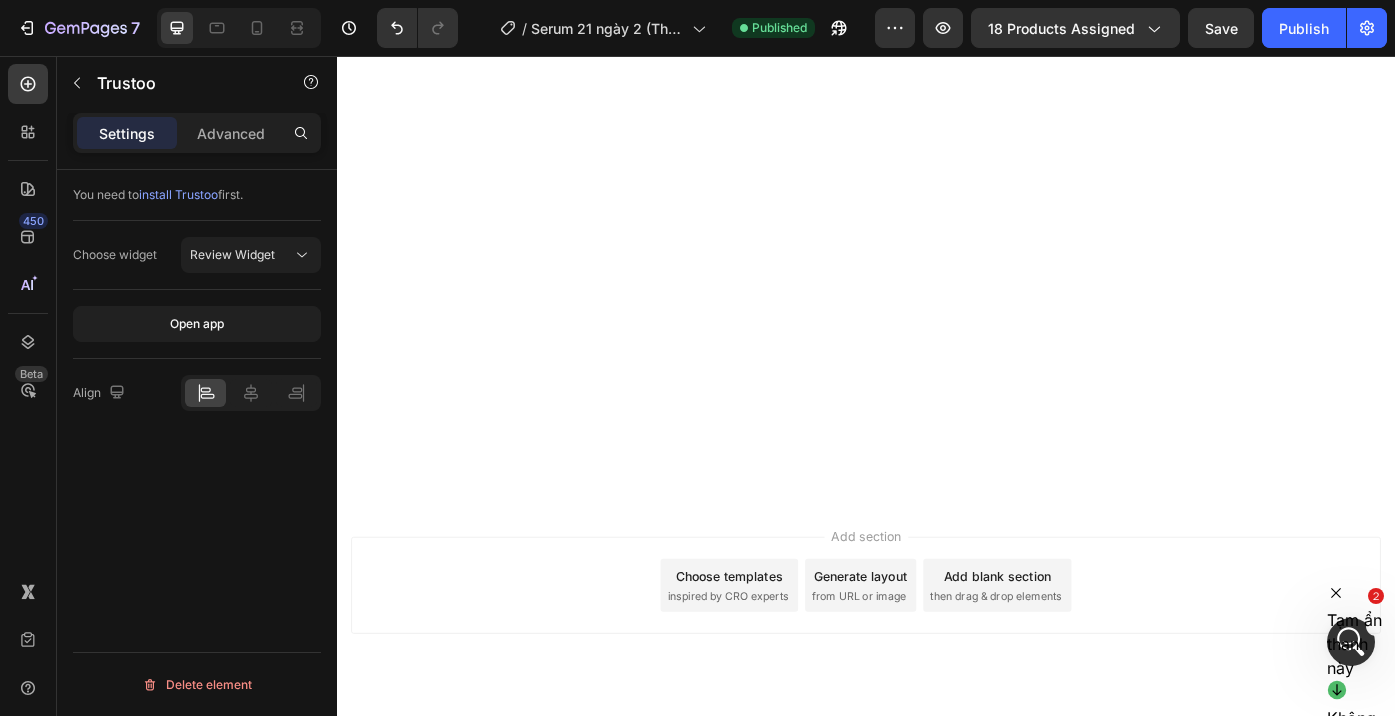 scroll, scrollTop: 3487, scrollLeft: 0, axis: vertical 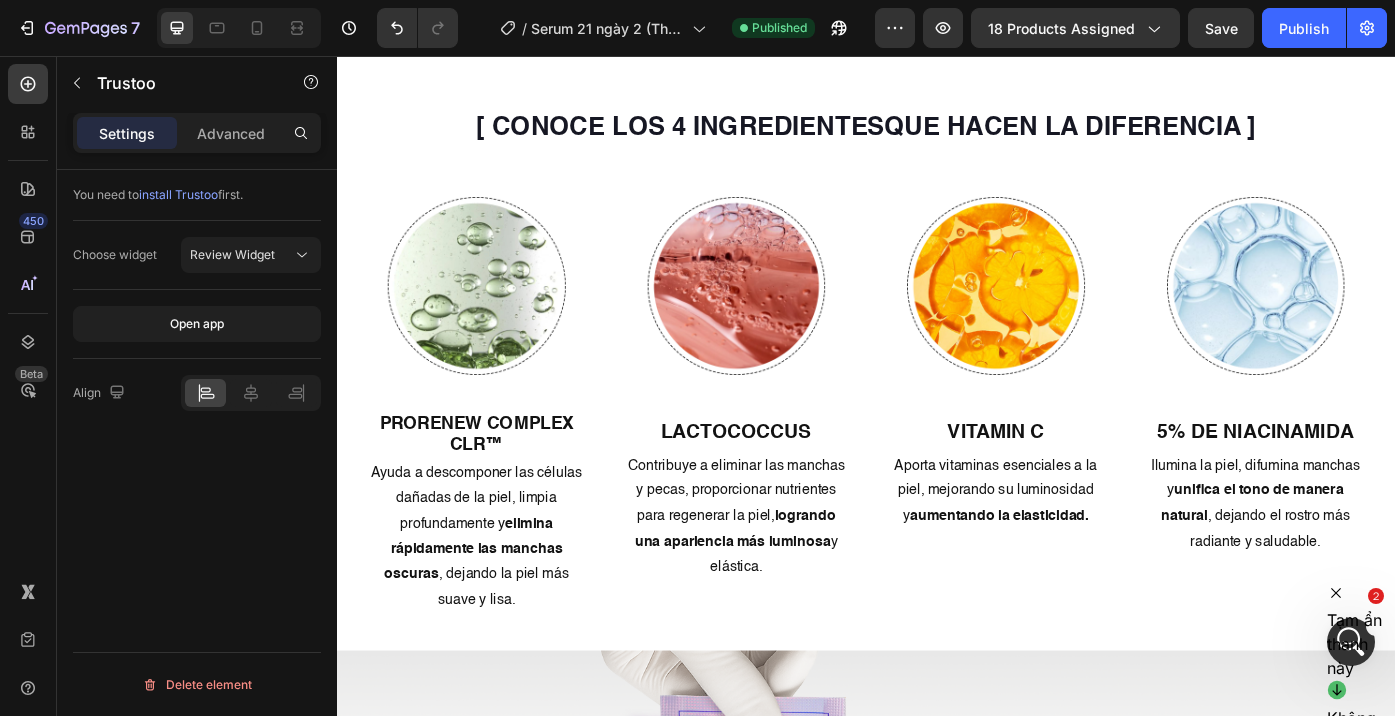 click 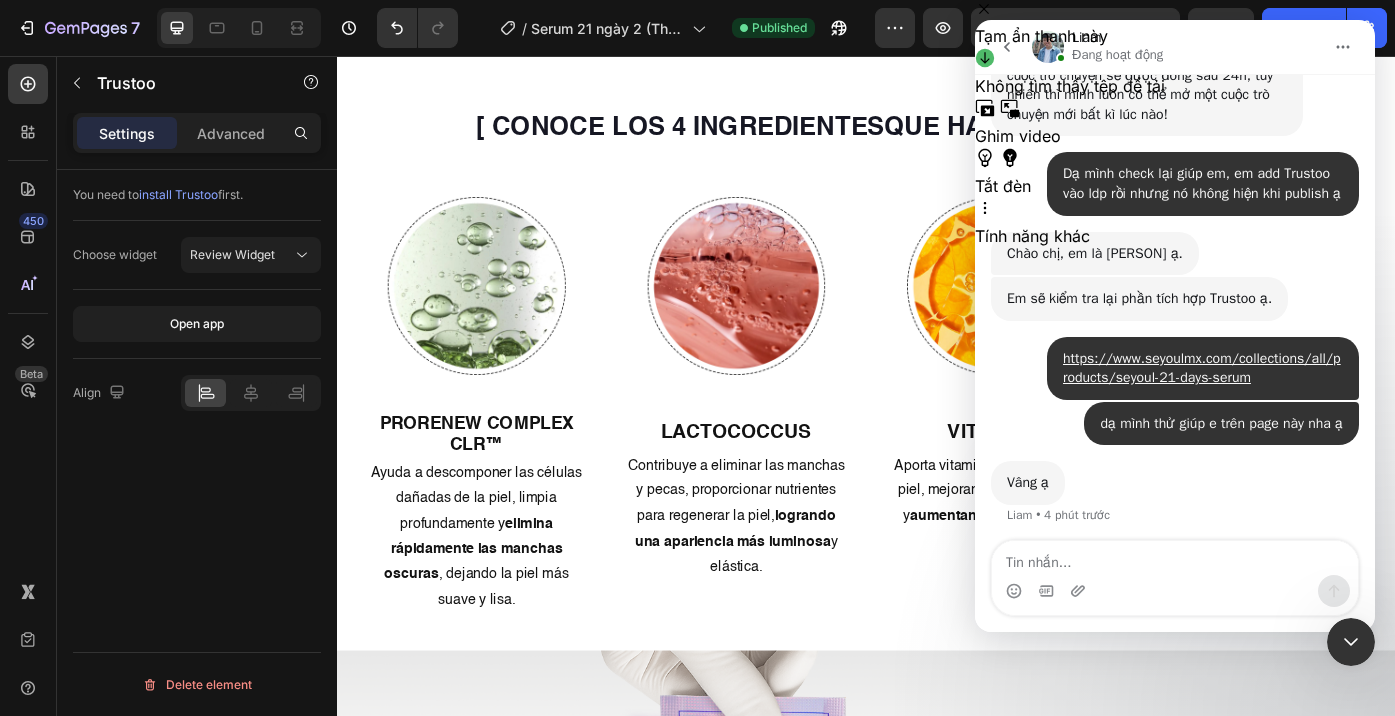 scroll, scrollTop: 6356, scrollLeft: 0, axis: vertical 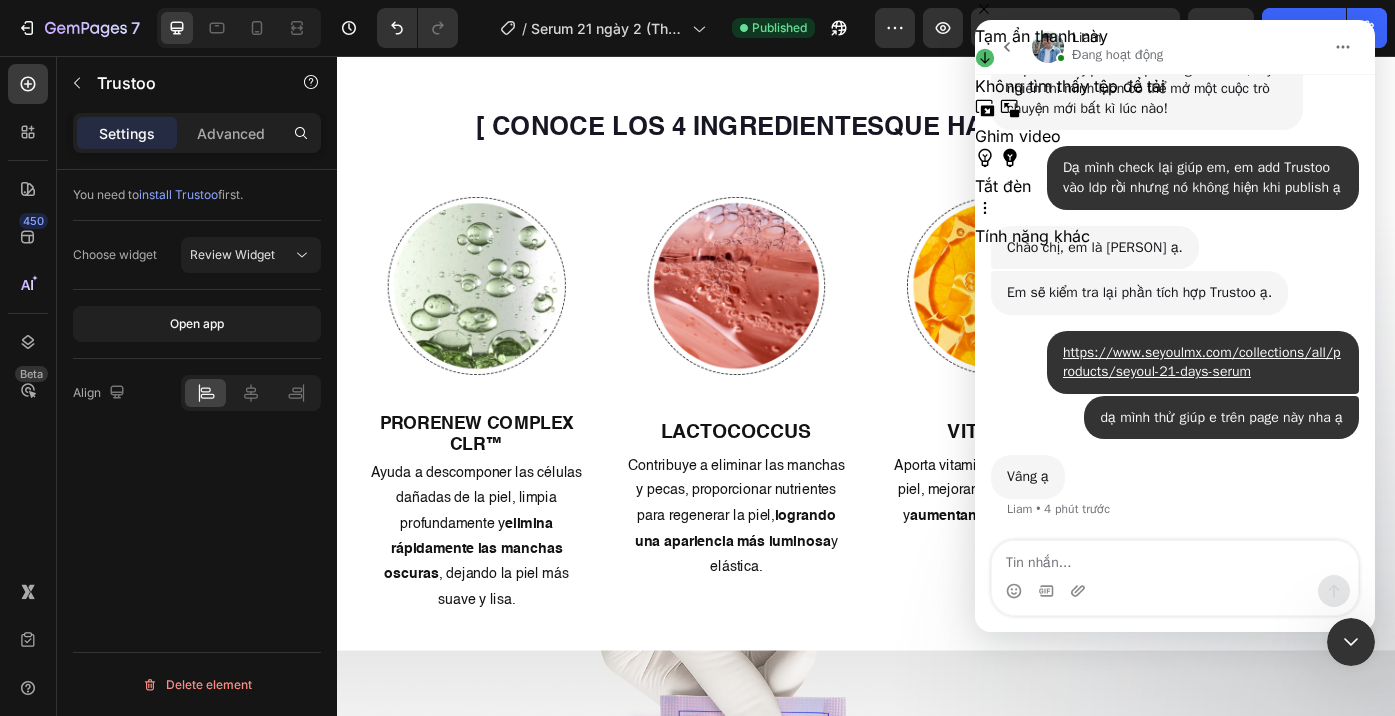 click at bounding box center [1175, 558] 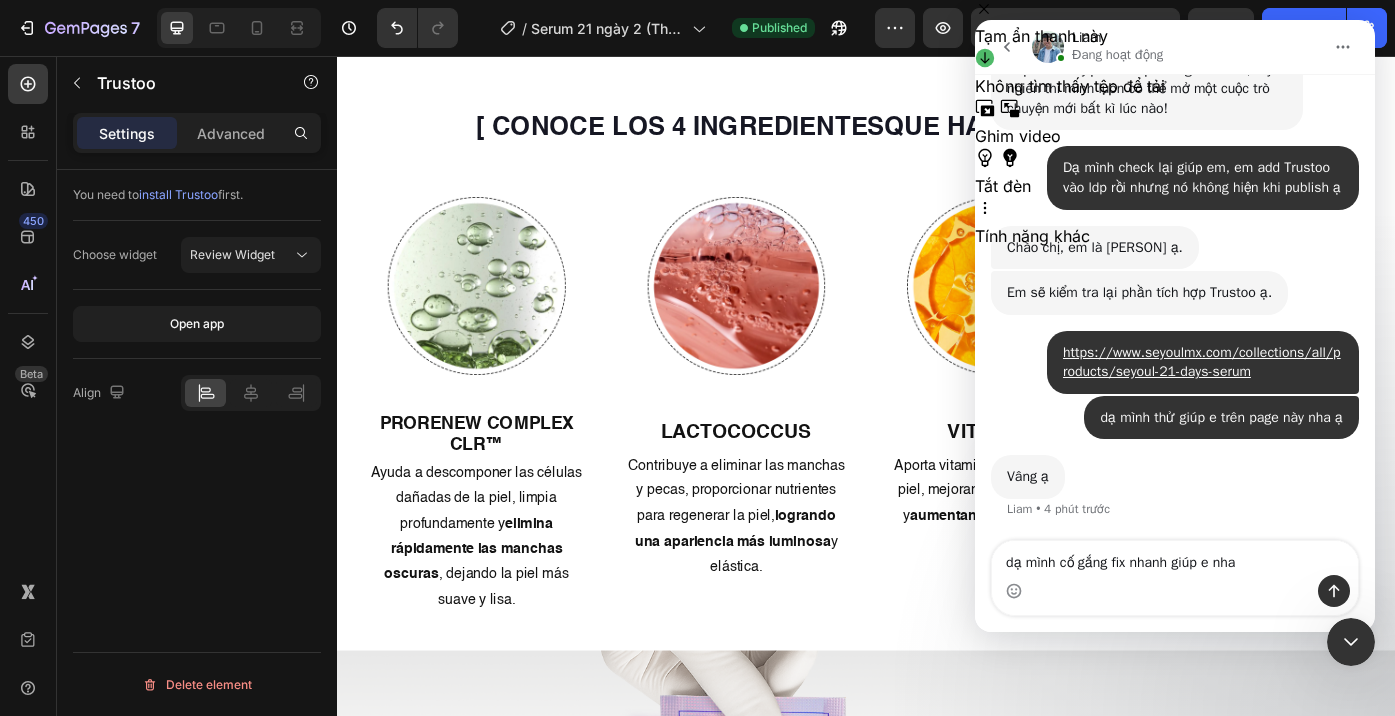 type on "dạ mình cố gắng fix nhanh giúp e nha ạ" 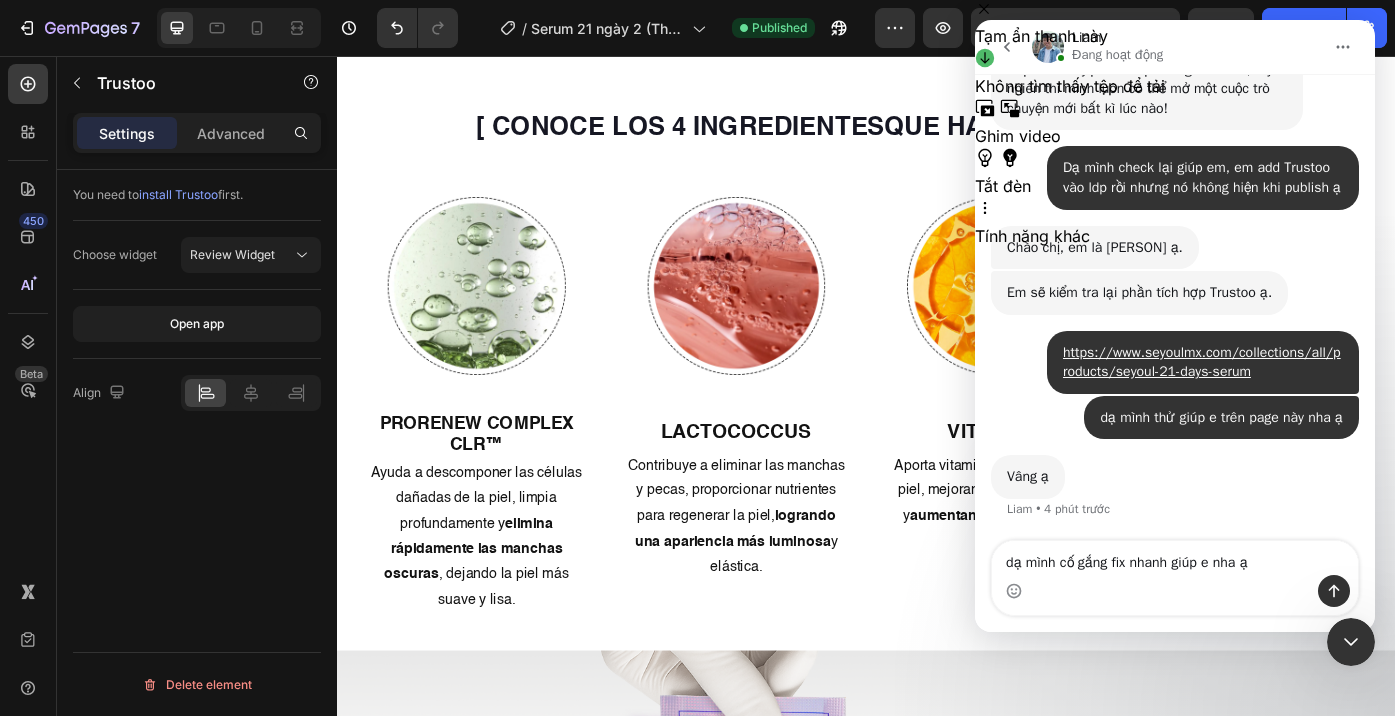 type 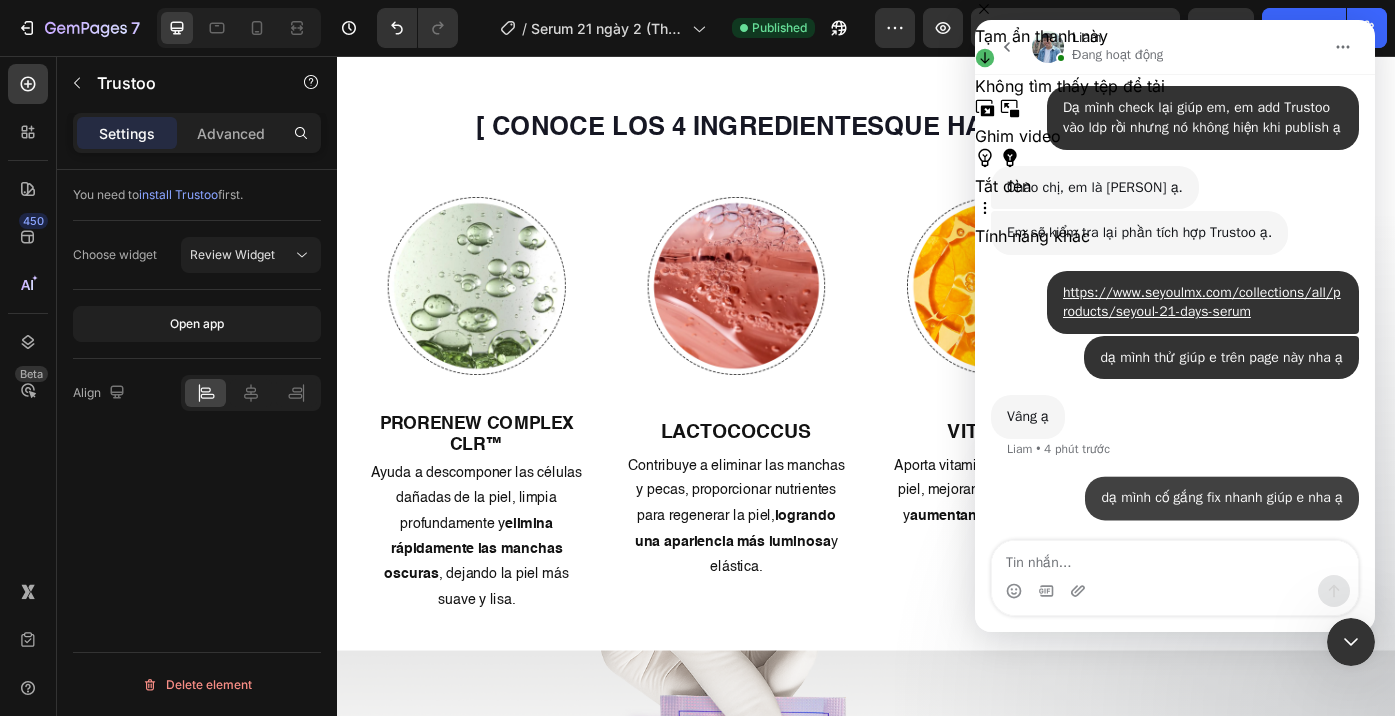 scroll, scrollTop: 6415, scrollLeft: 0, axis: vertical 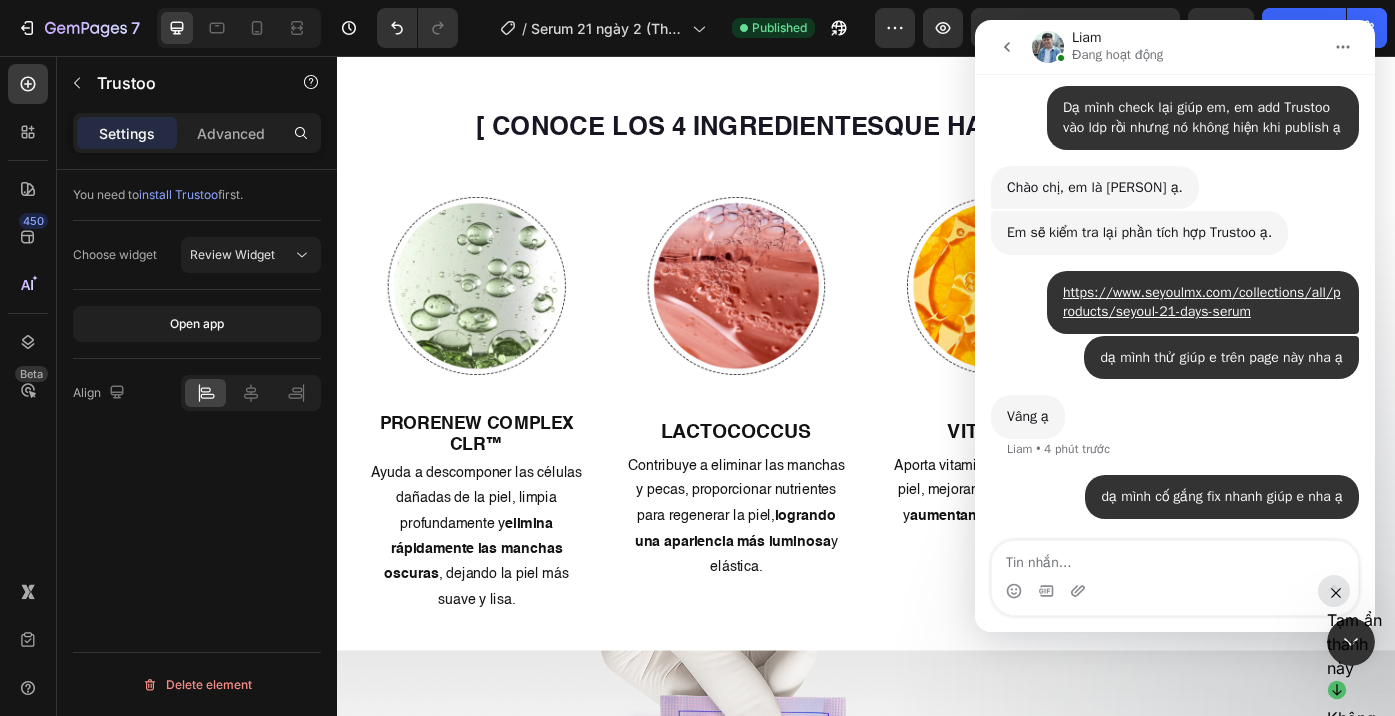 click at bounding box center (1351, 642) 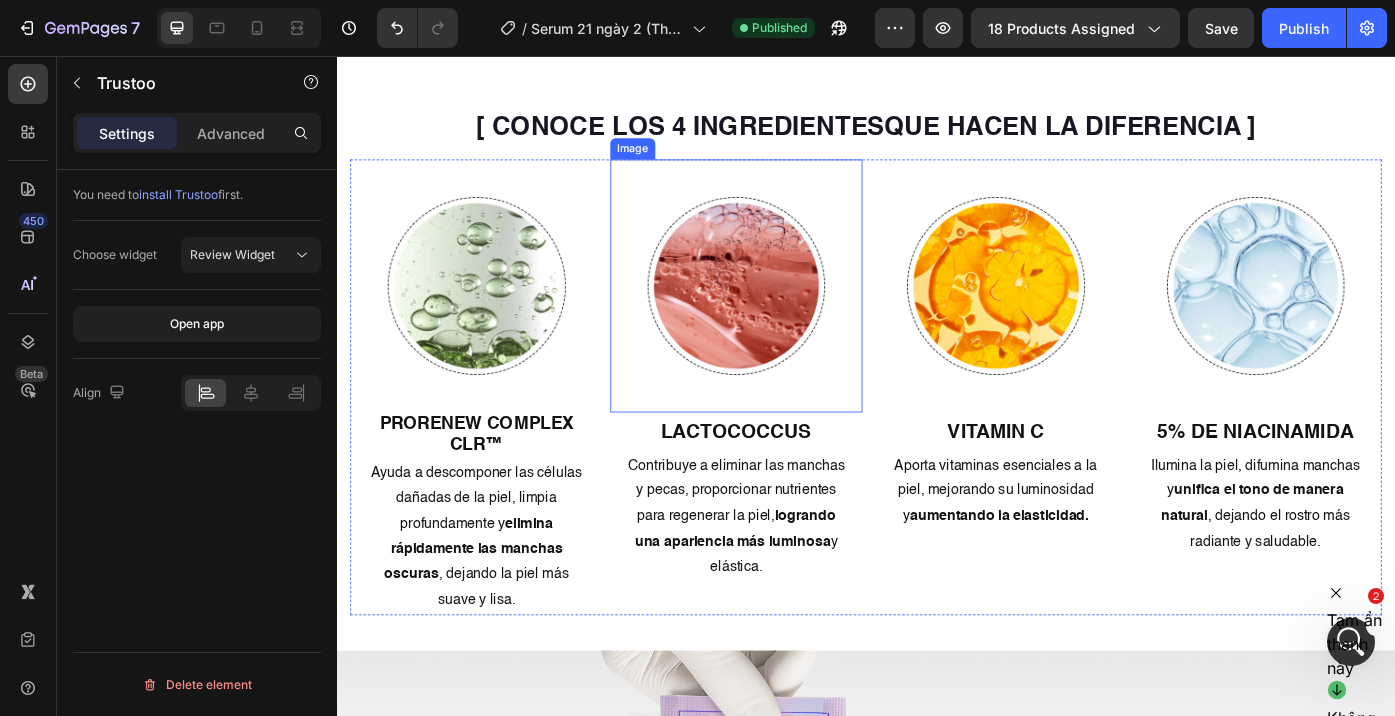 scroll, scrollTop: 6492, scrollLeft: 0, axis: vertical 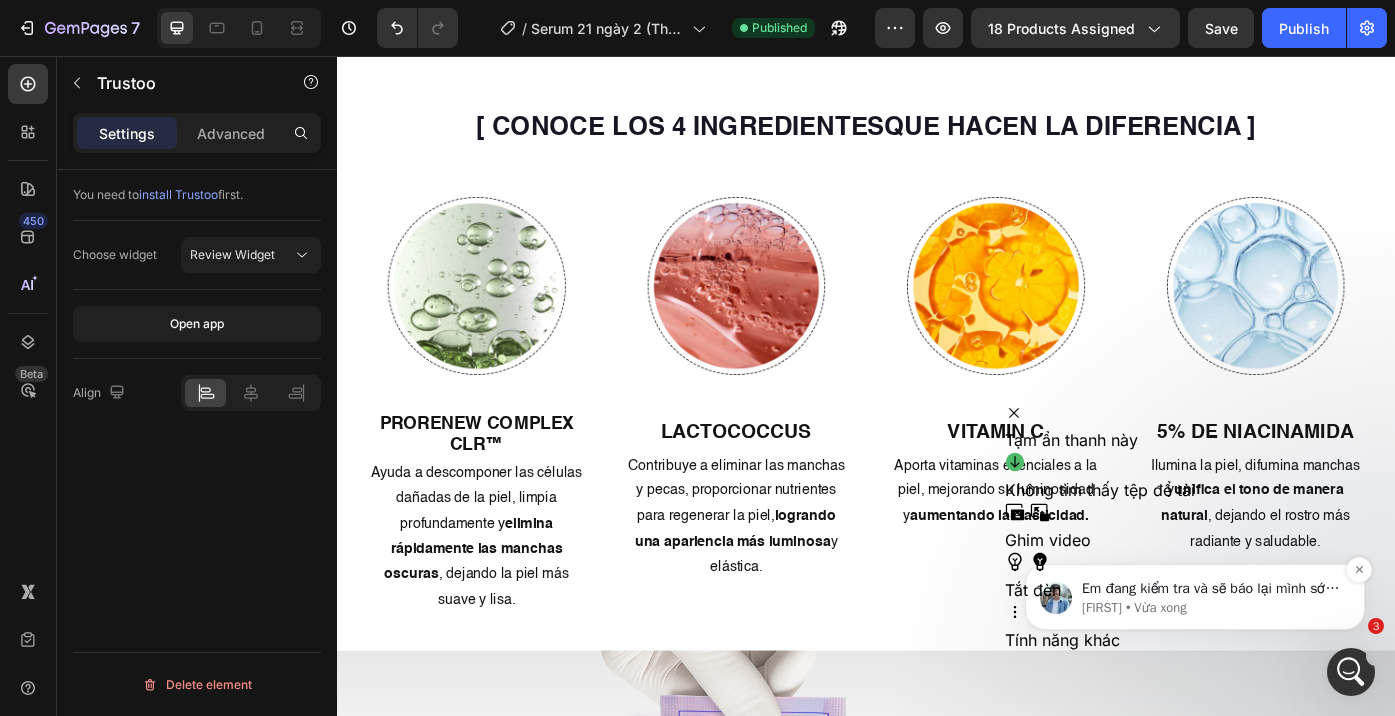 click on "[FIRST] • Vừa xong" at bounding box center [1211, 608] 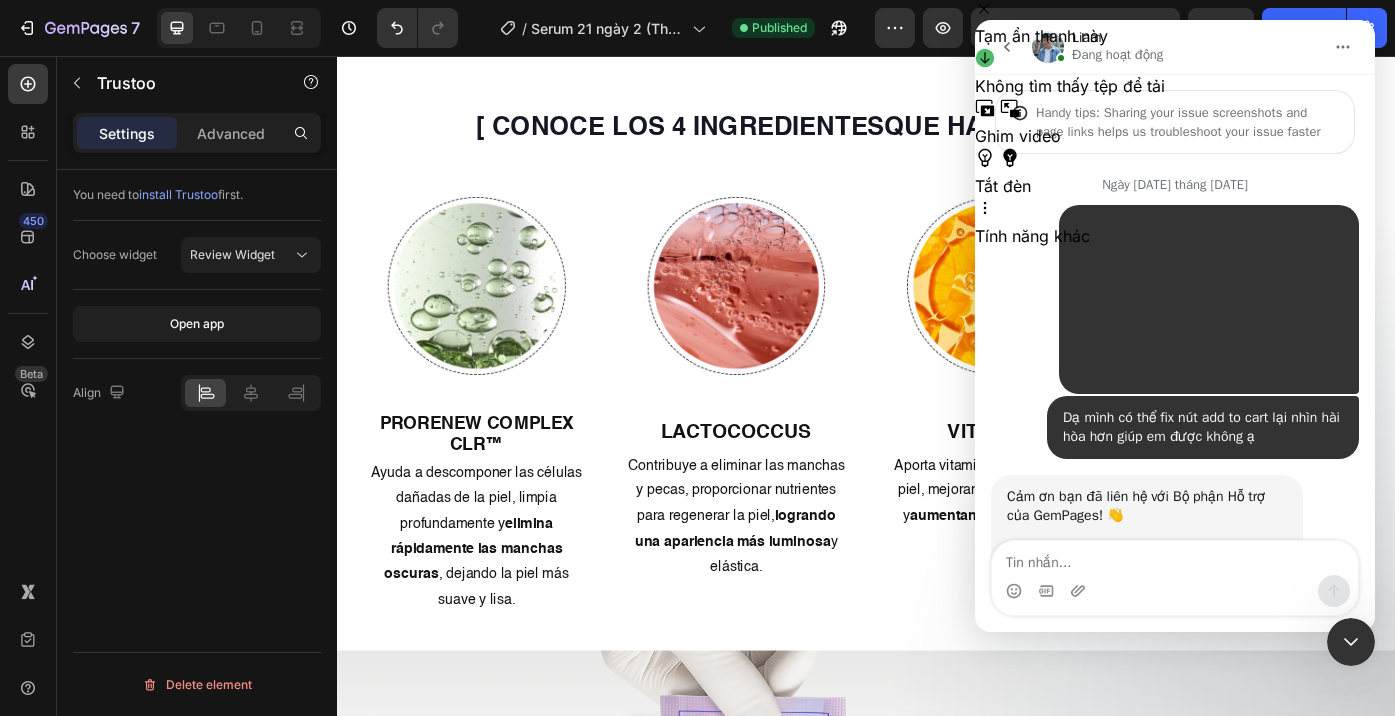 scroll, scrollTop: 3, scrollLeft: 0, axis: vertical 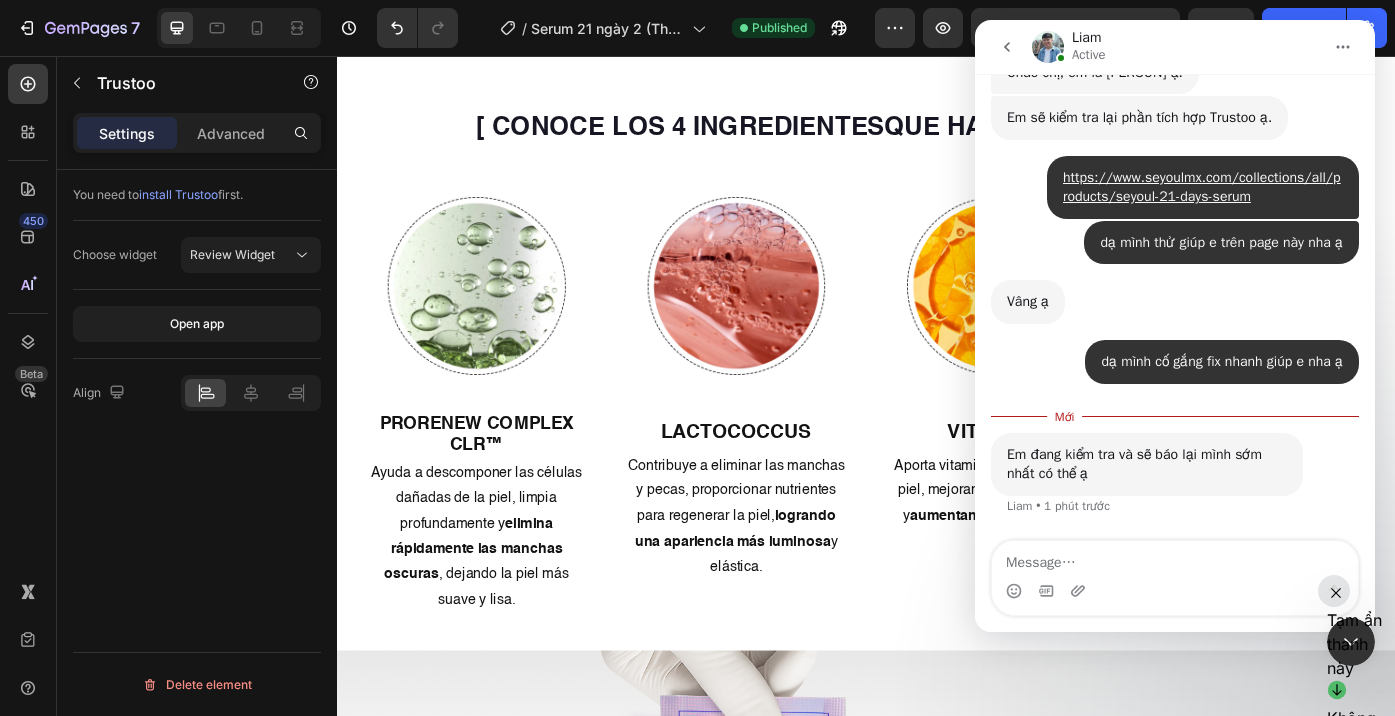 click 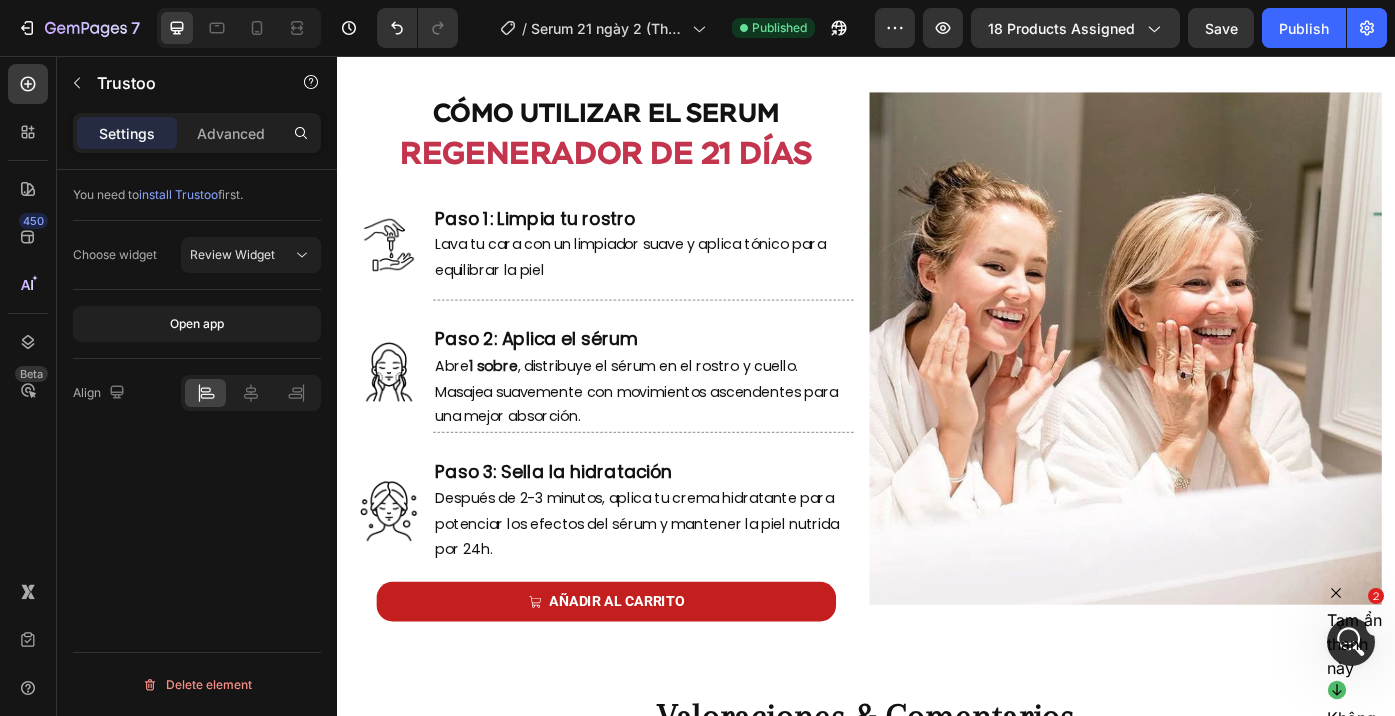 scroll, scrollTop: 5993, scrollLeft: 0, axis: vertical 